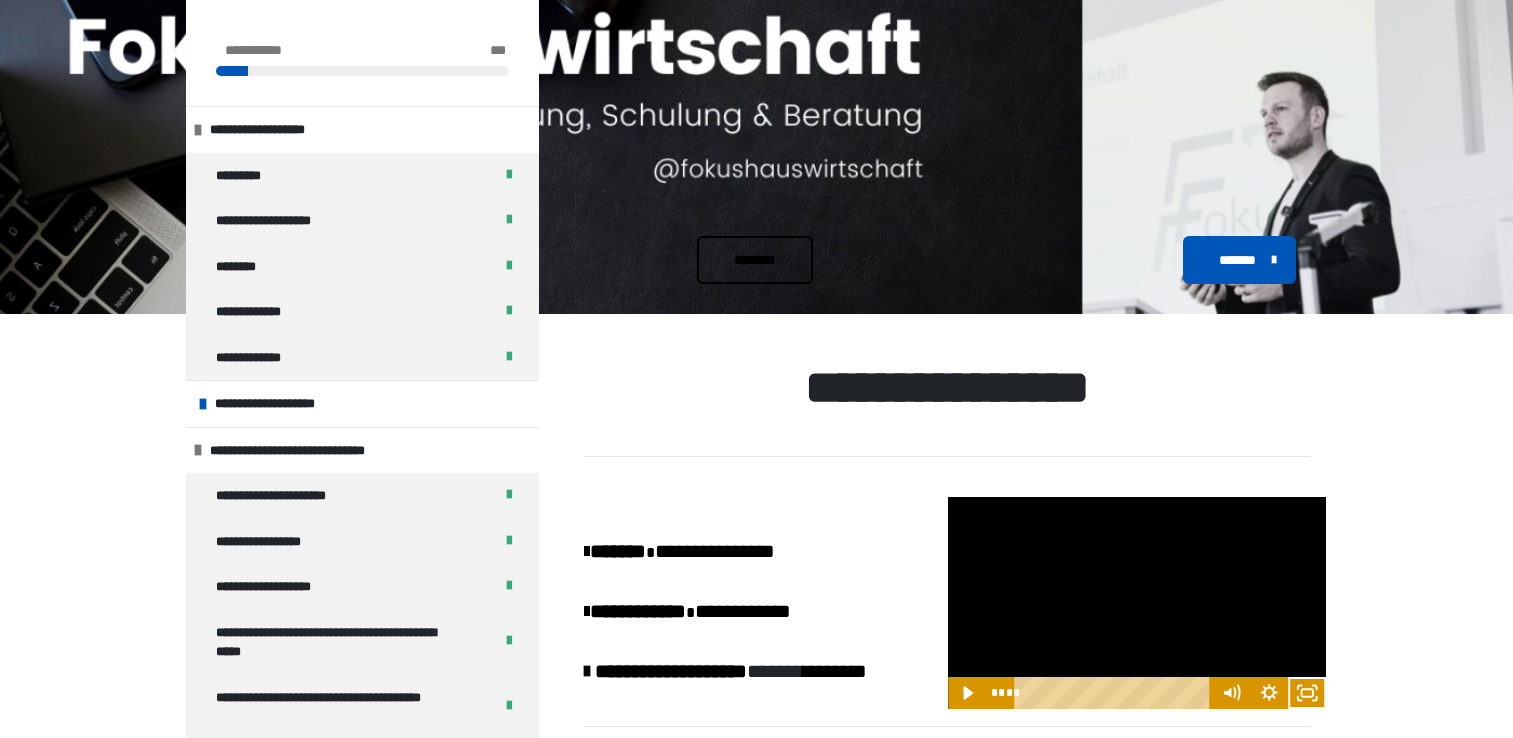scroll, scrollTop: 1828, scrollLeft: 0, axis: vertical 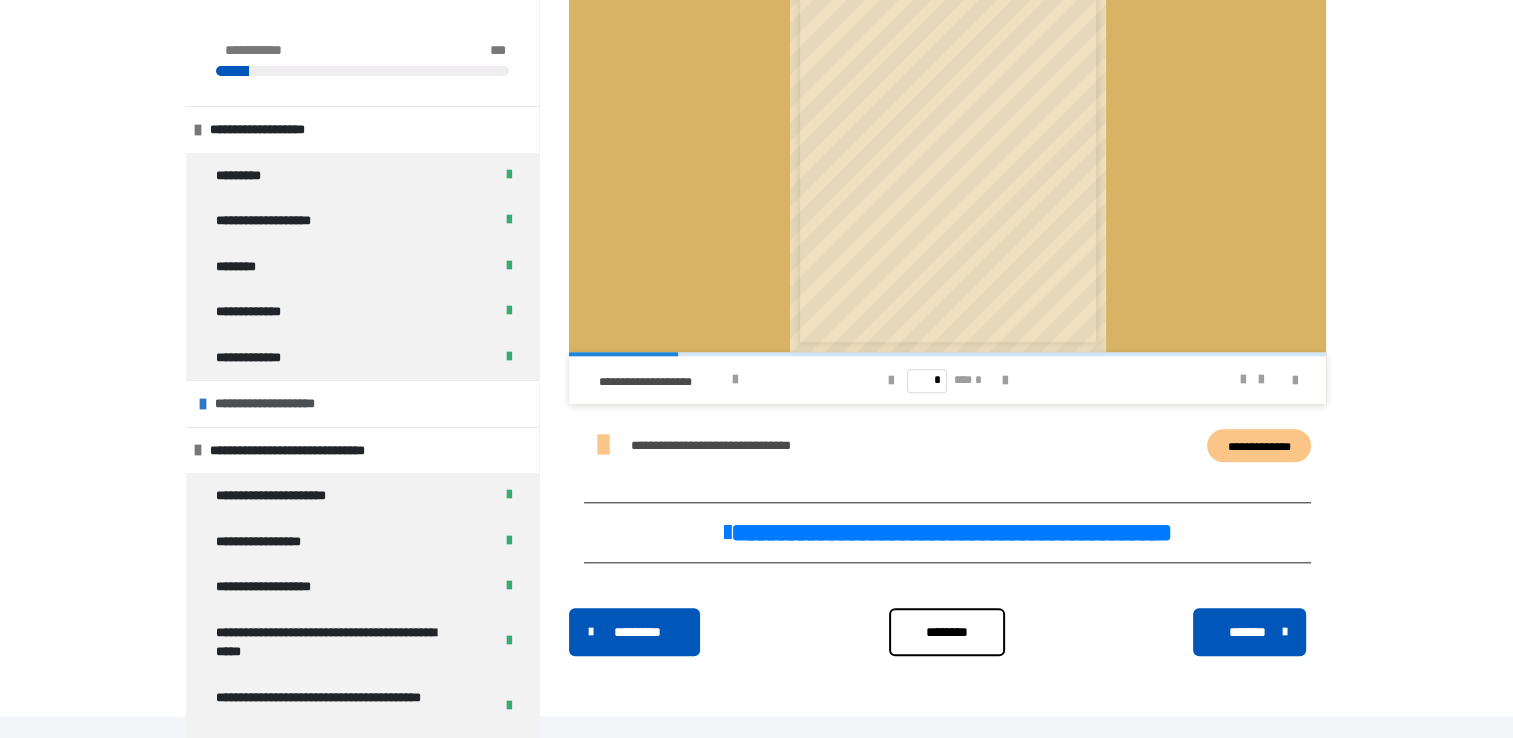 click on "**********" at bounding box center [282, 404] 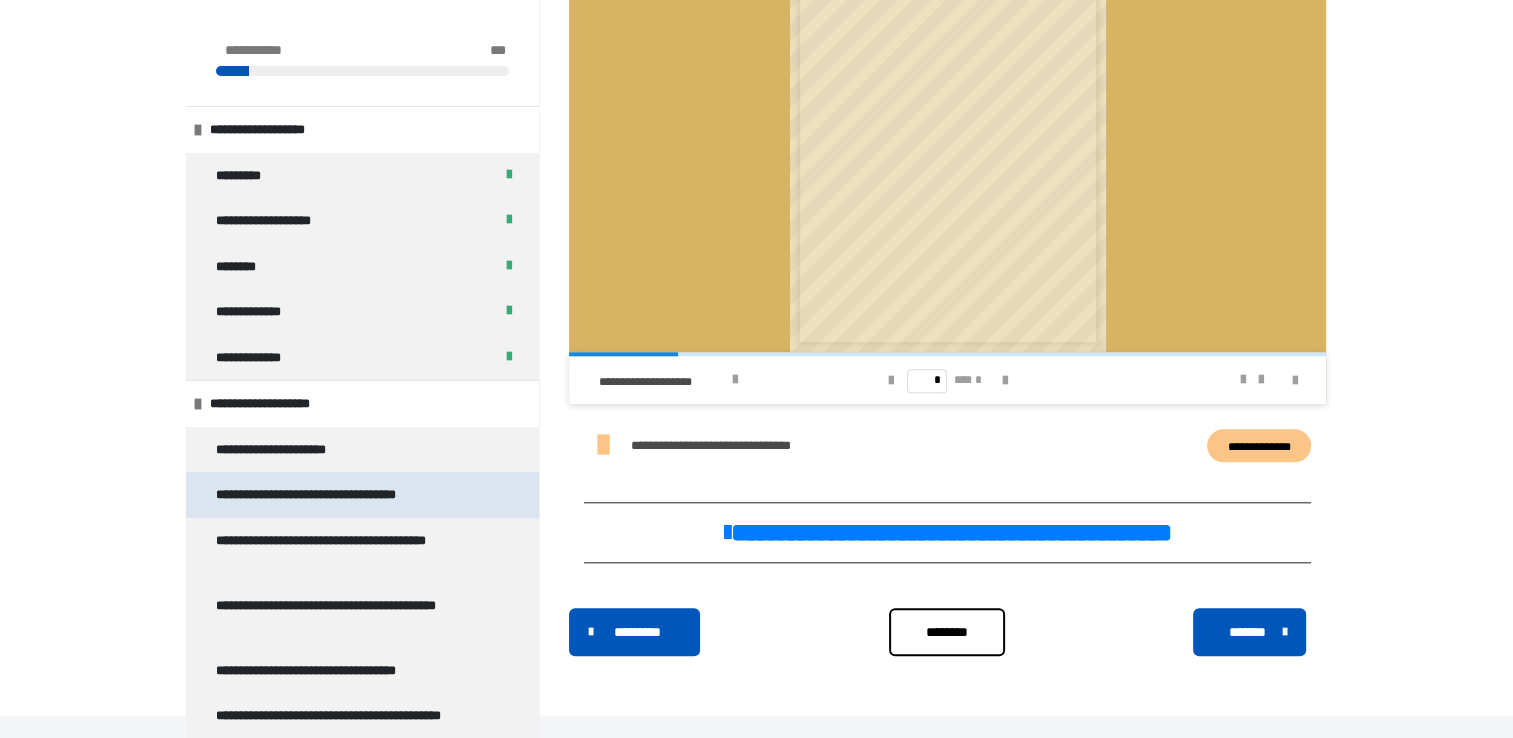 click on "**********" at bounding box center [334, 495] 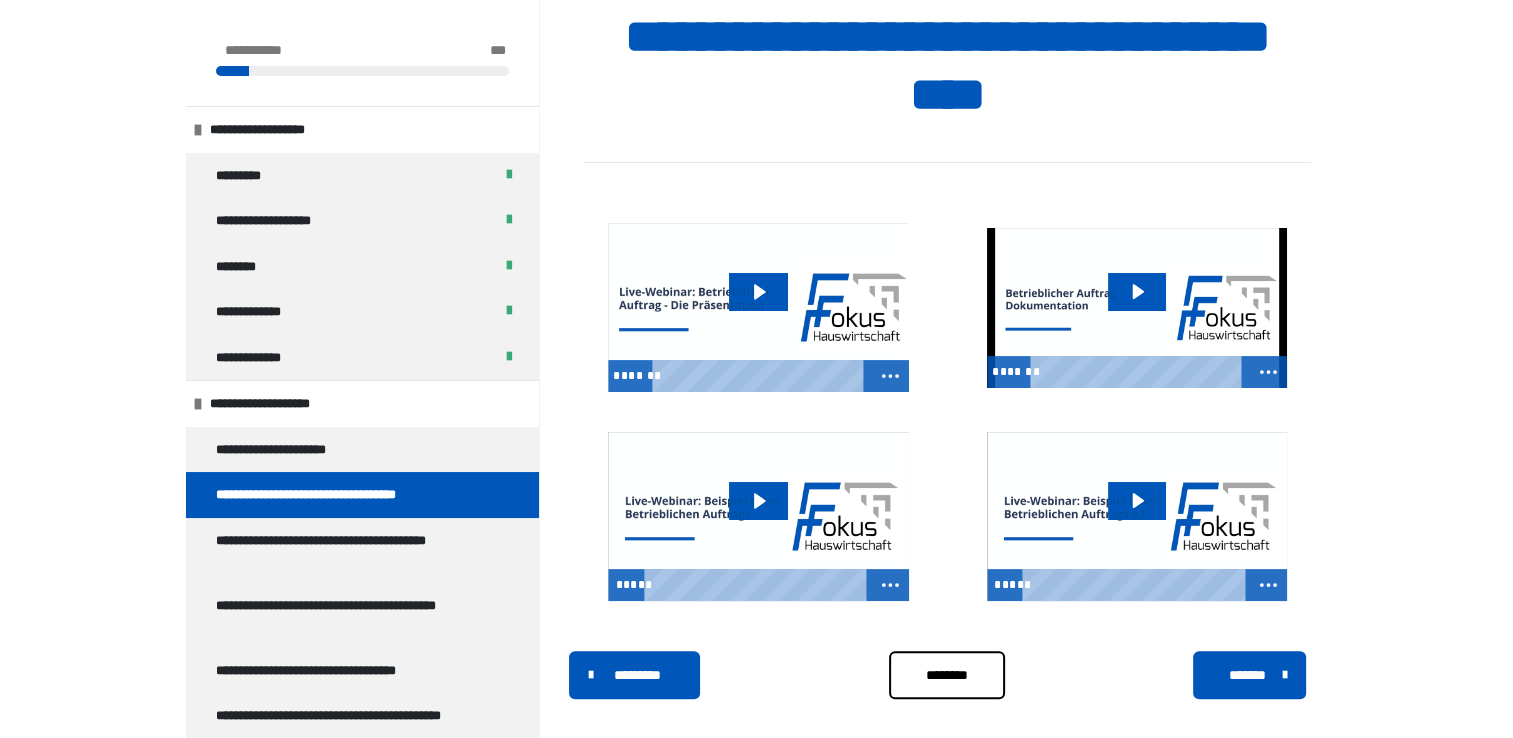 scroll, scrollTop: 375, scrollLeft: 0, axis: vertical 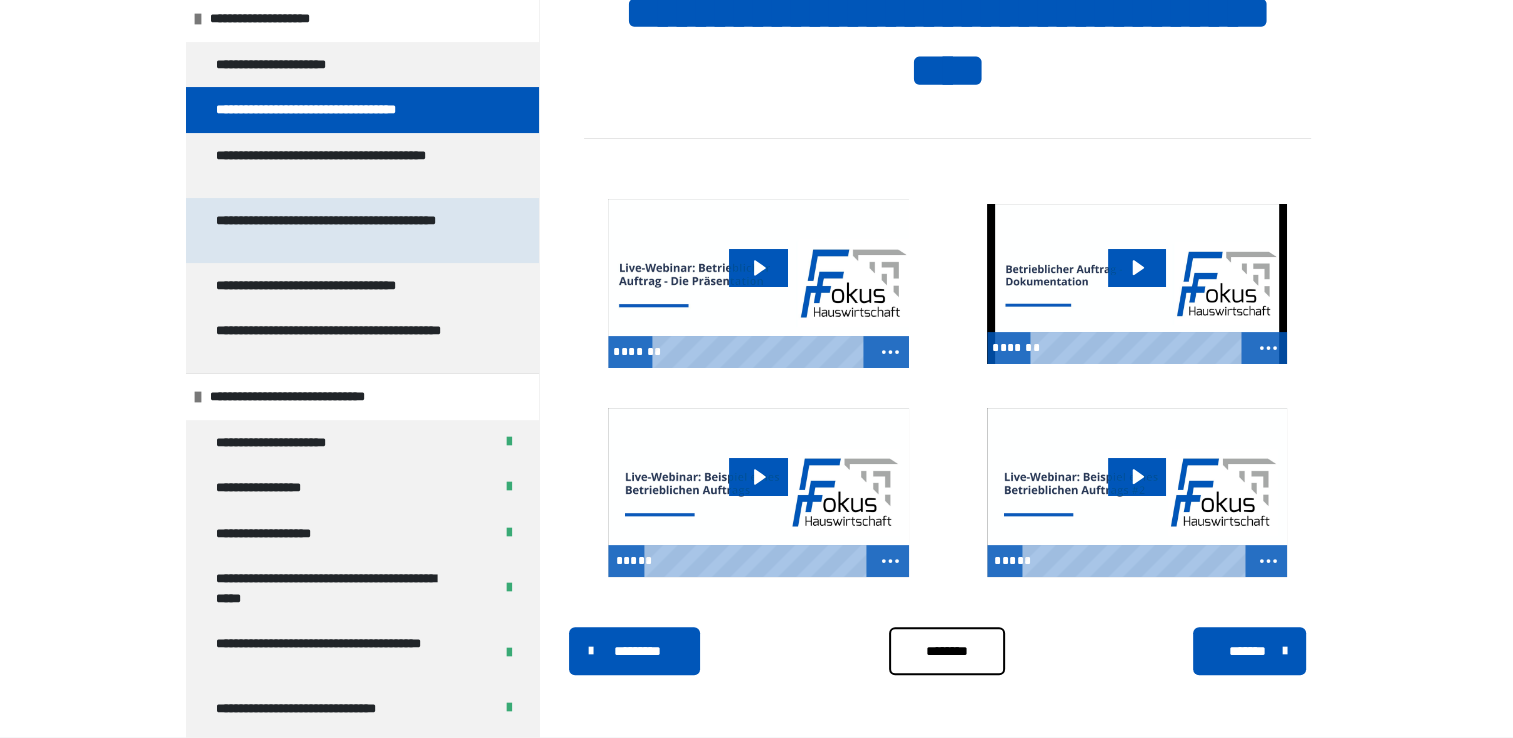 click on "**********" at bounding box center [347, 230] 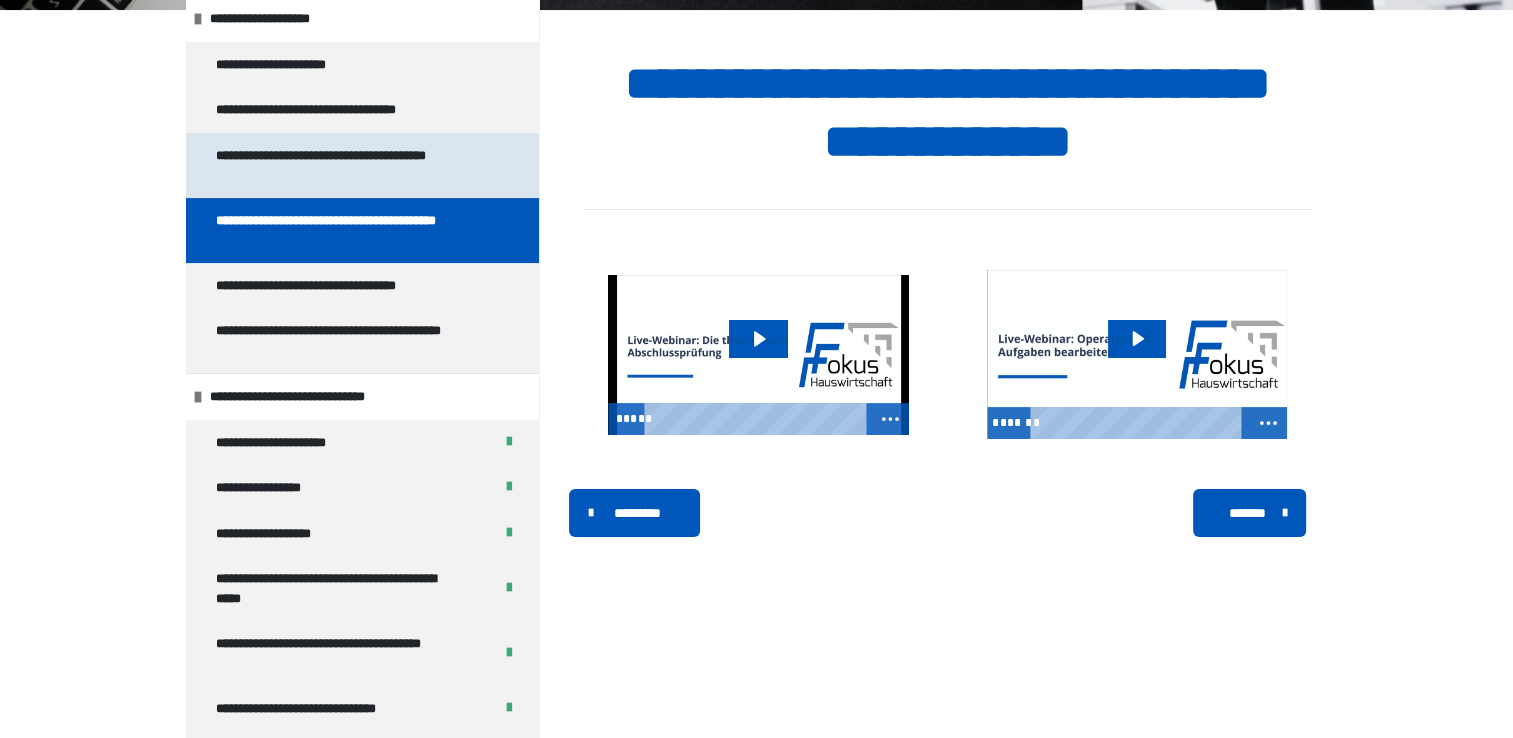 click on "**********" at bounding box center (347, 165) 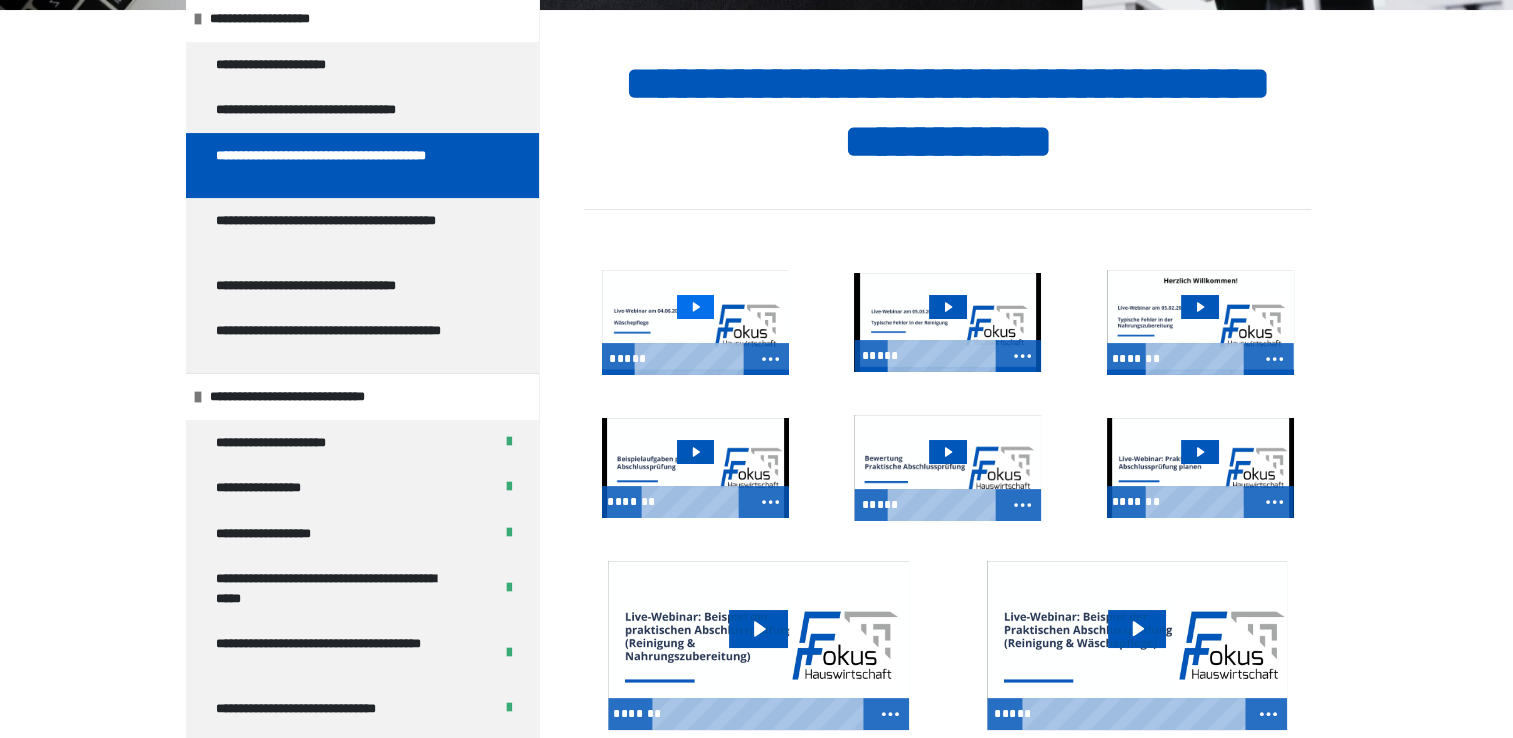 click 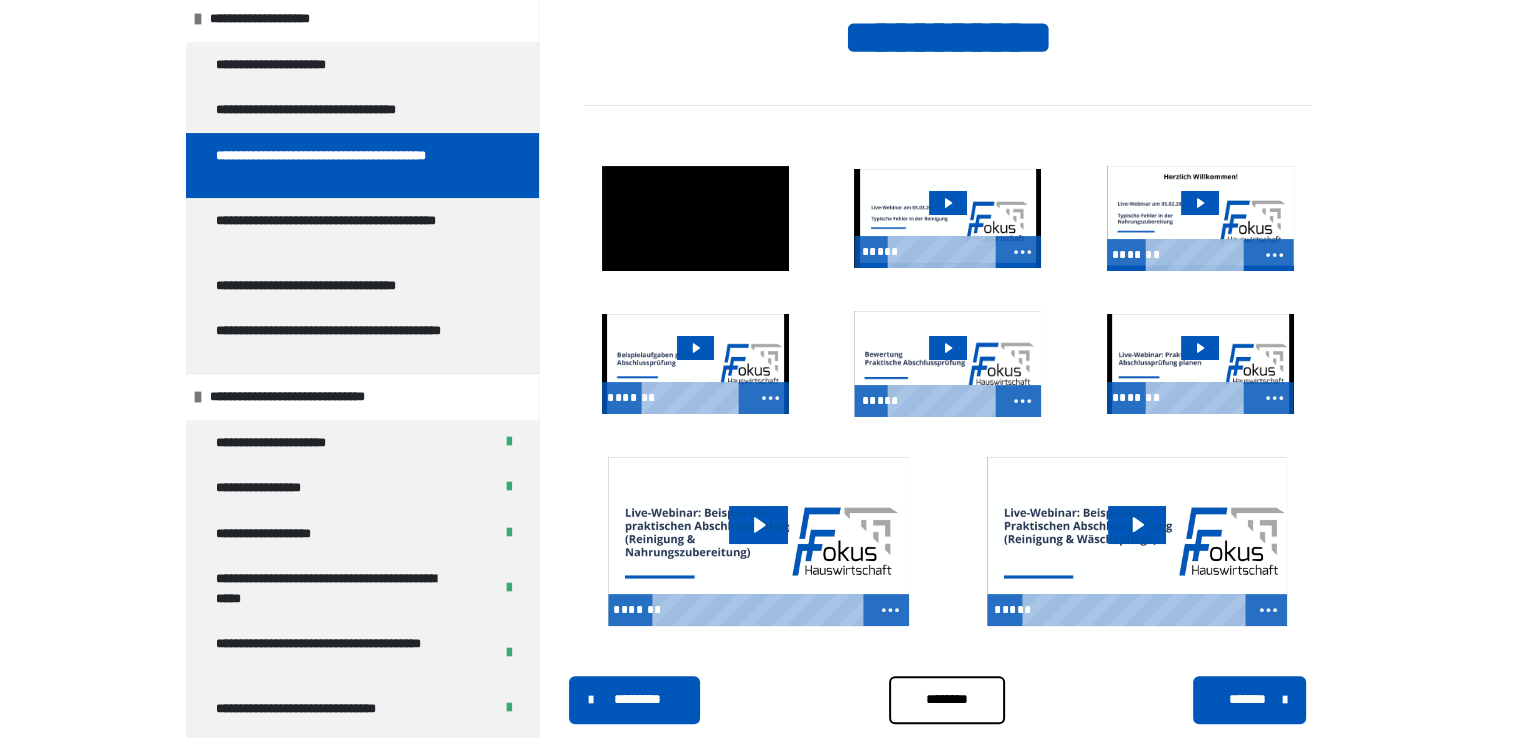 scroll, scrollTop: 464, scrollLeft: 0, axis: vertical 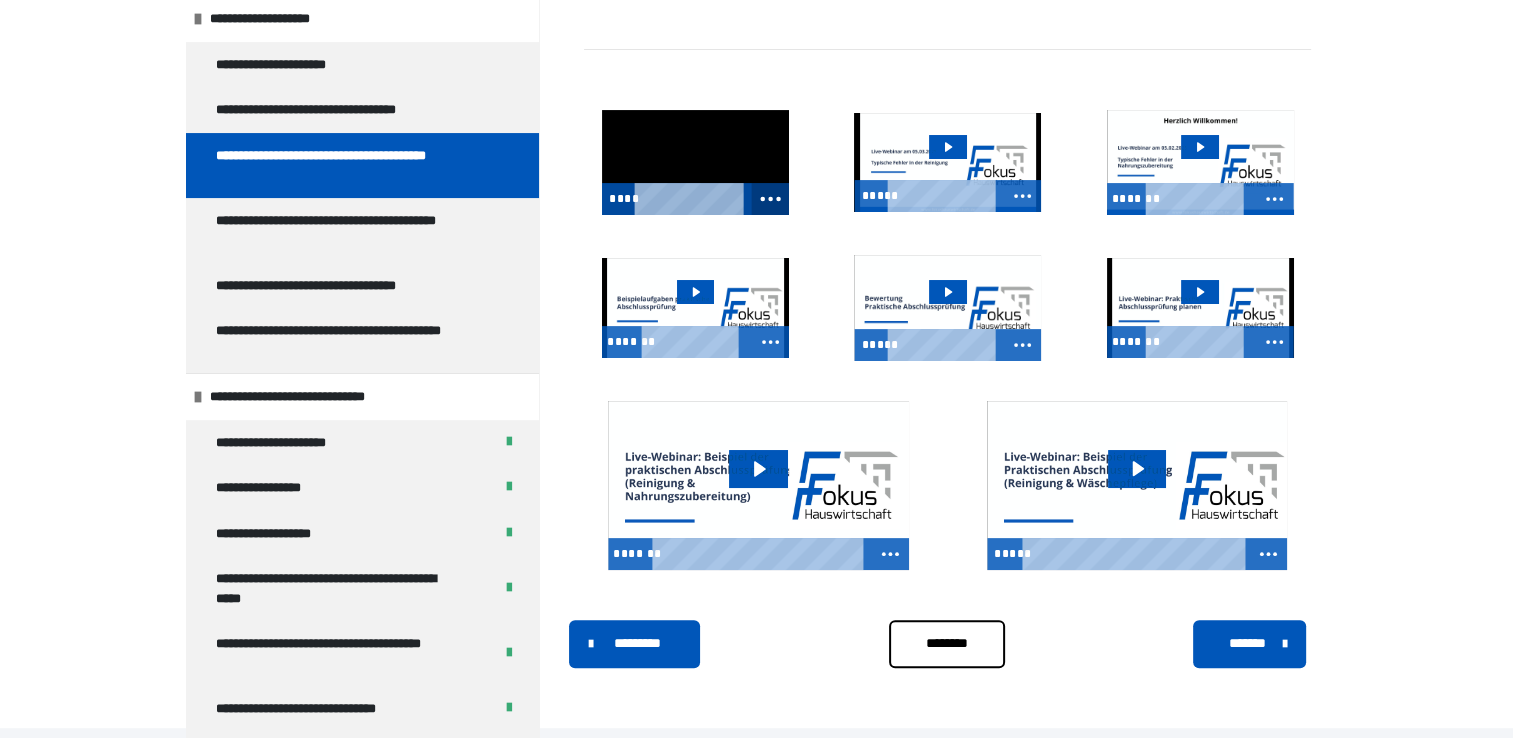 click 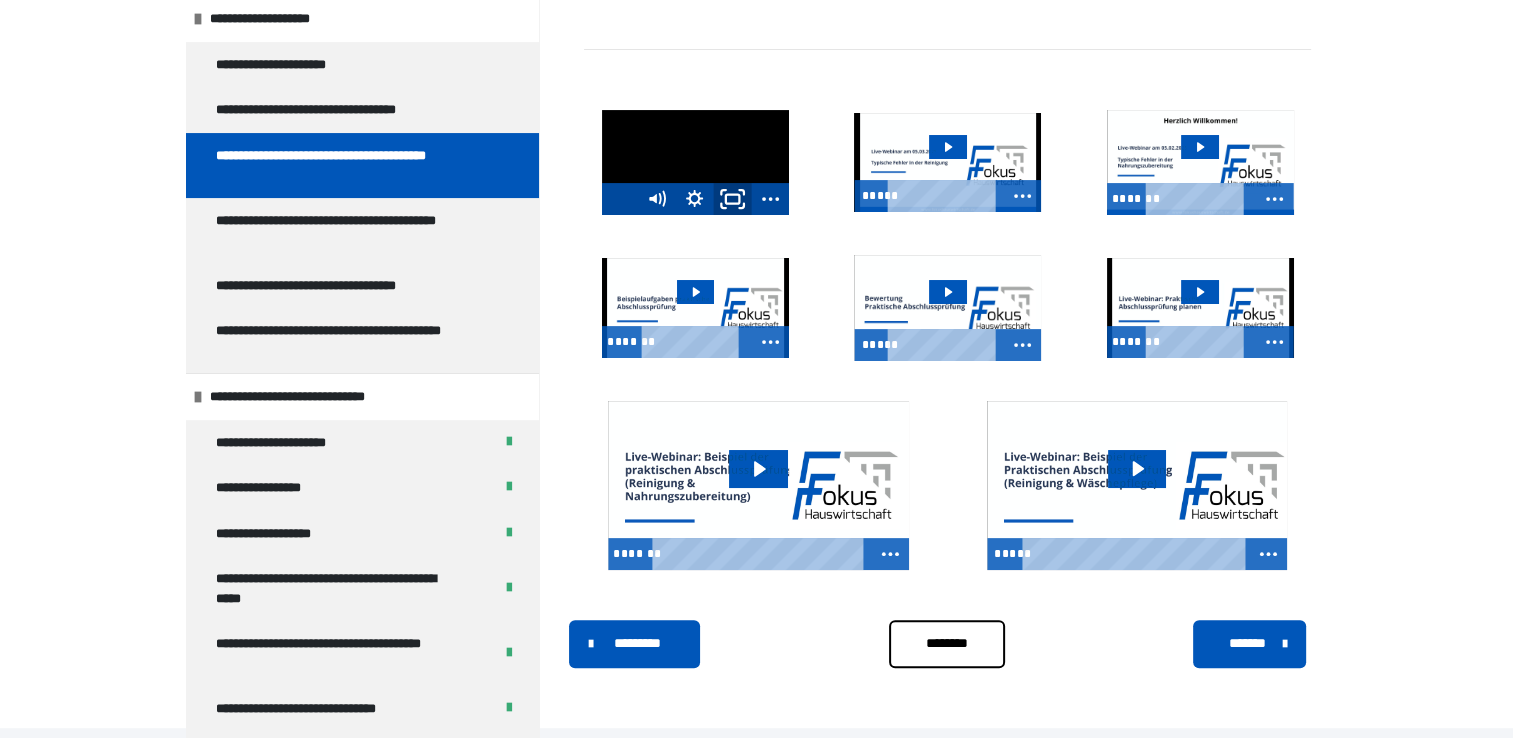 click 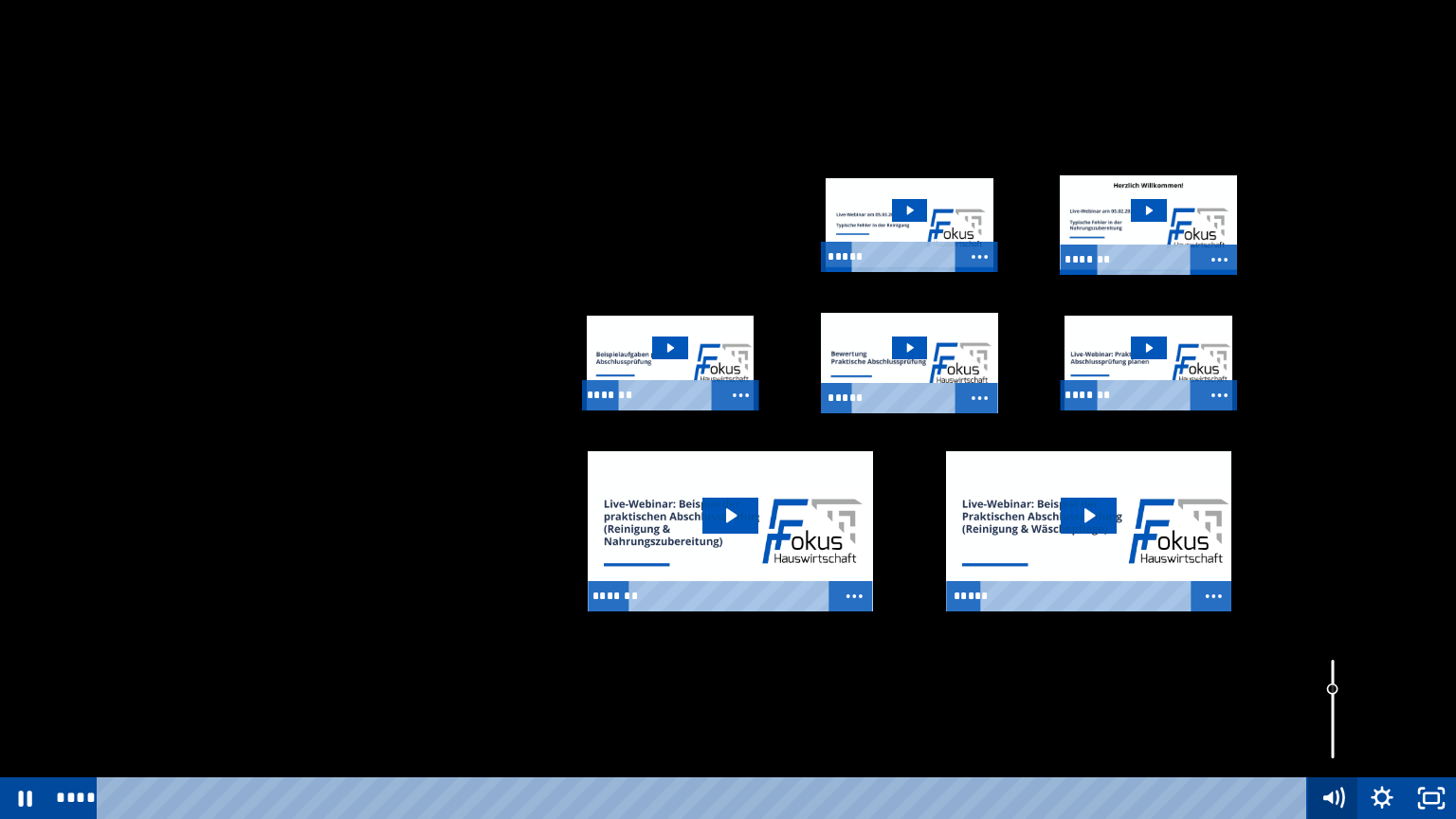 click 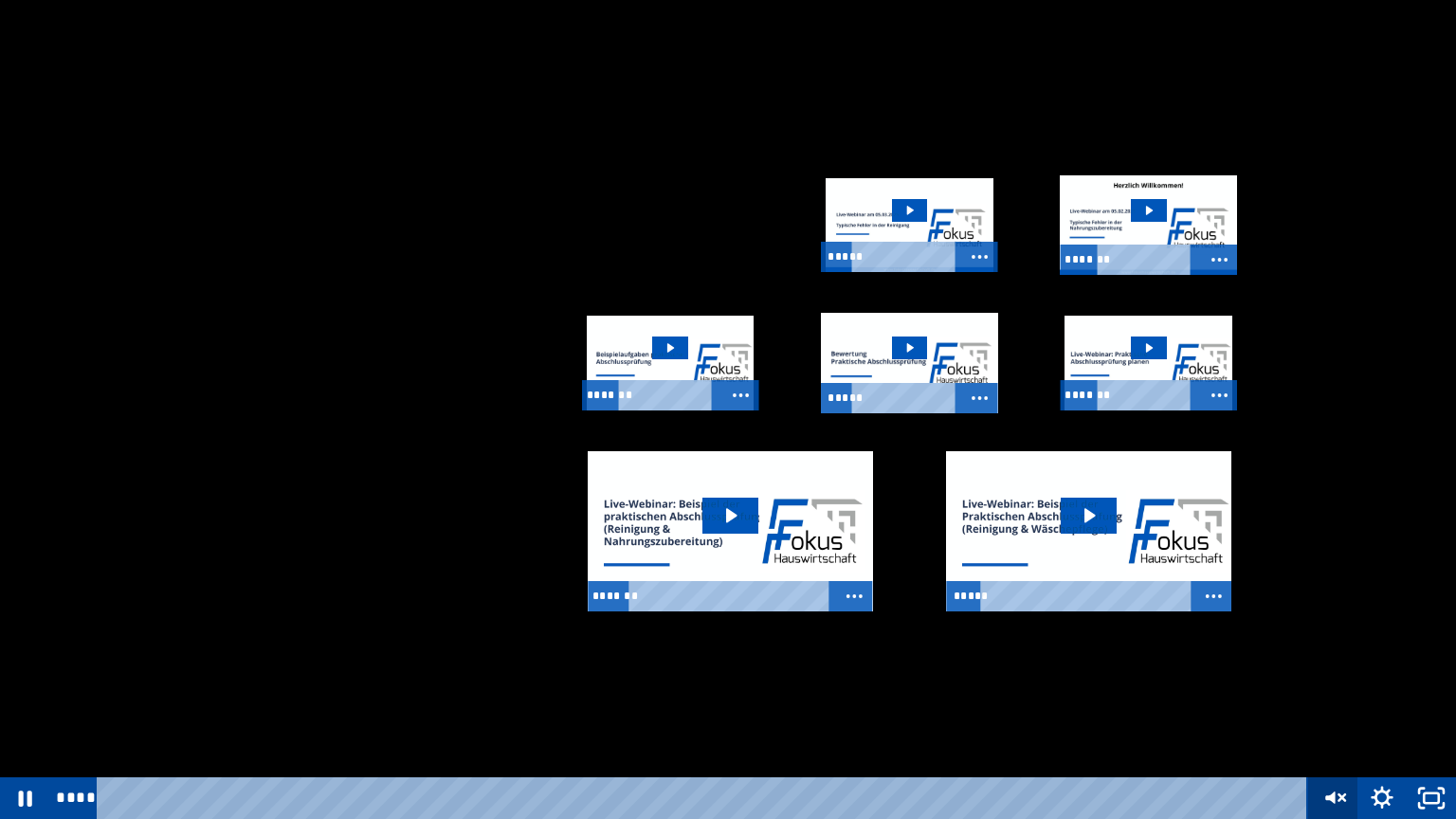 click 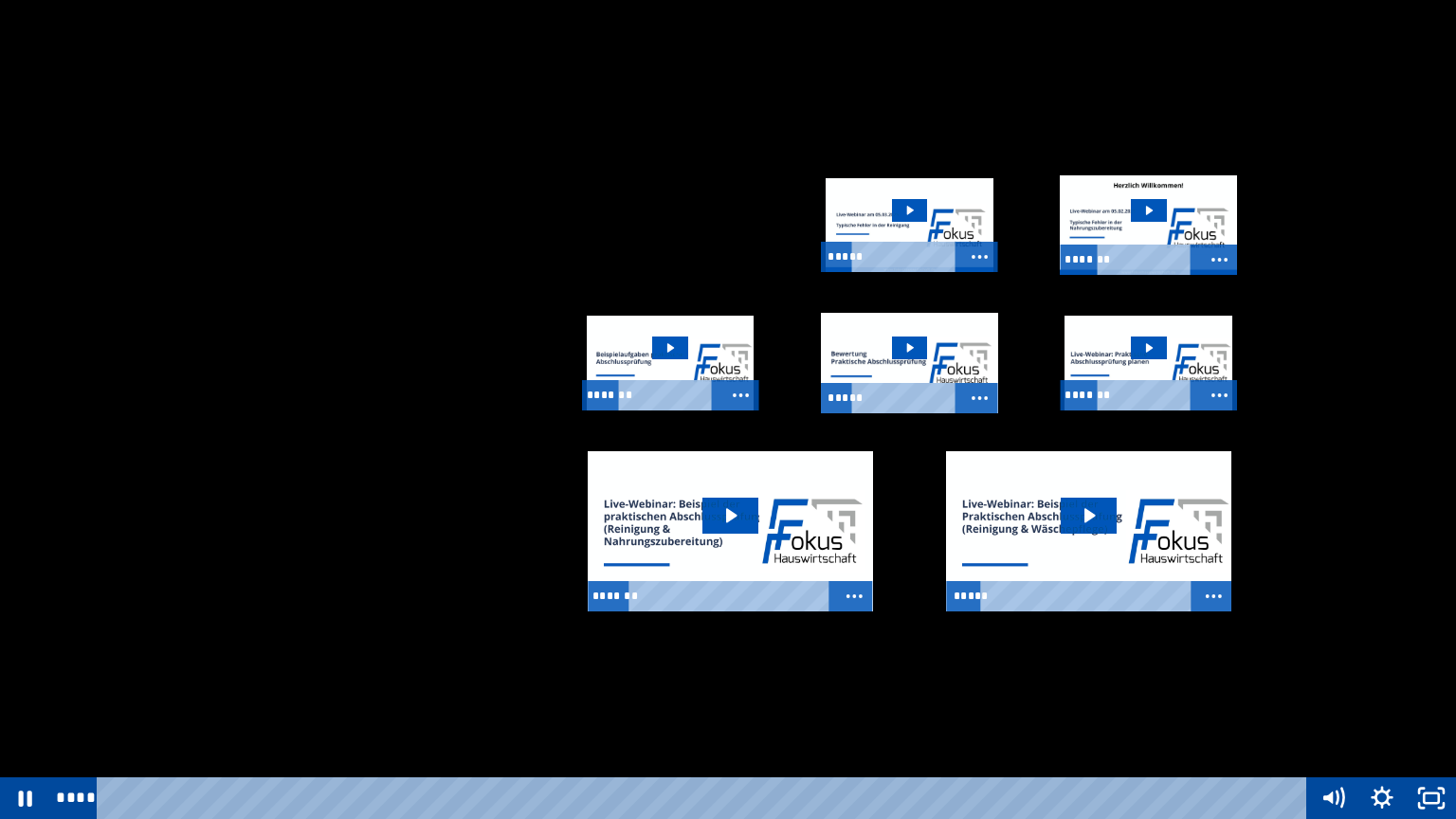 click at bounding box center (728, 410) 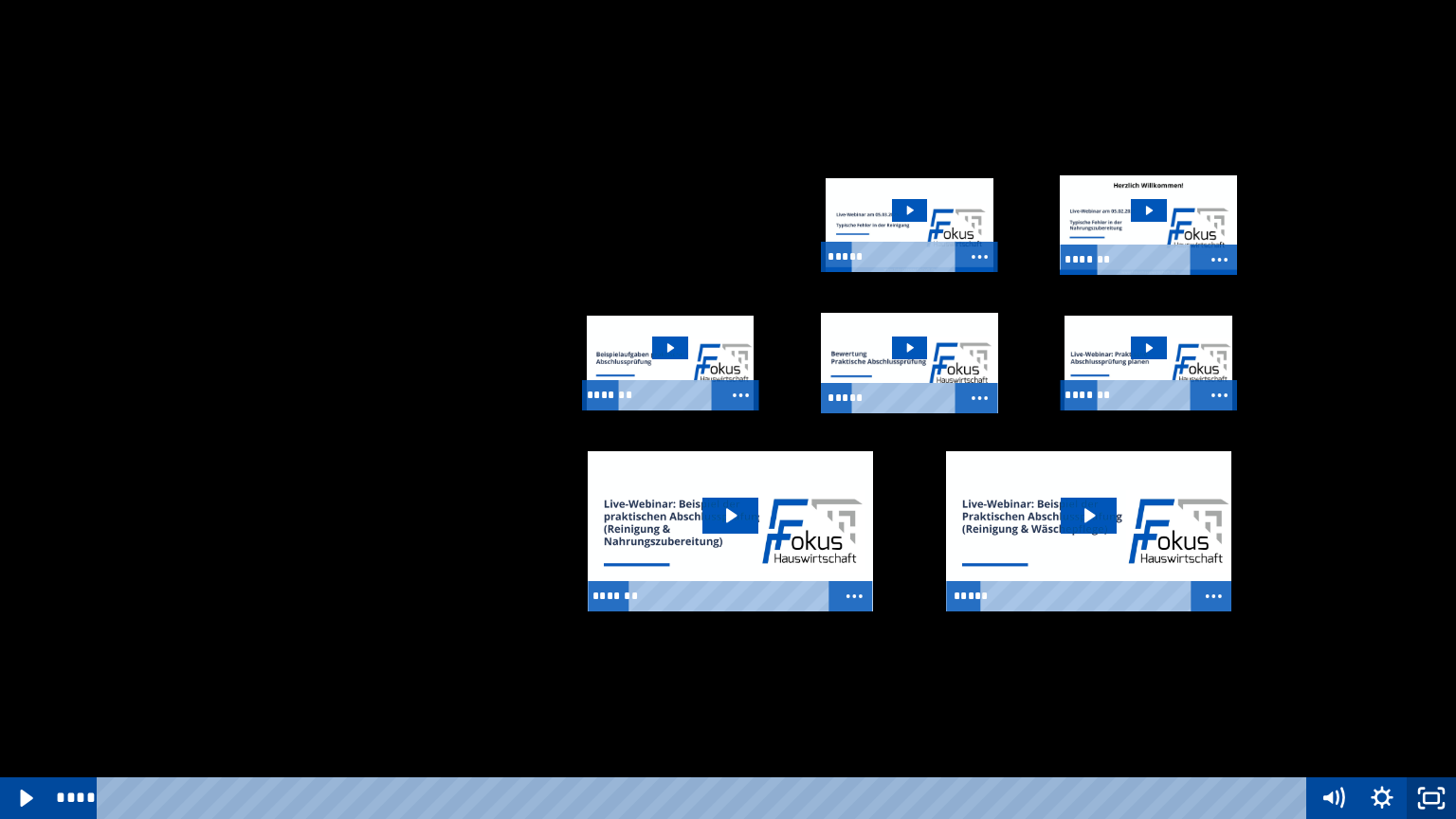 click 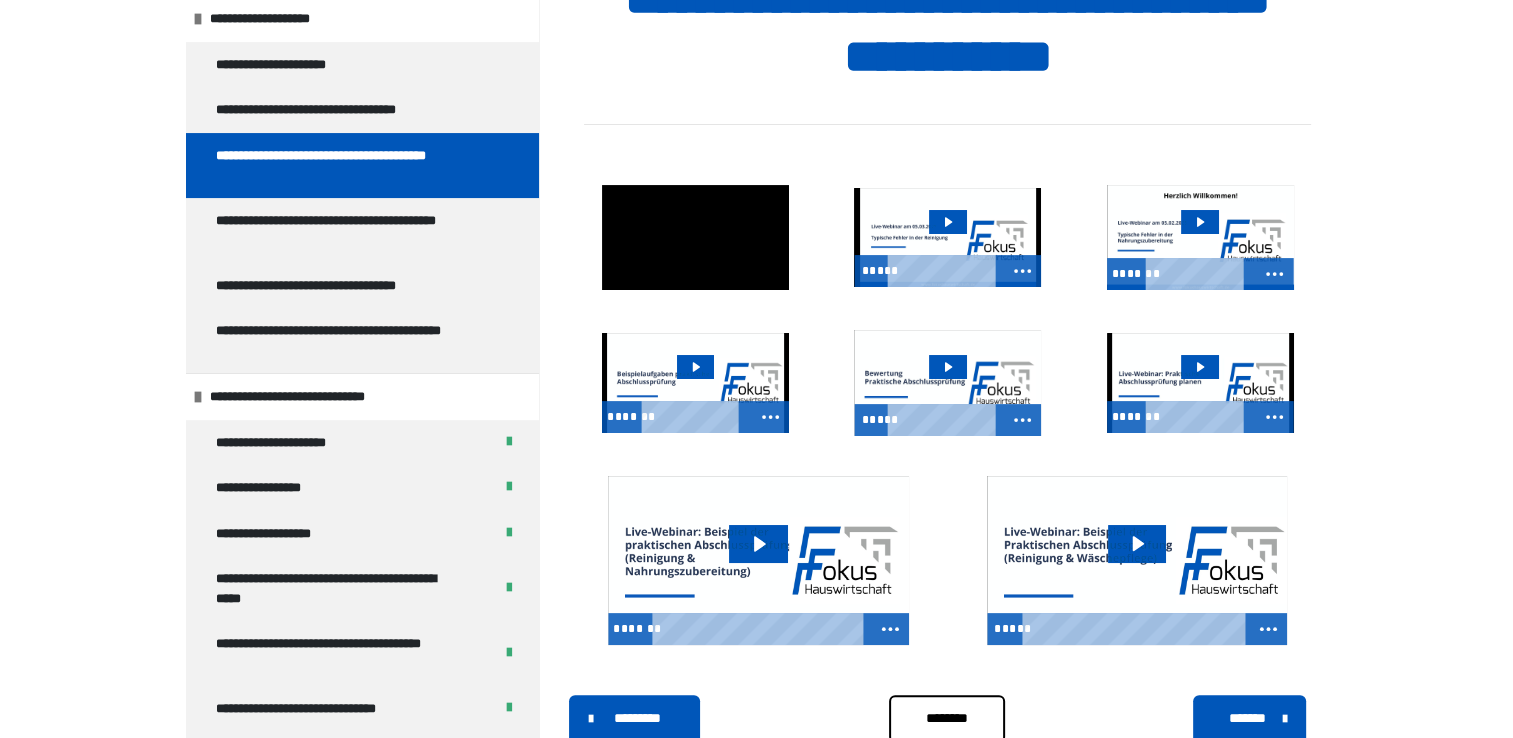 click on "**********" at bounding box center (347, 165) 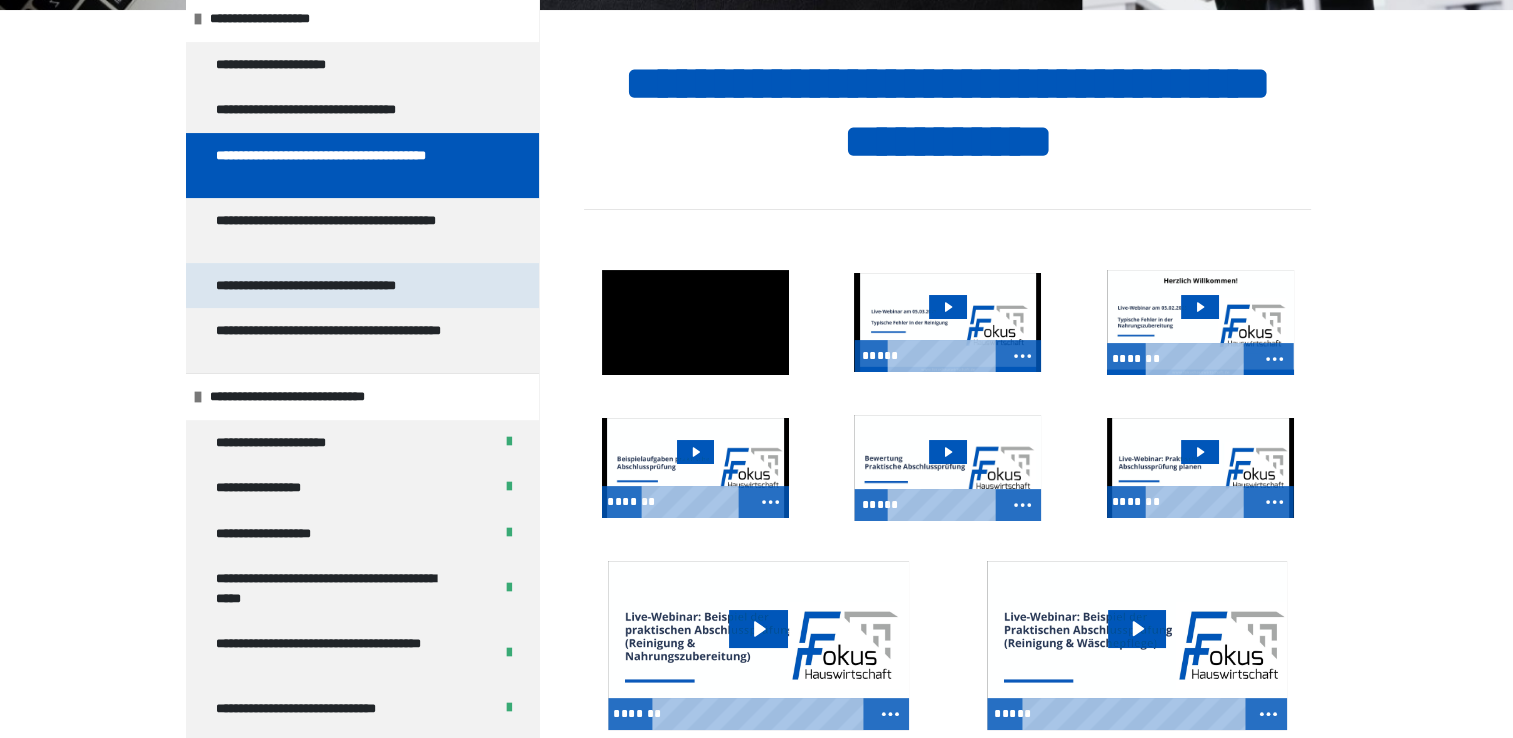 click on "**********" at bounding box center [346, 286] 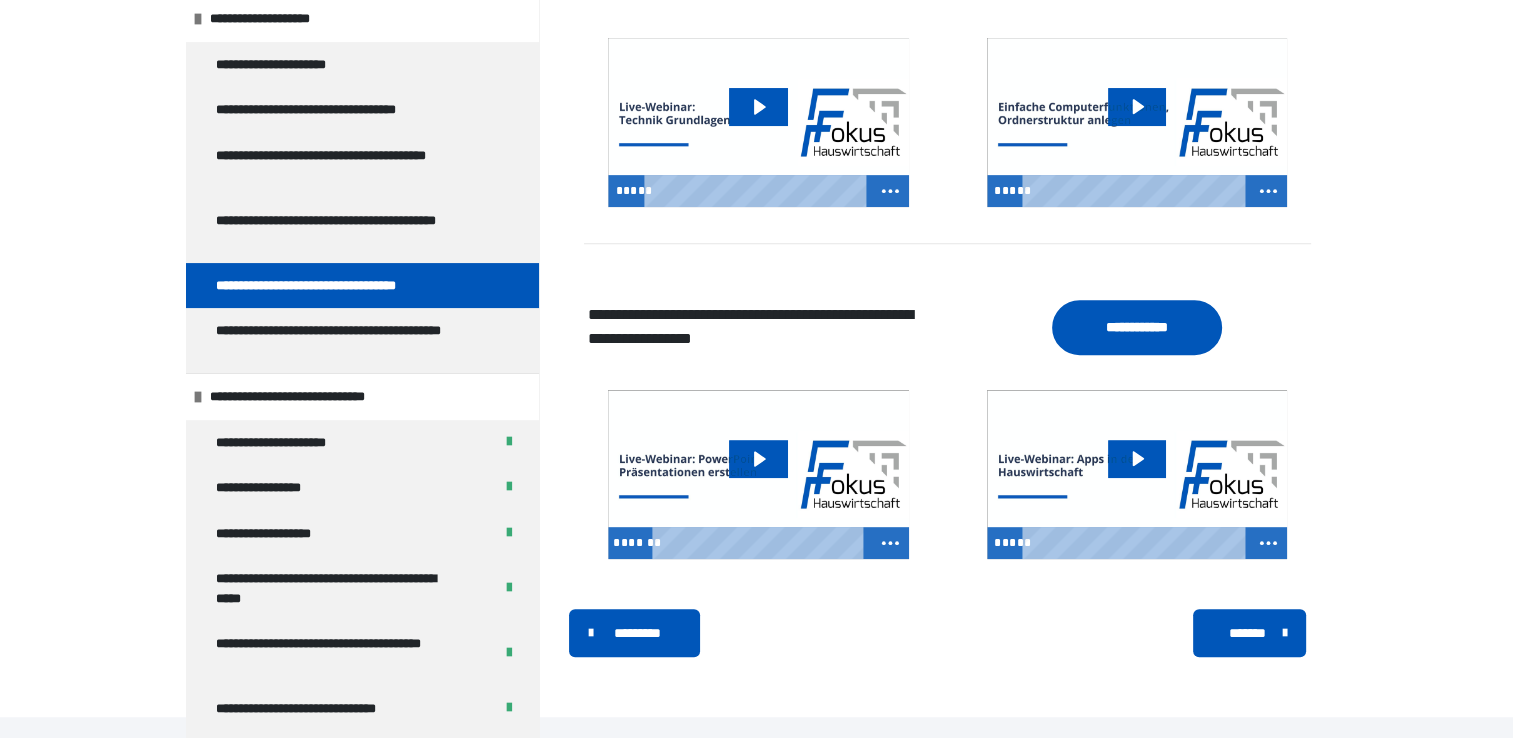 scroll, scrollTop: 882, scrollLeft: 0, axis: vertical 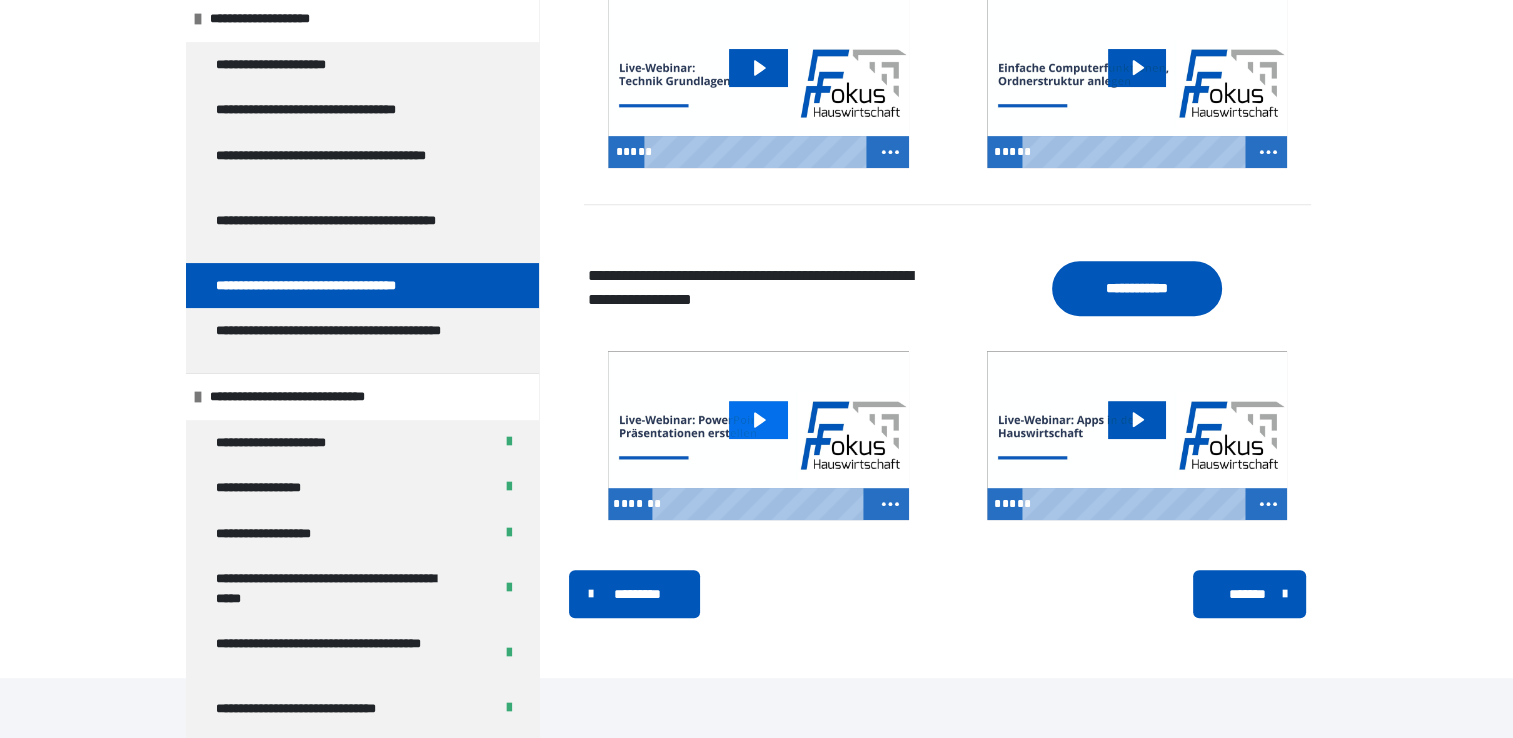 click 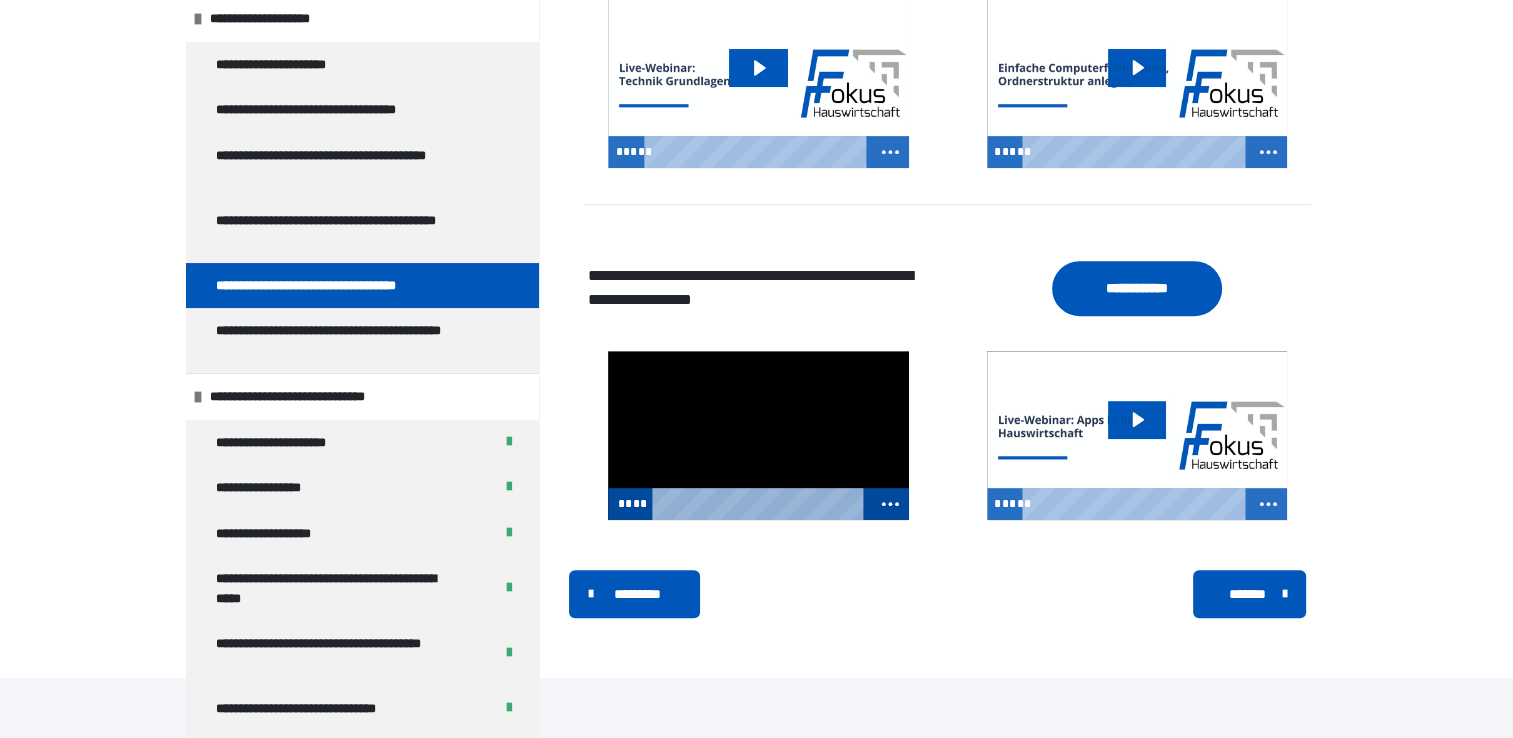 click at bounding box center [758, 435] 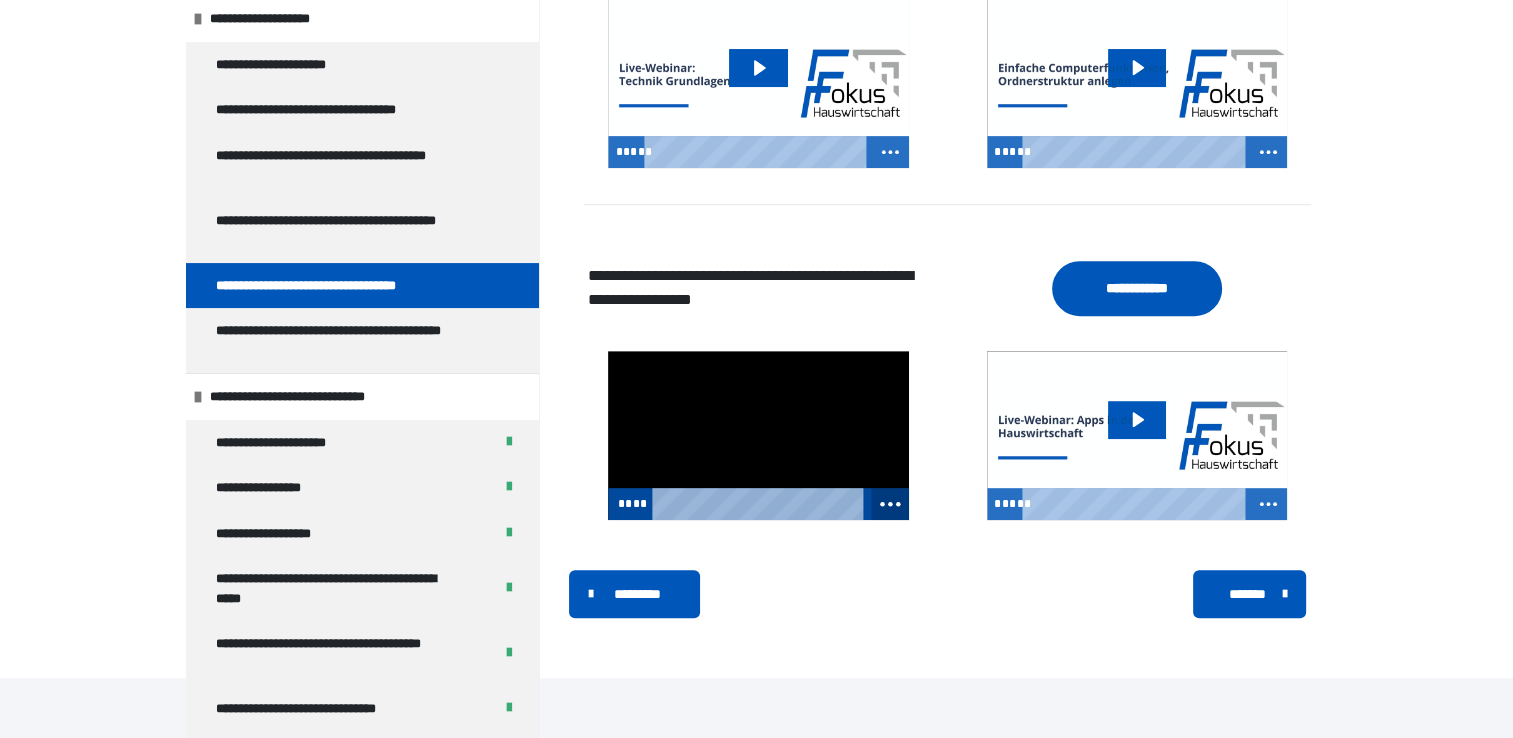 click 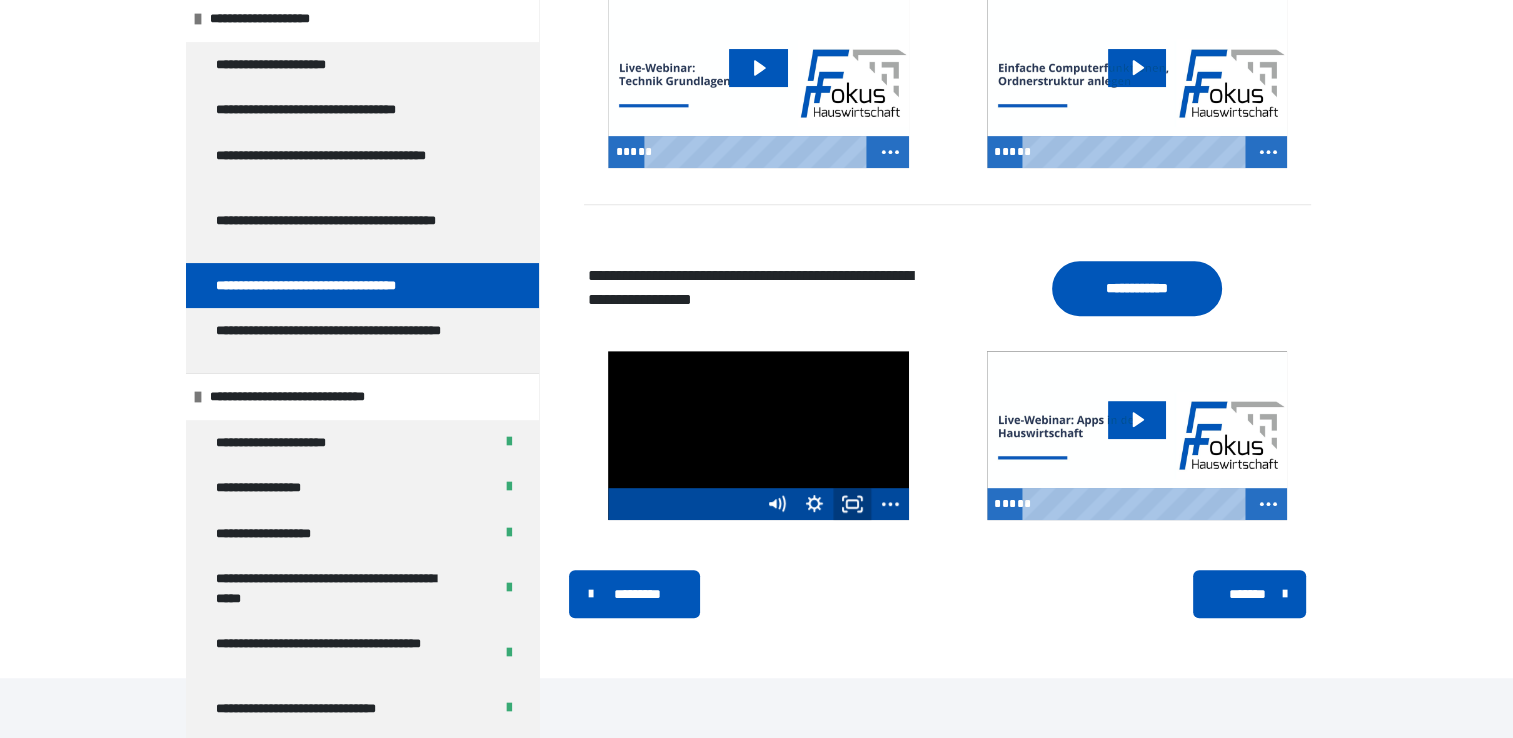 click 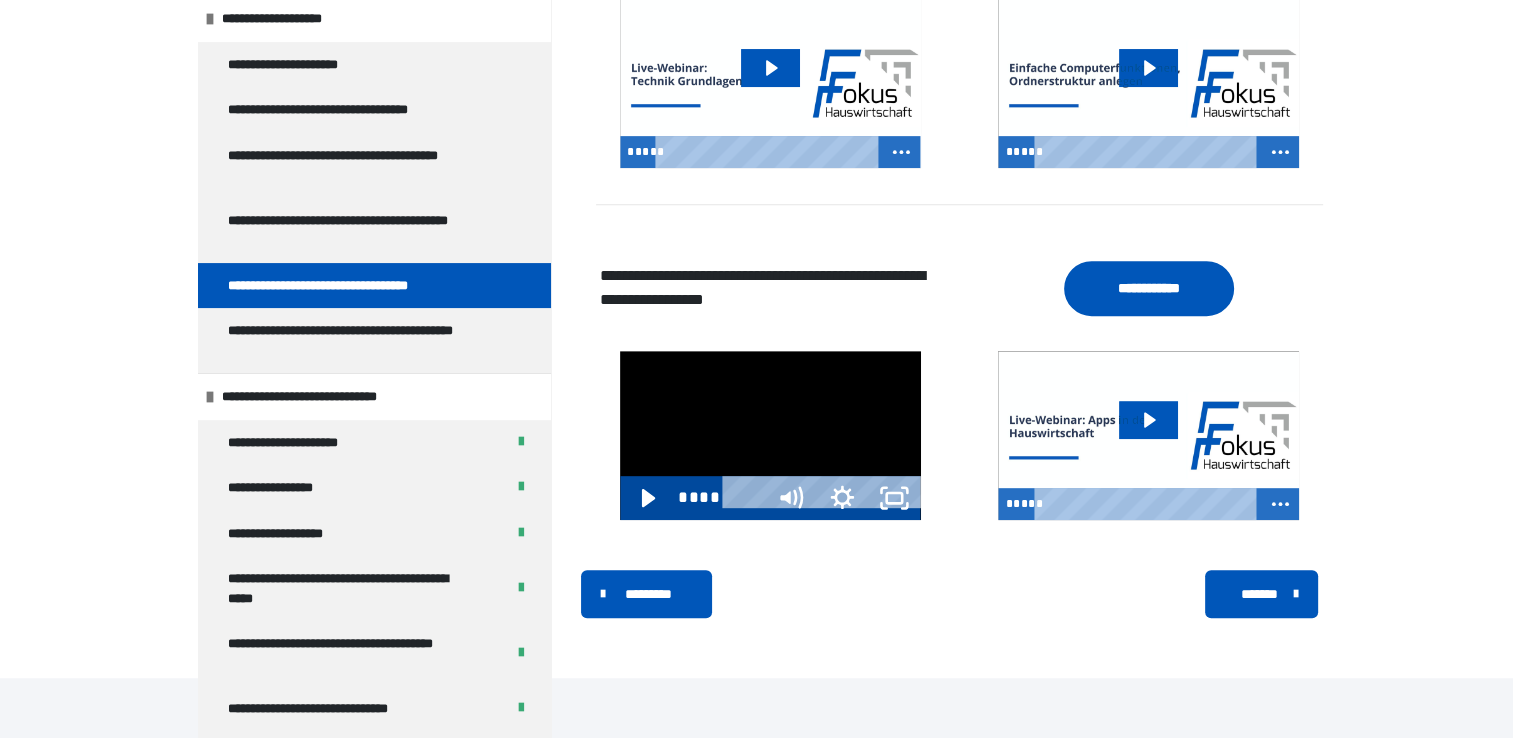 scroll, scrollTop: 756, scrollLeft: 0, axis: vertical 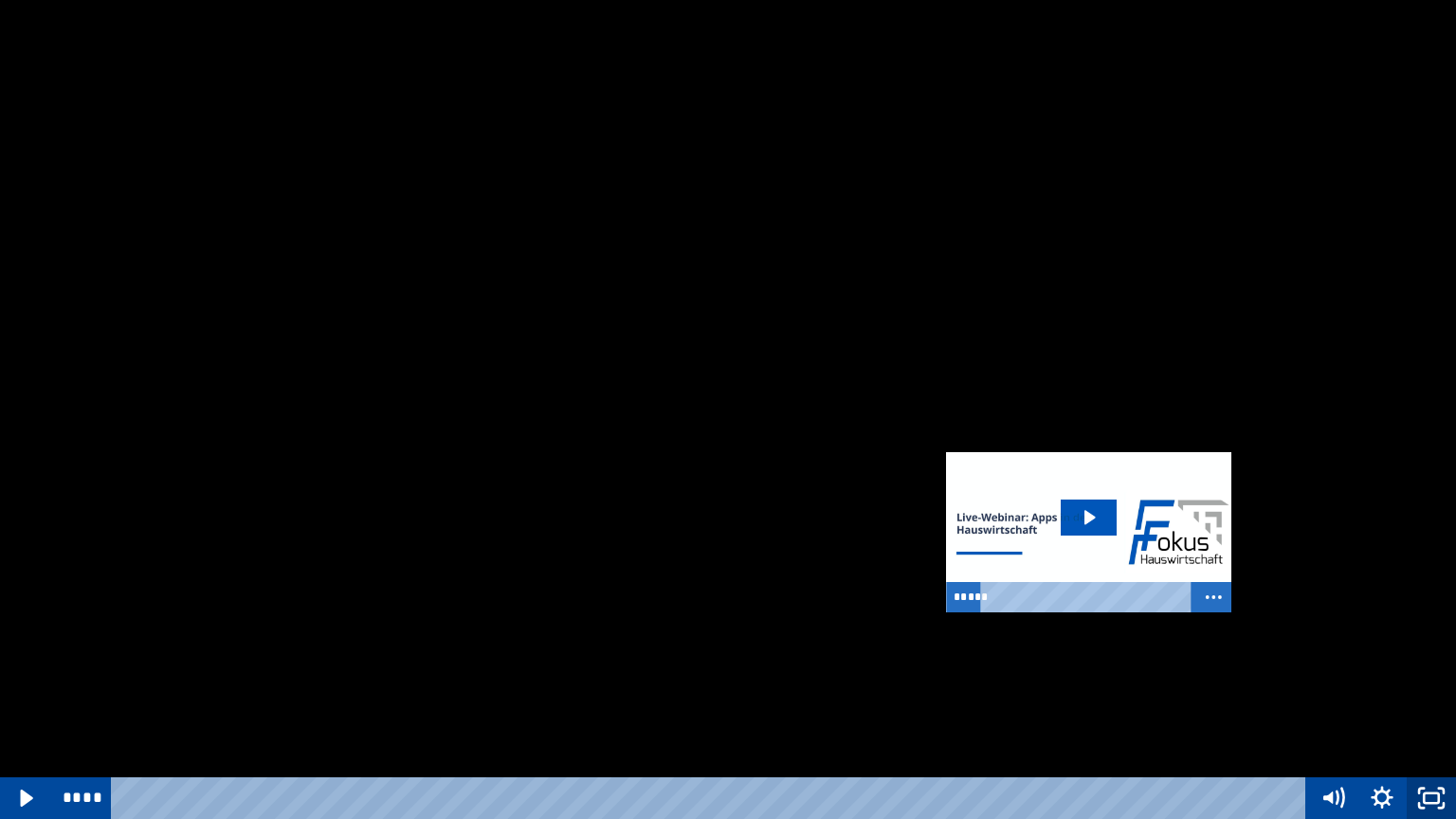 click 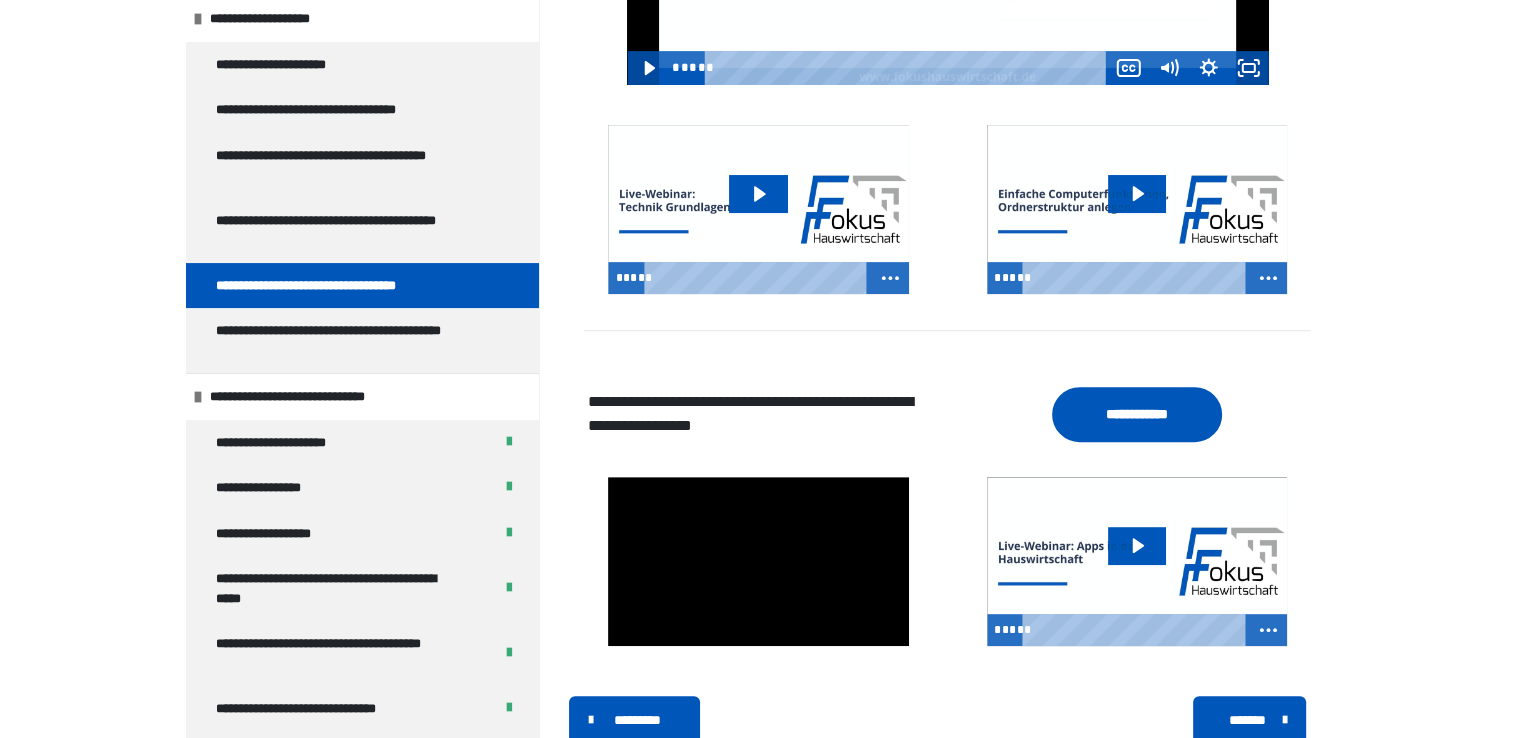 click on "**********" at bounding box center (756, 24) 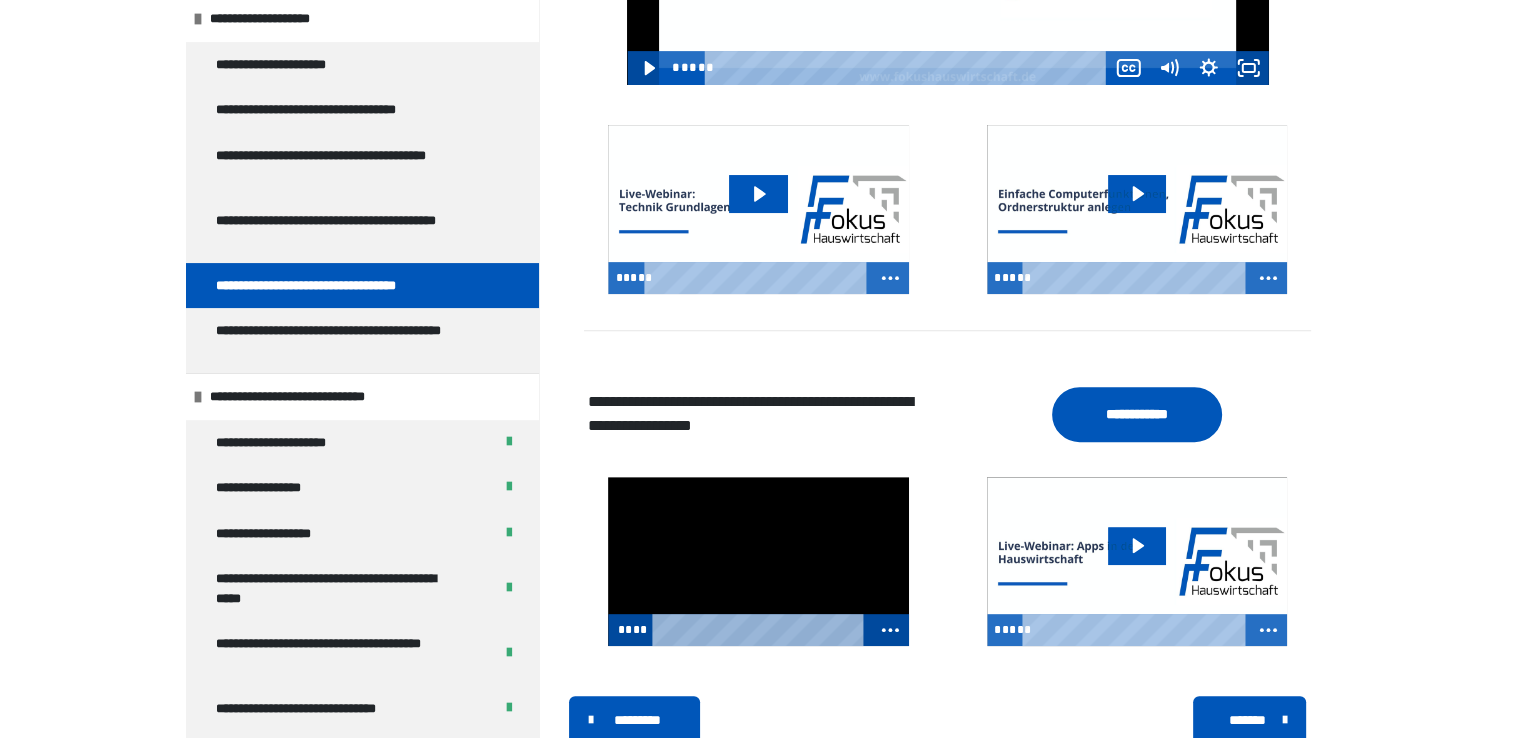 click at bounding box center (758, 561) 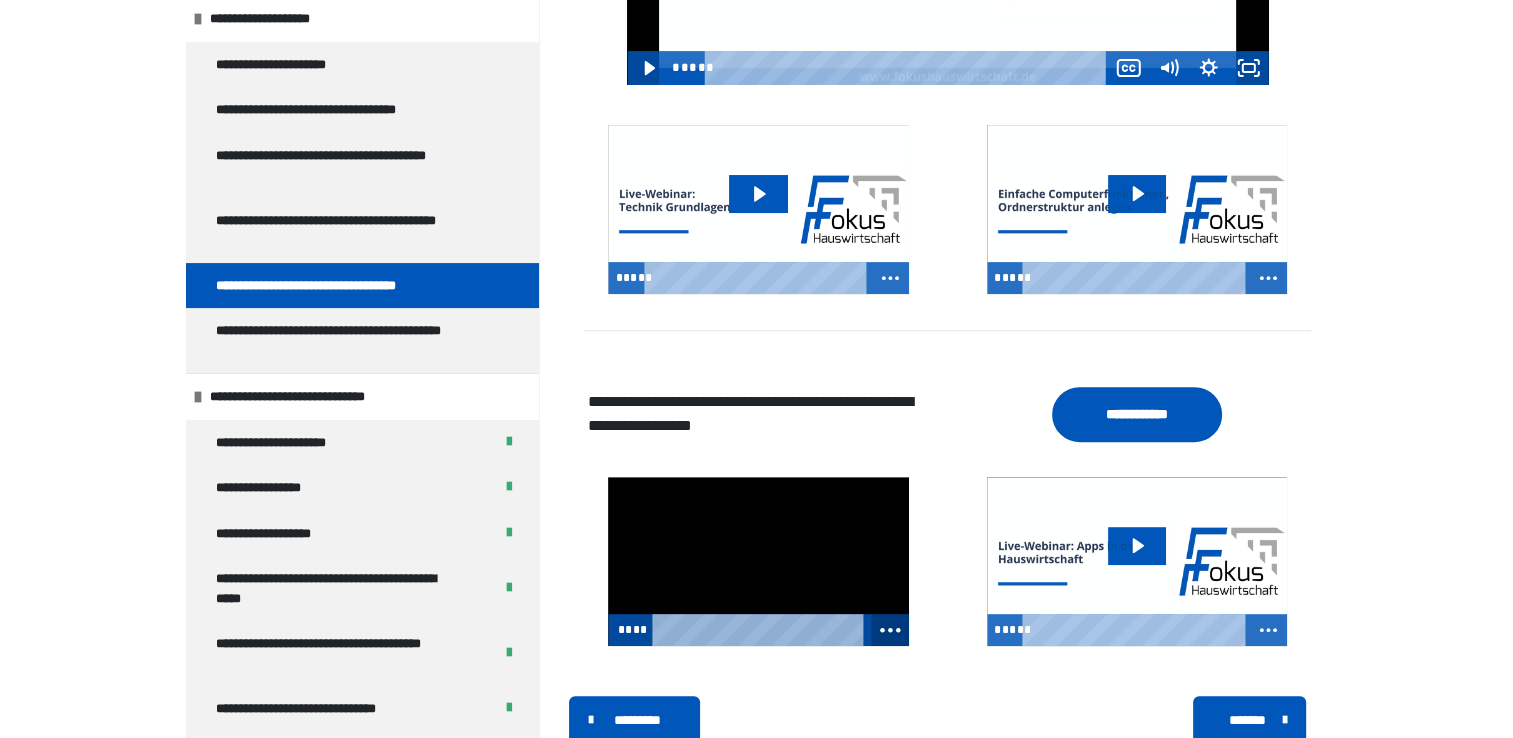 click 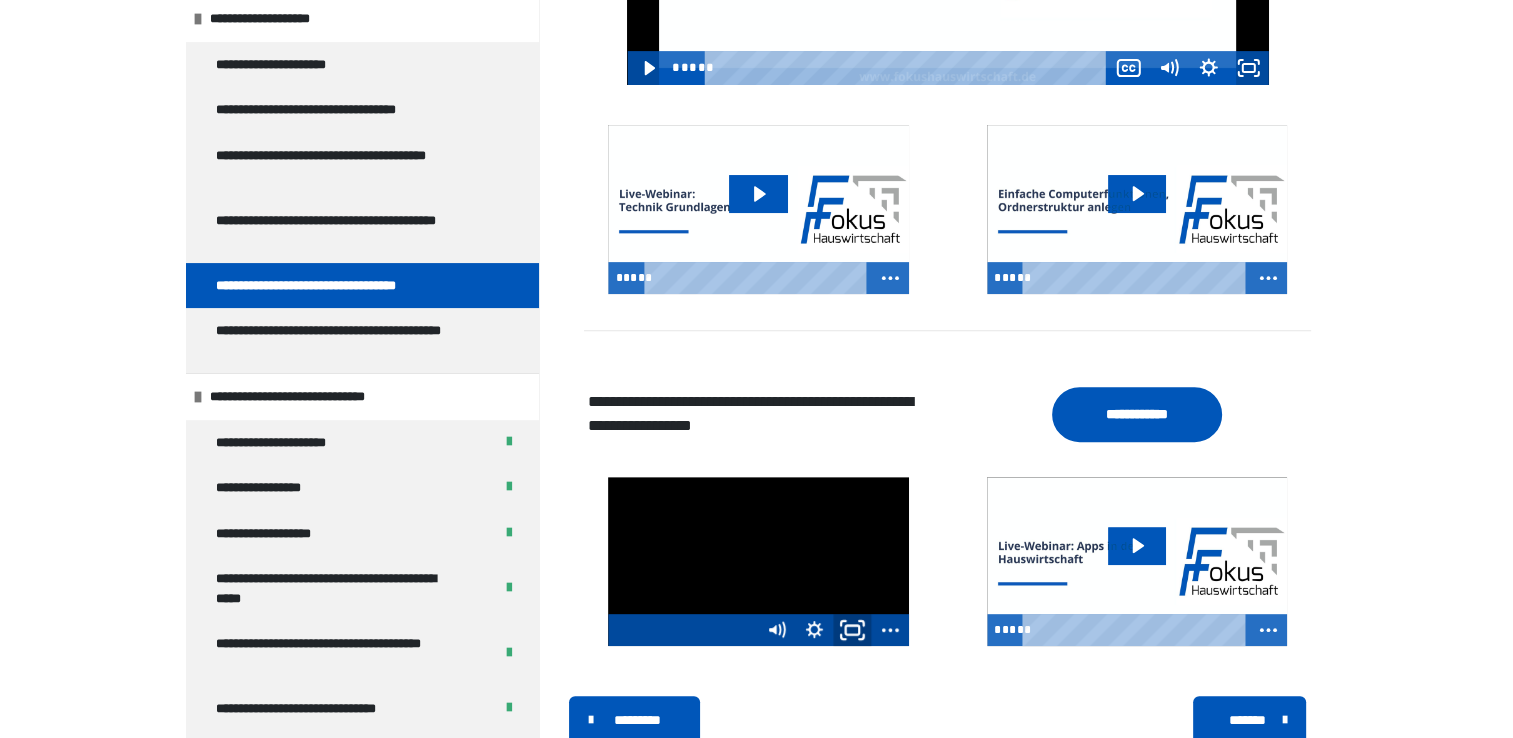 click 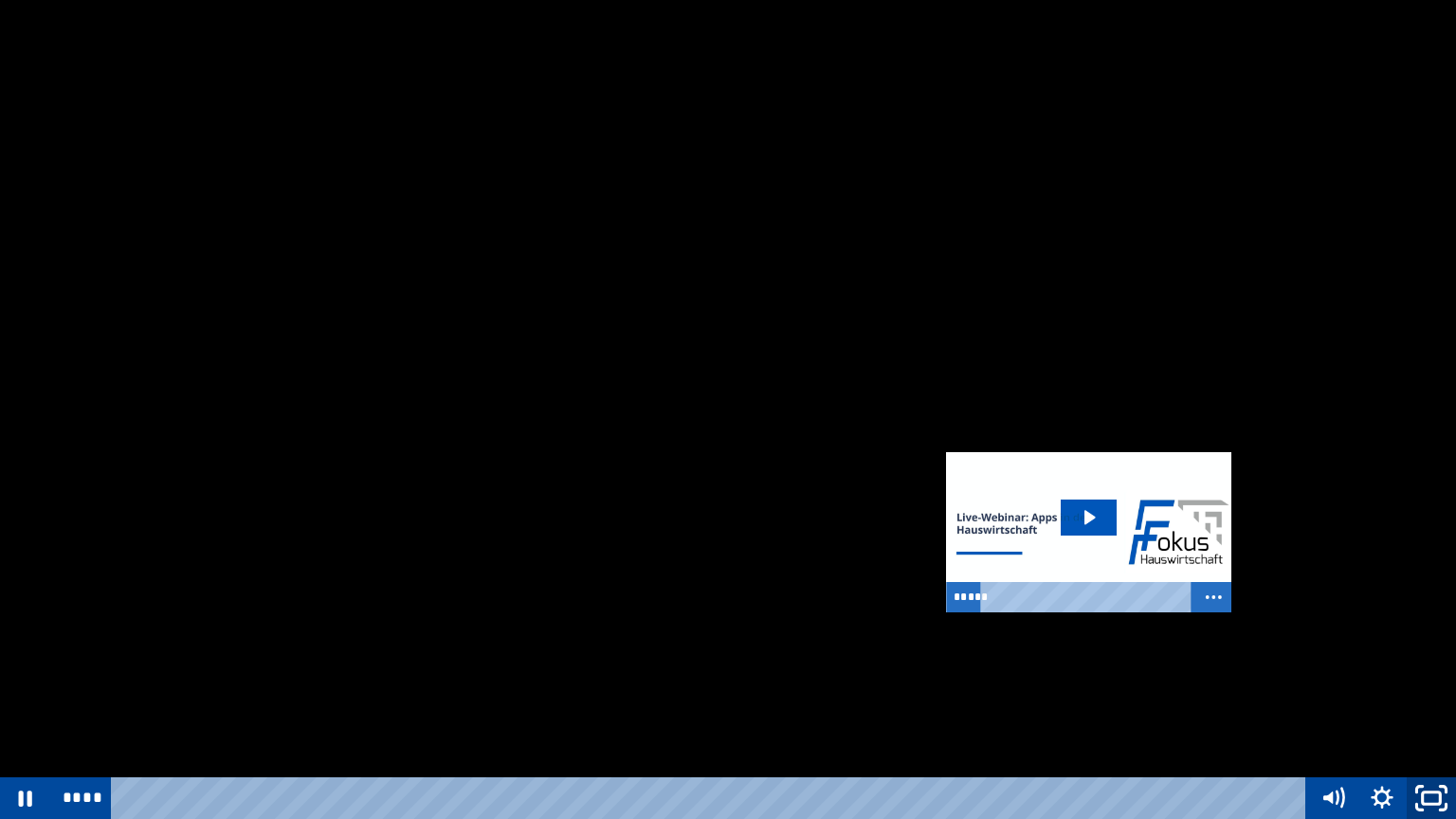 click 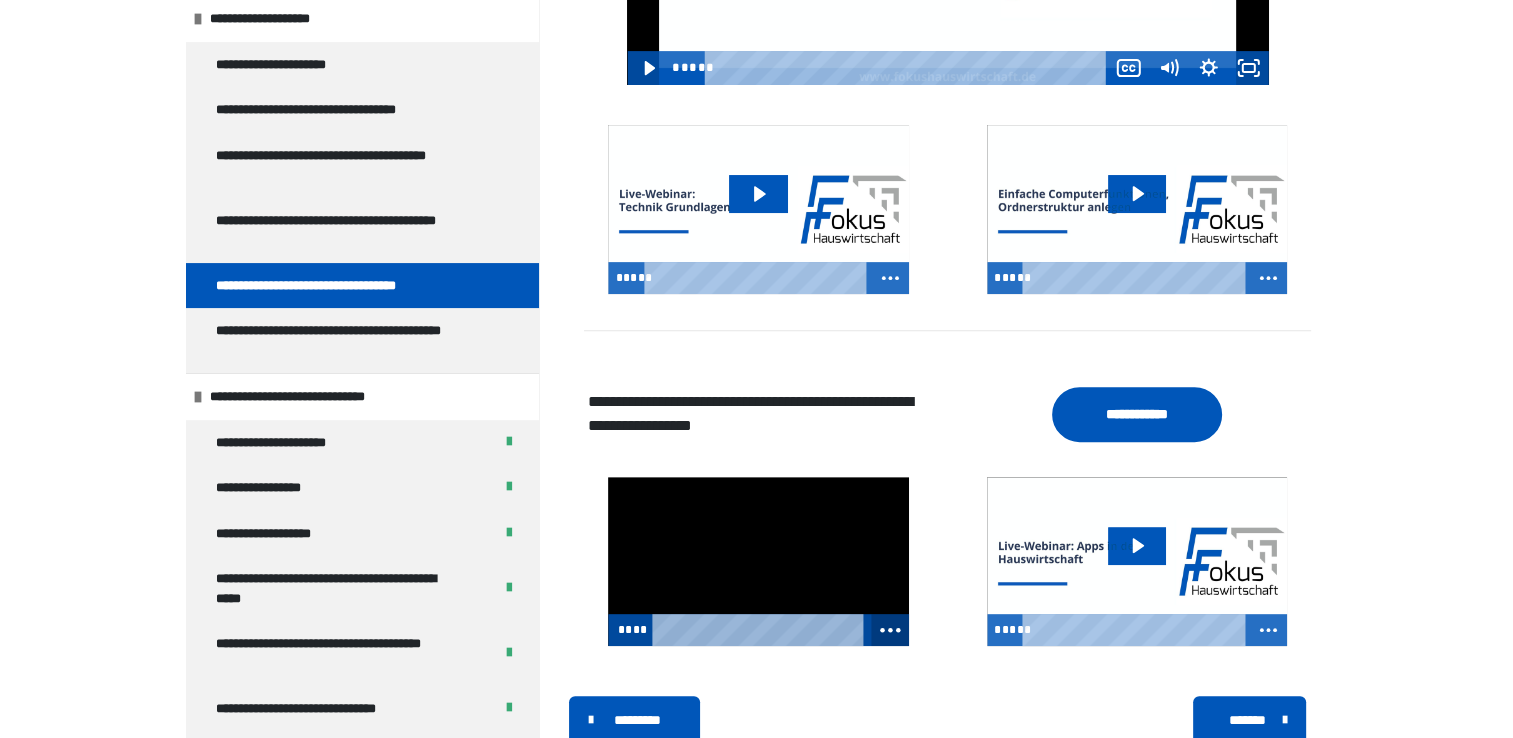 click 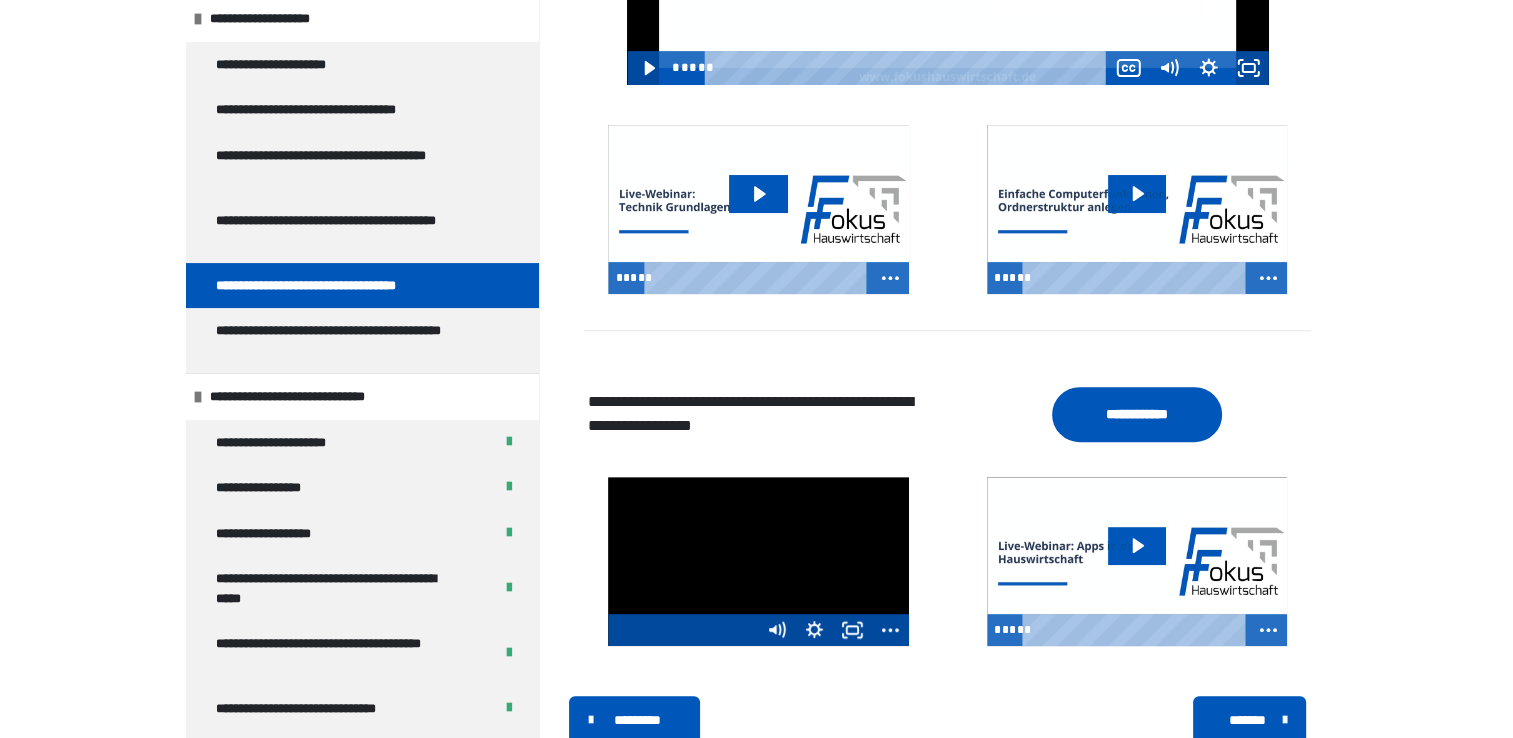 click at bounding box center [758, 561] 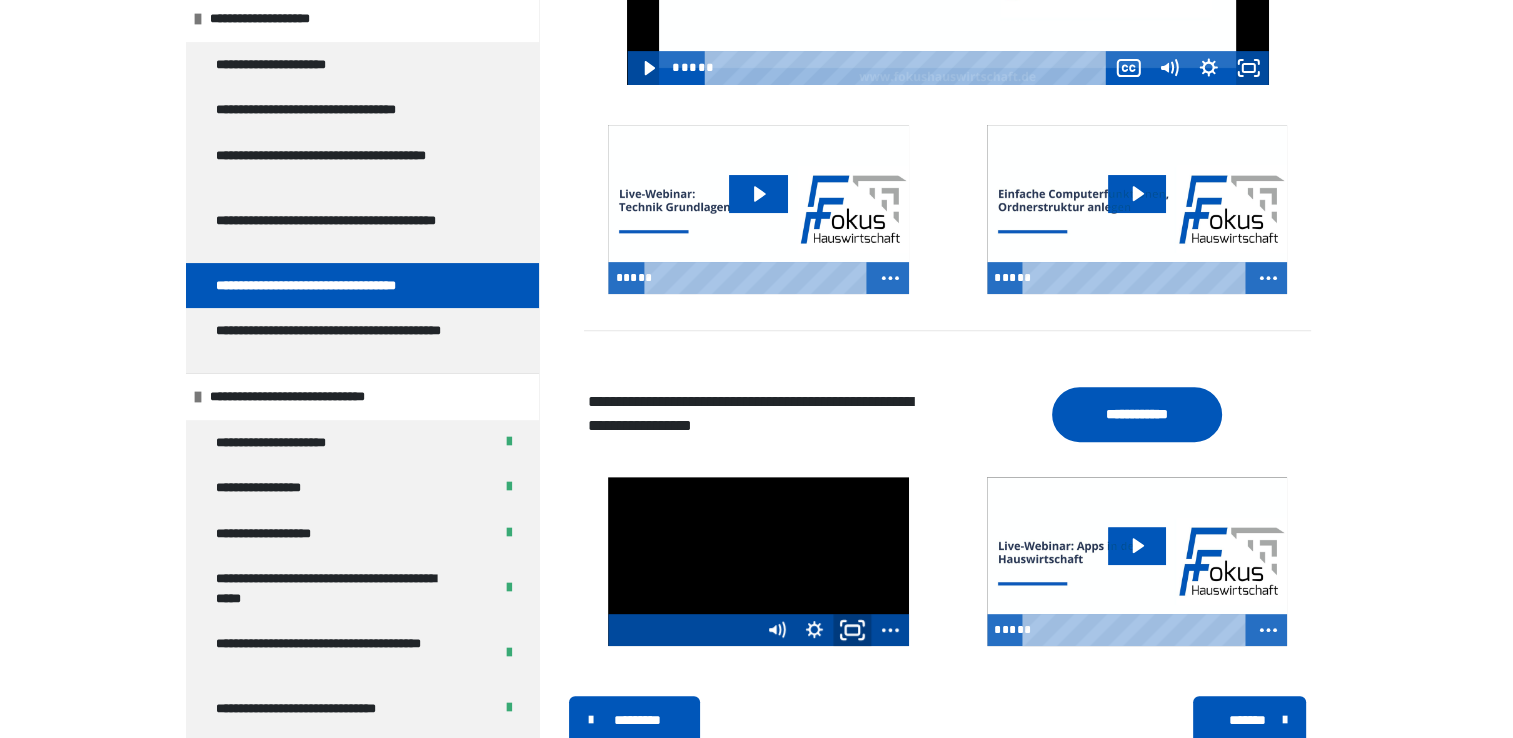 click 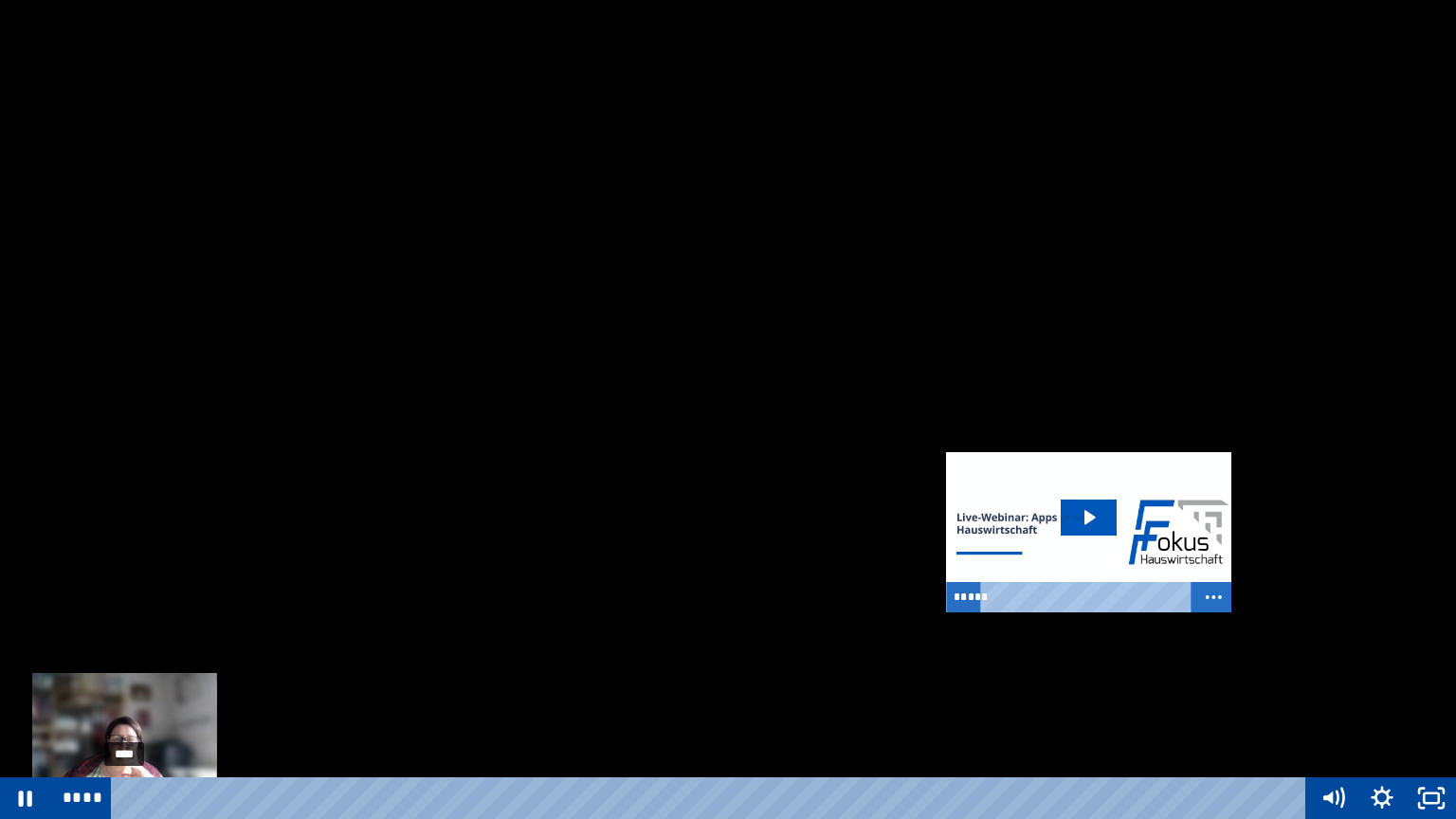 click on "****" at bounding box center [712, 798] 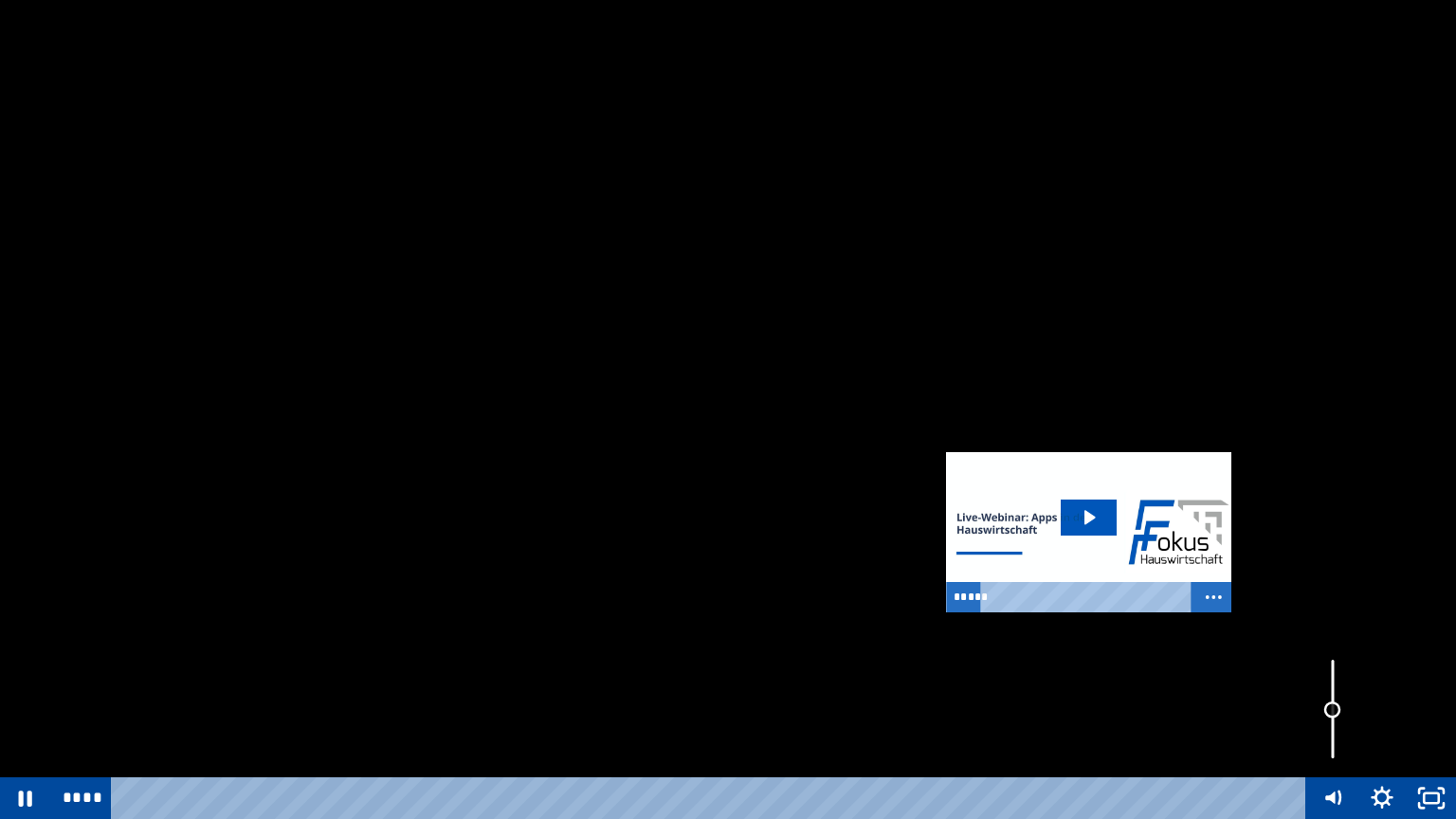 drag, startPoint x: 1329, startPoint y: 685, endPoint x: 1339, endPoint y: 710, distance: 26.925824 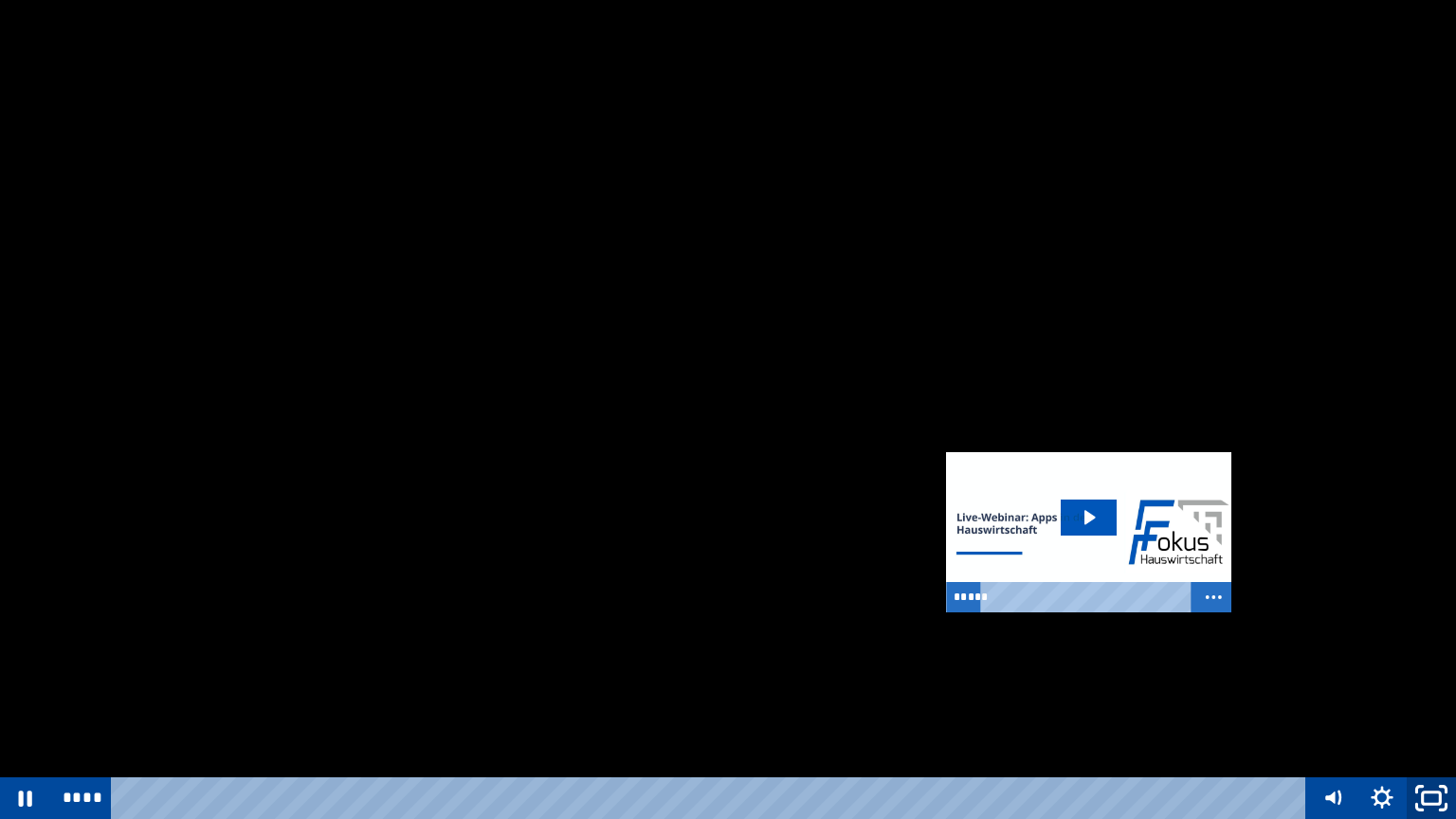 click 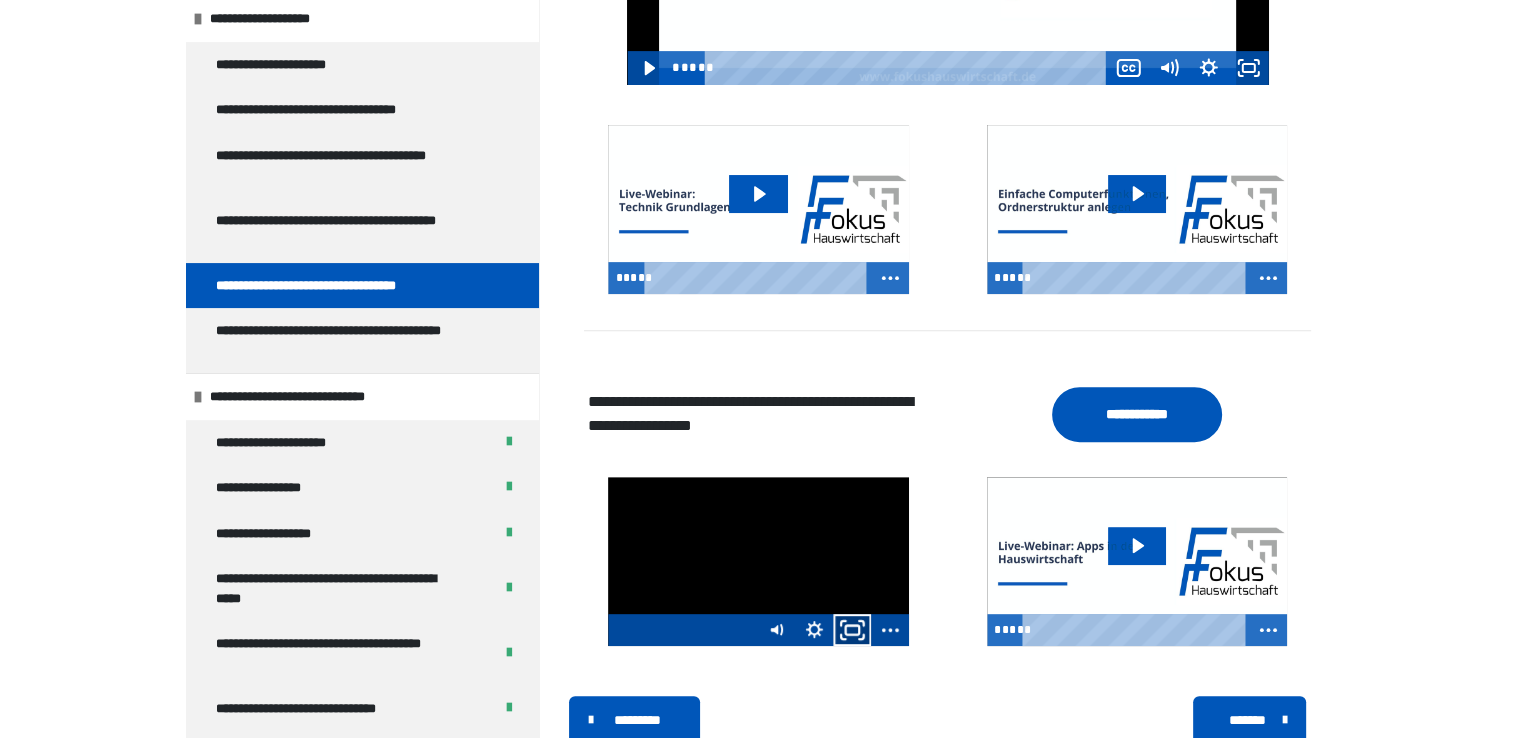 click 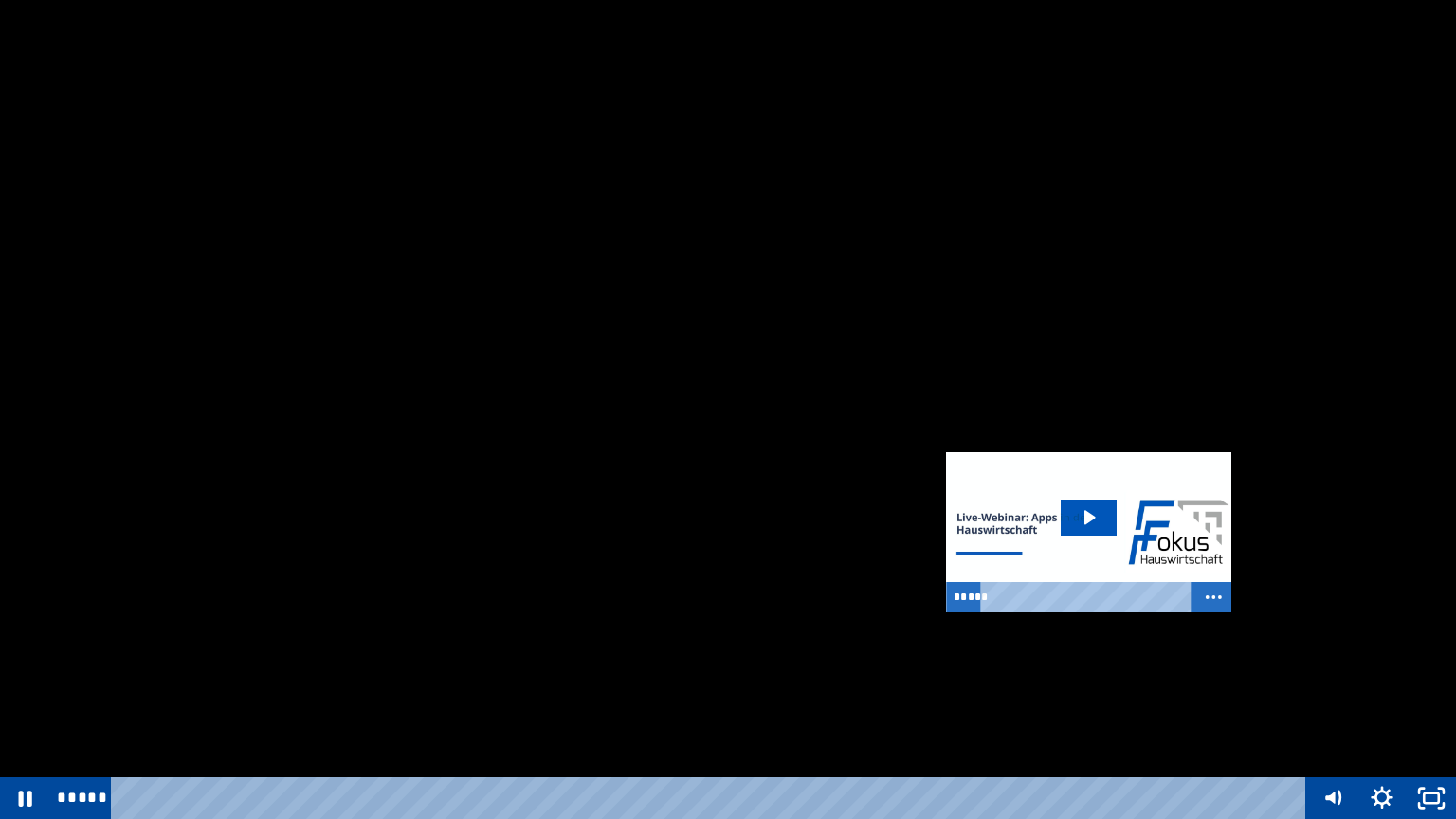 click at bounding box center [728, 410] 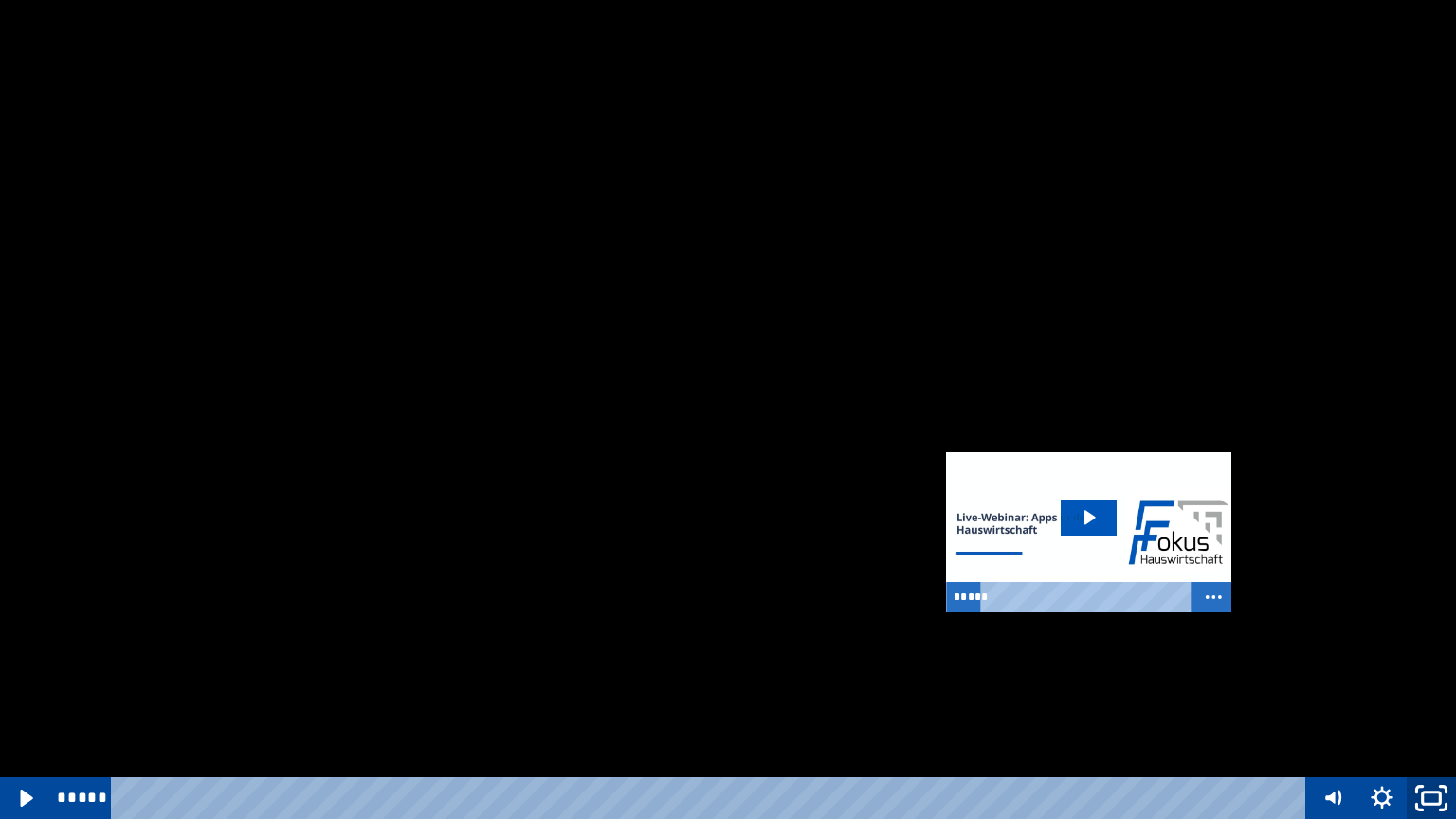 click 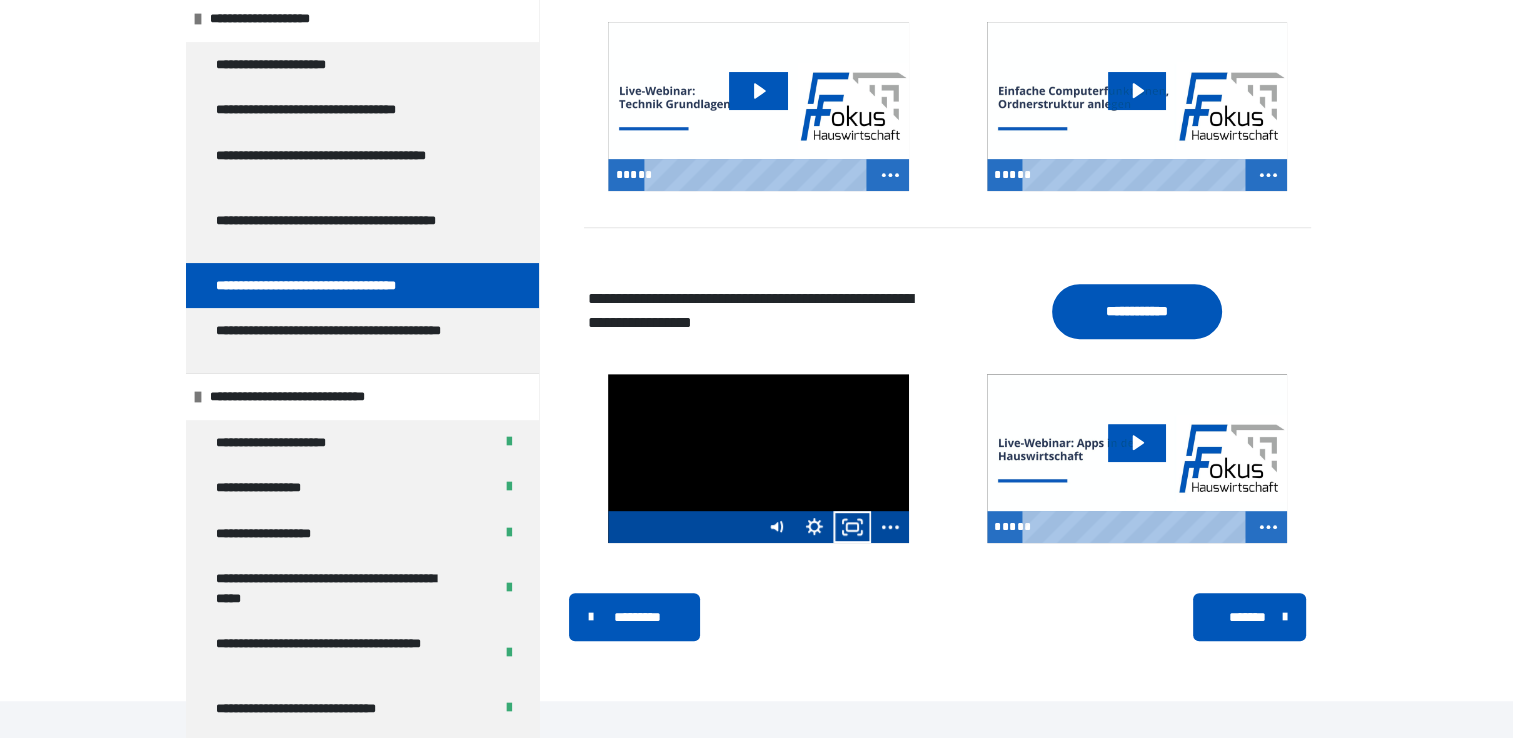 scroll, scrollTop: 882, scrollLeft: 0, axis: vertical 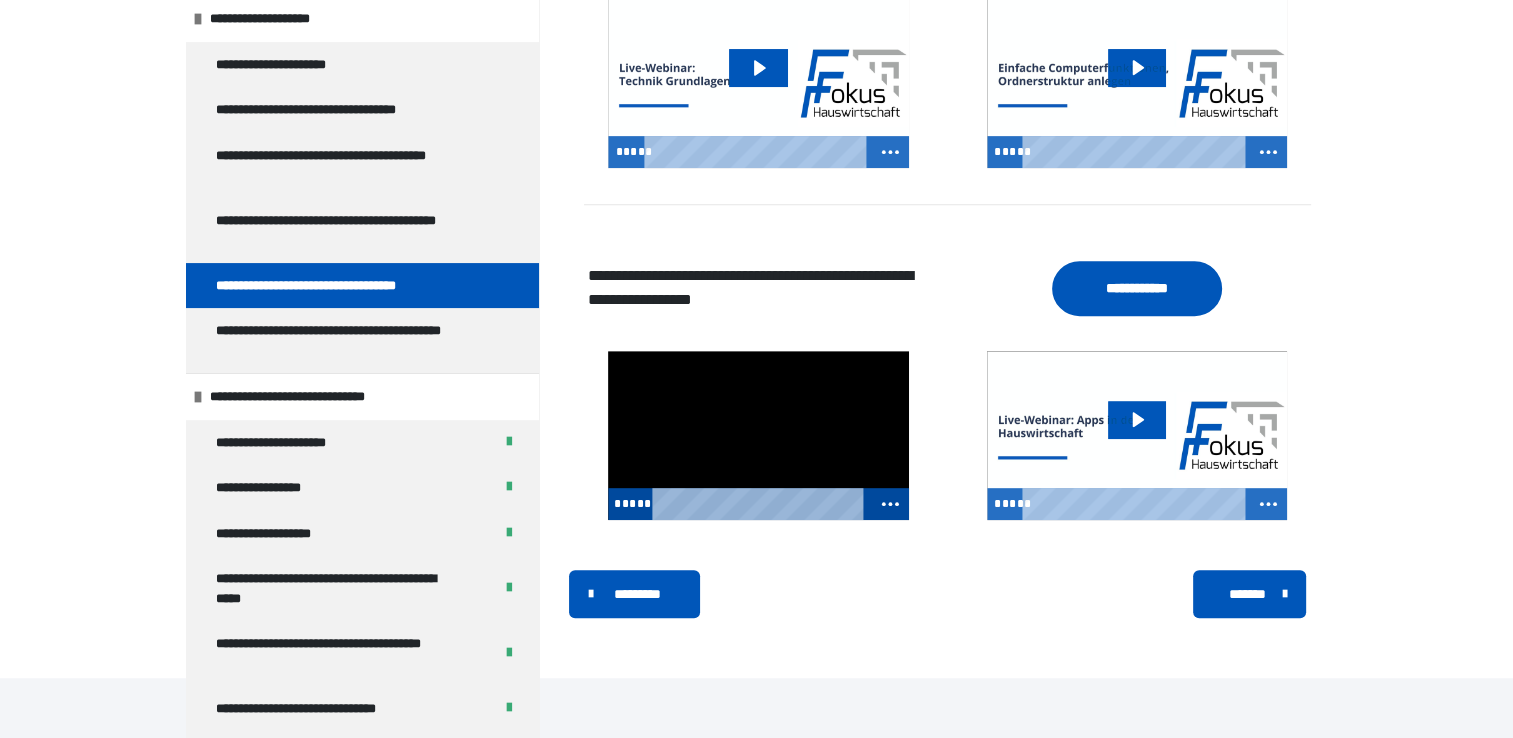 click at bounding box center (758, 435) 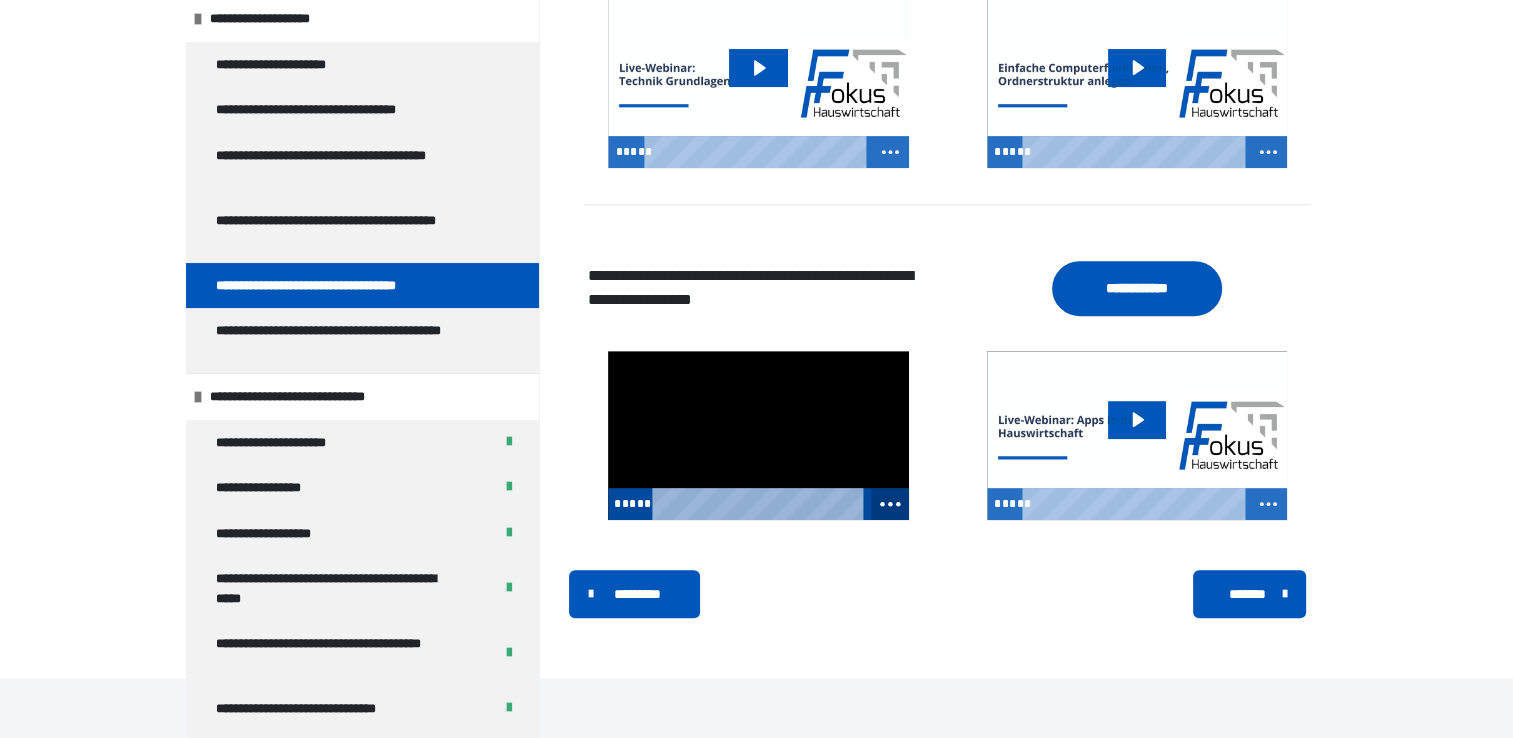 click 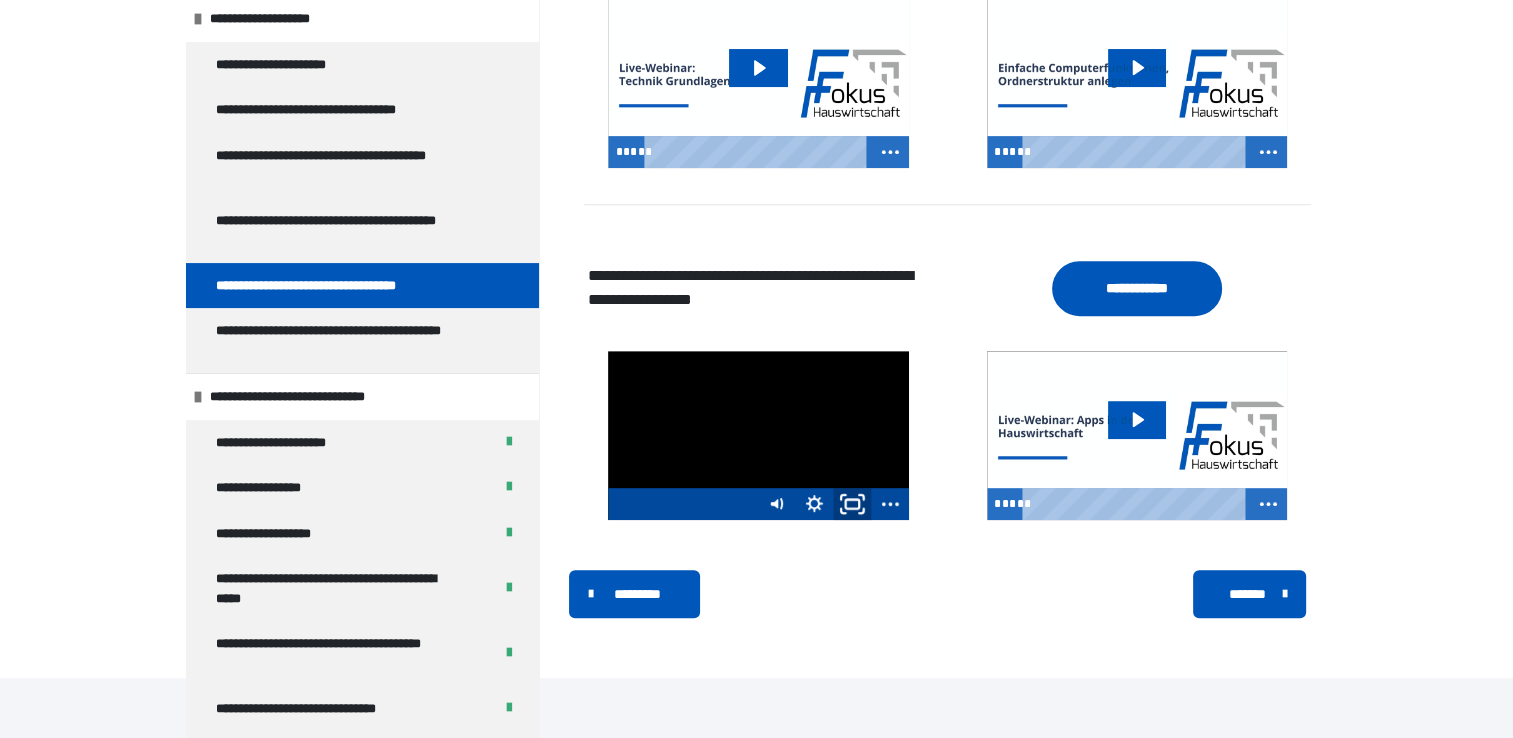 click 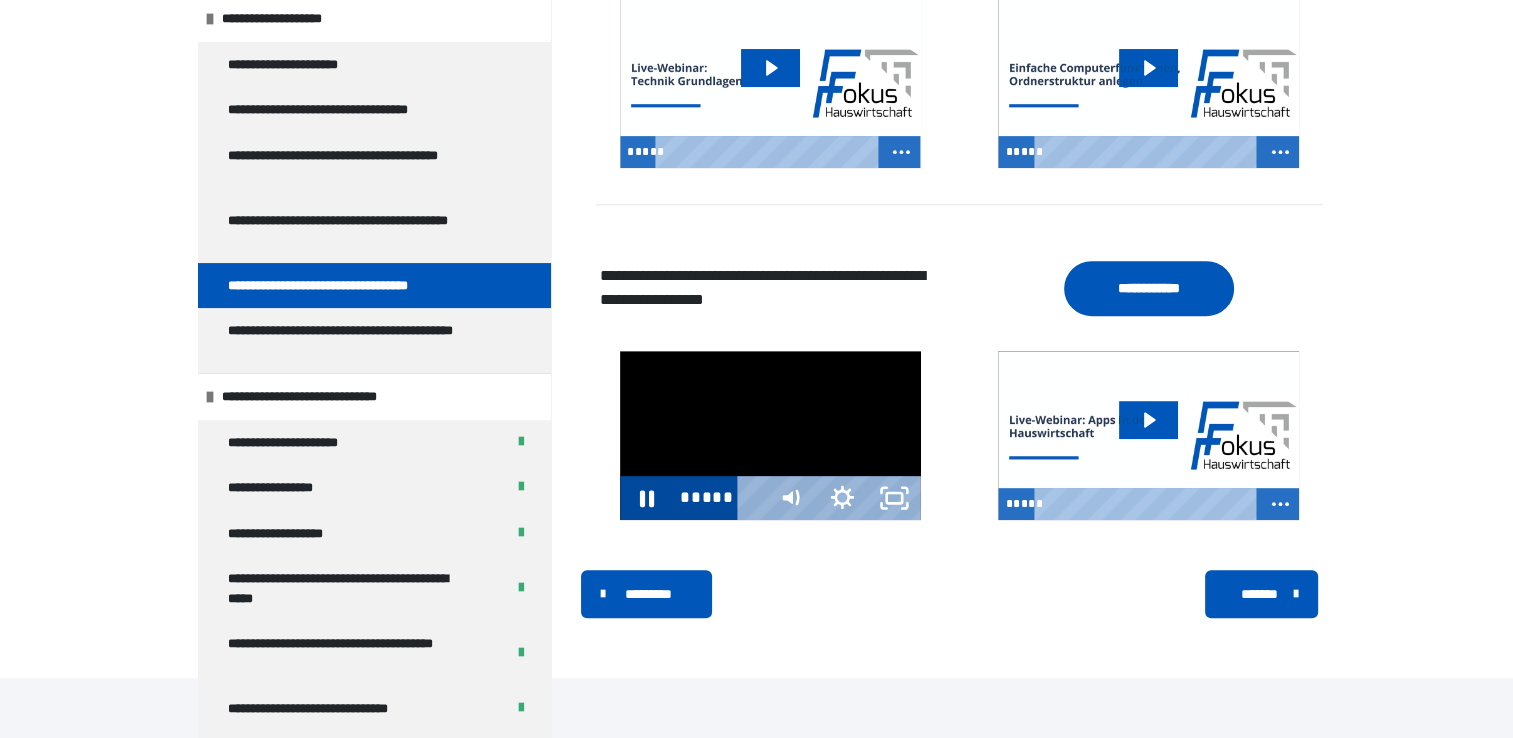 scroll, scrollTop: 756, scrollLeft: 0, axis: vertical 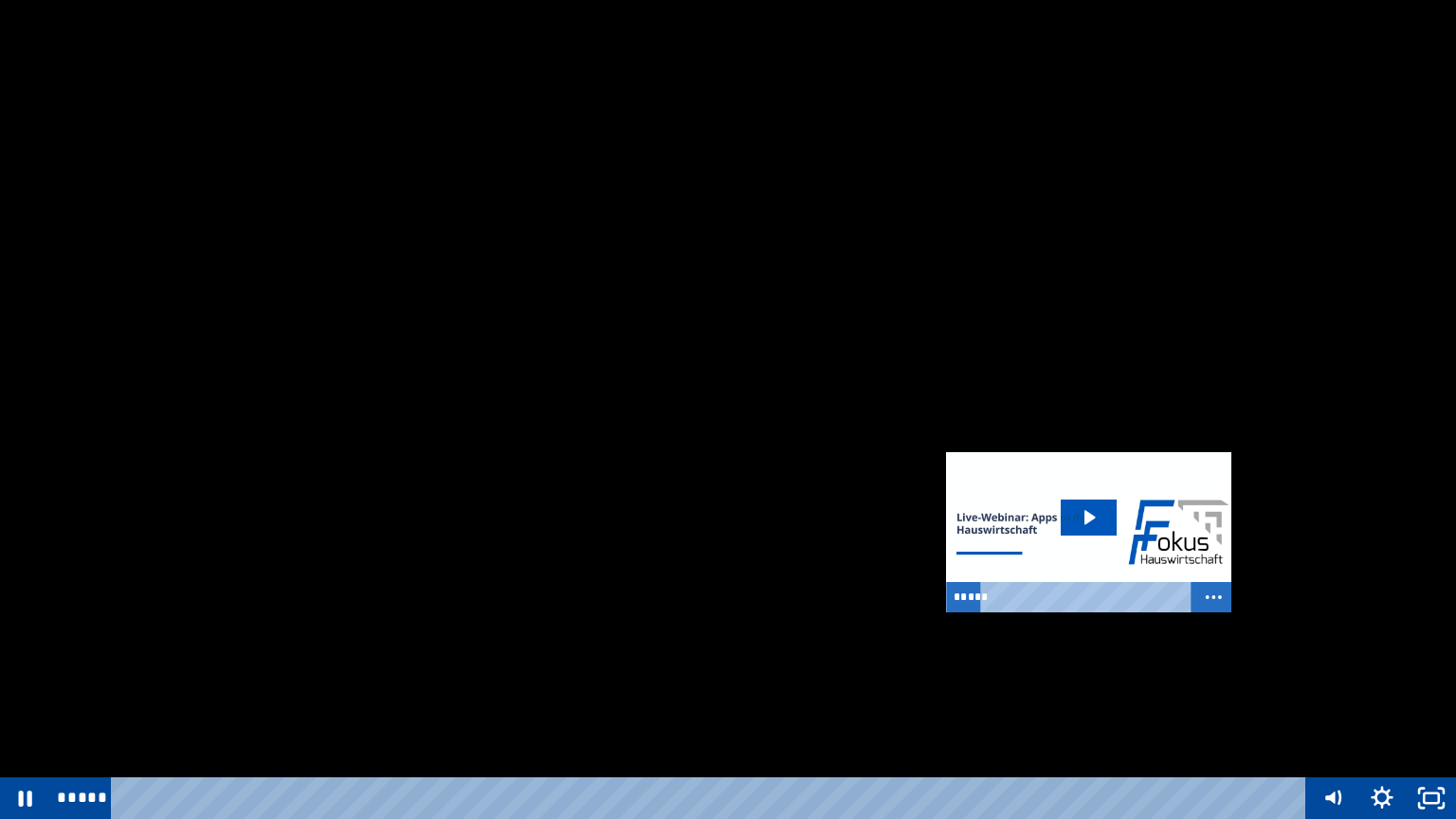 click at bounding box center (728, 410) 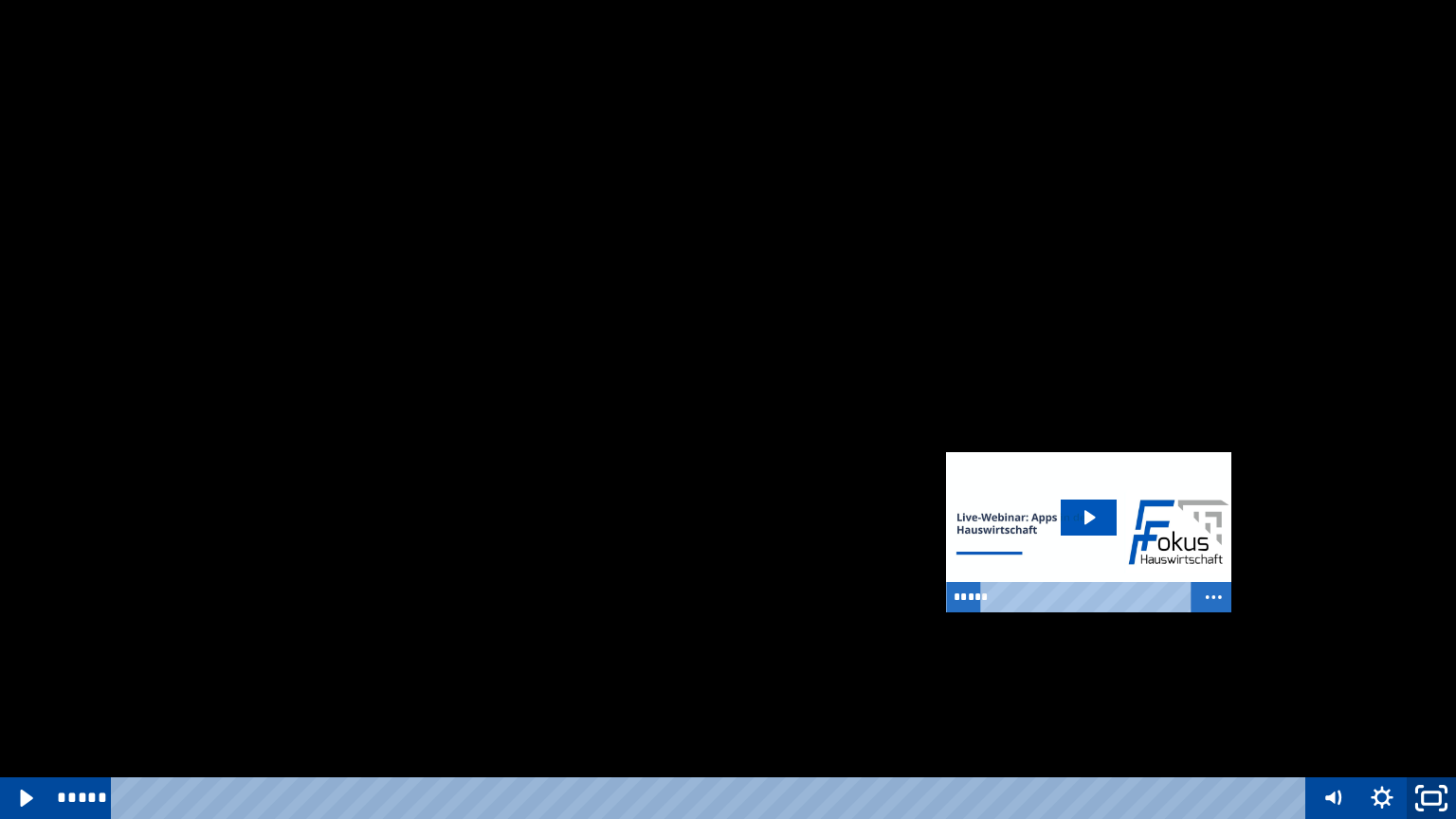 click 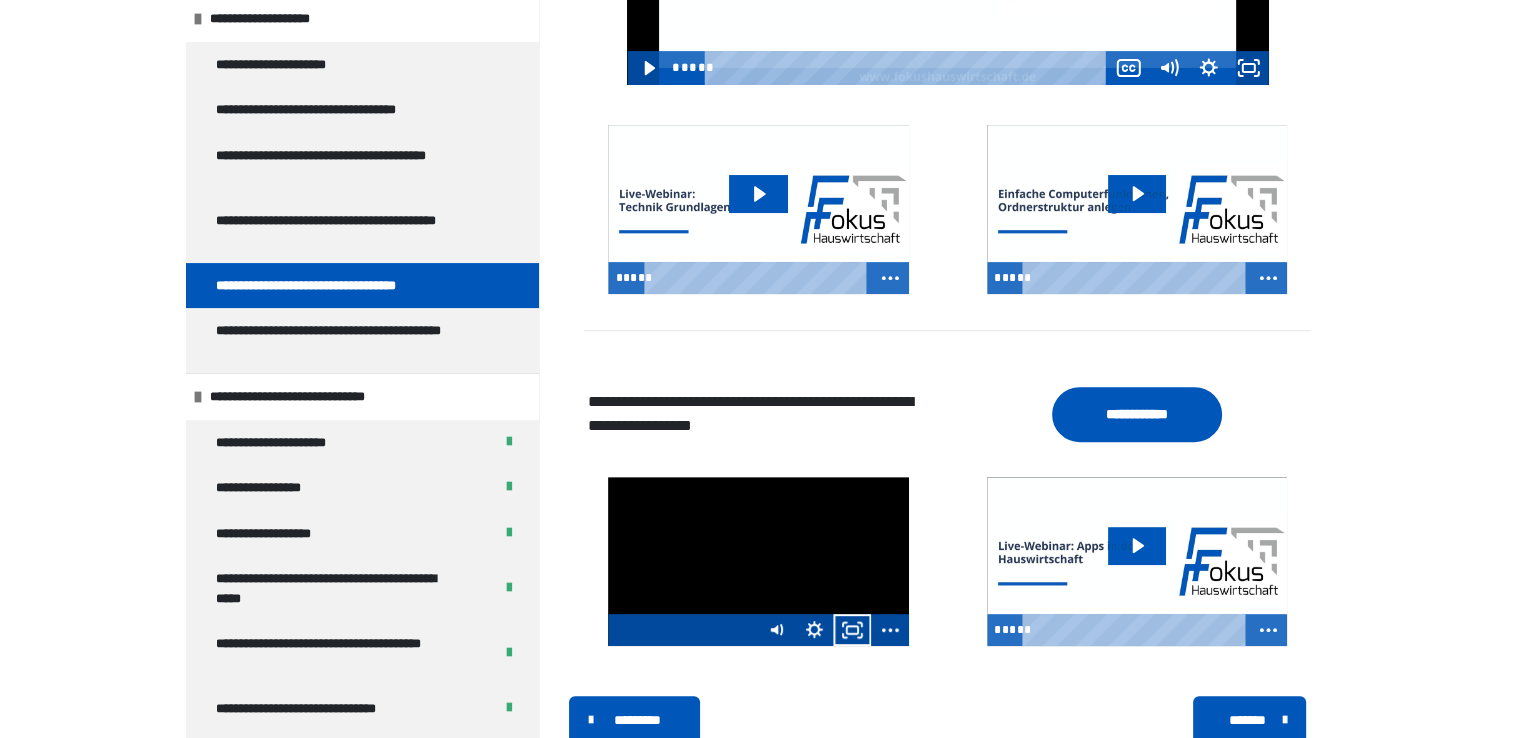 click at bounding box center [758, 561] 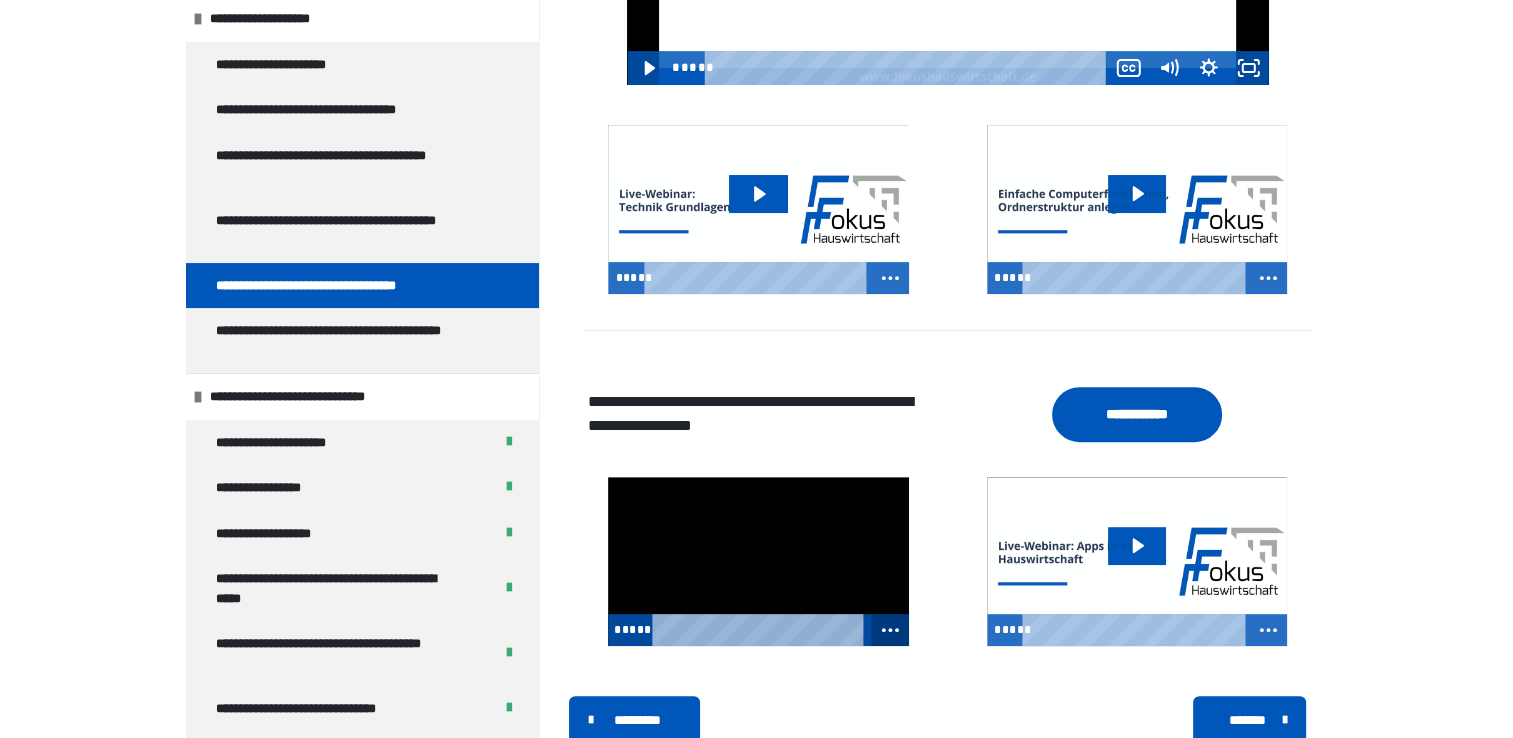 click 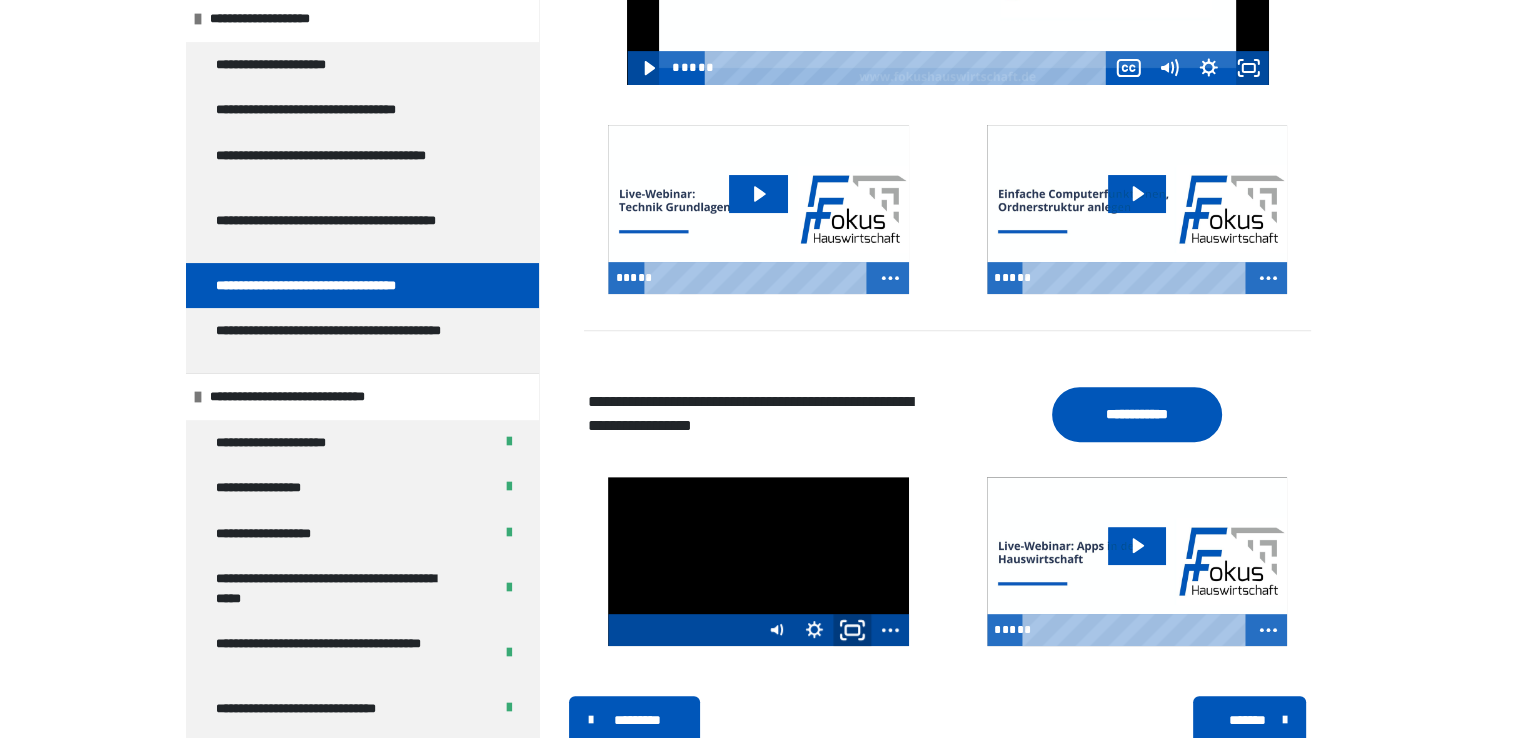 click 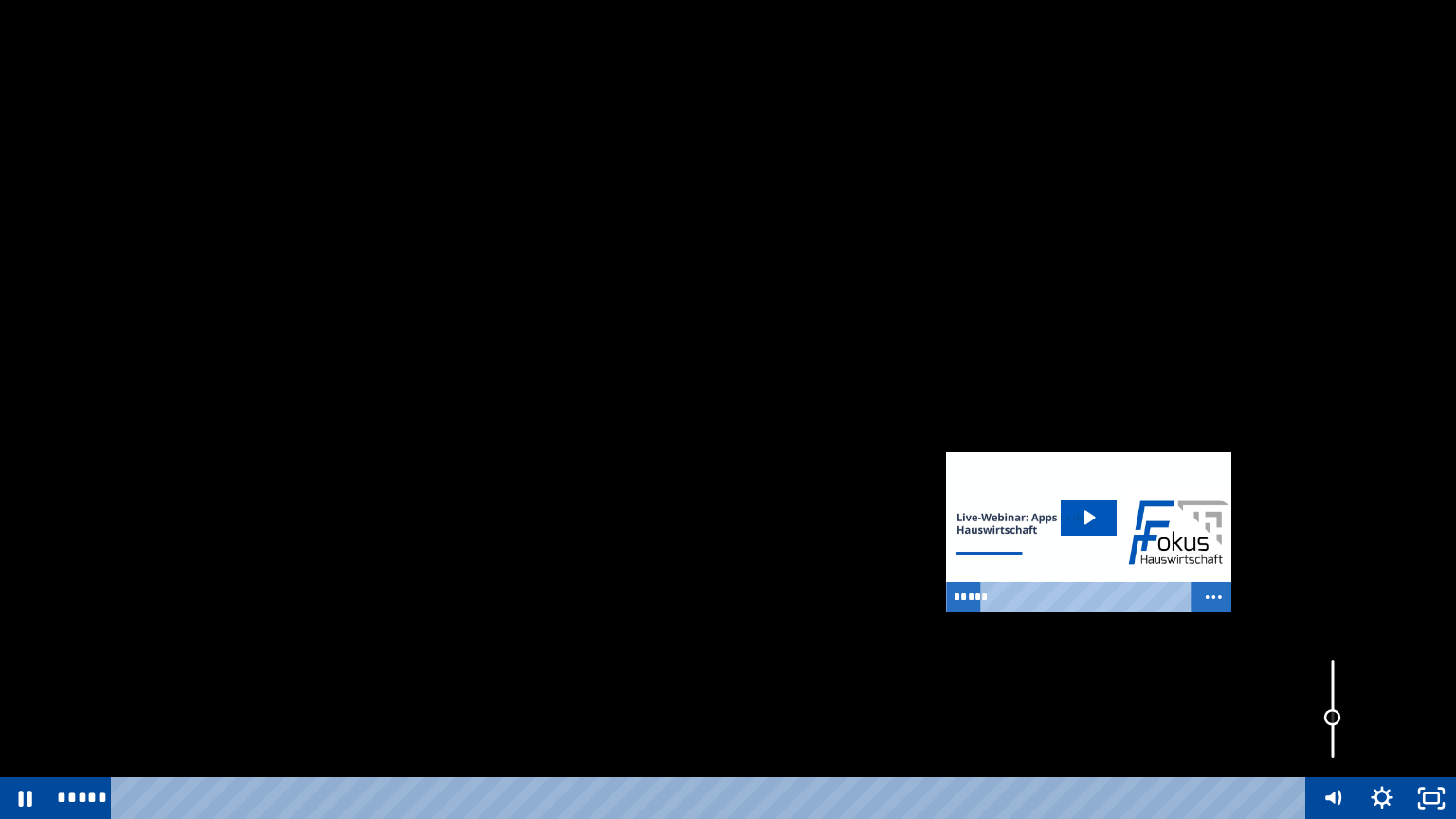 click at bounding box center [1333, 718] 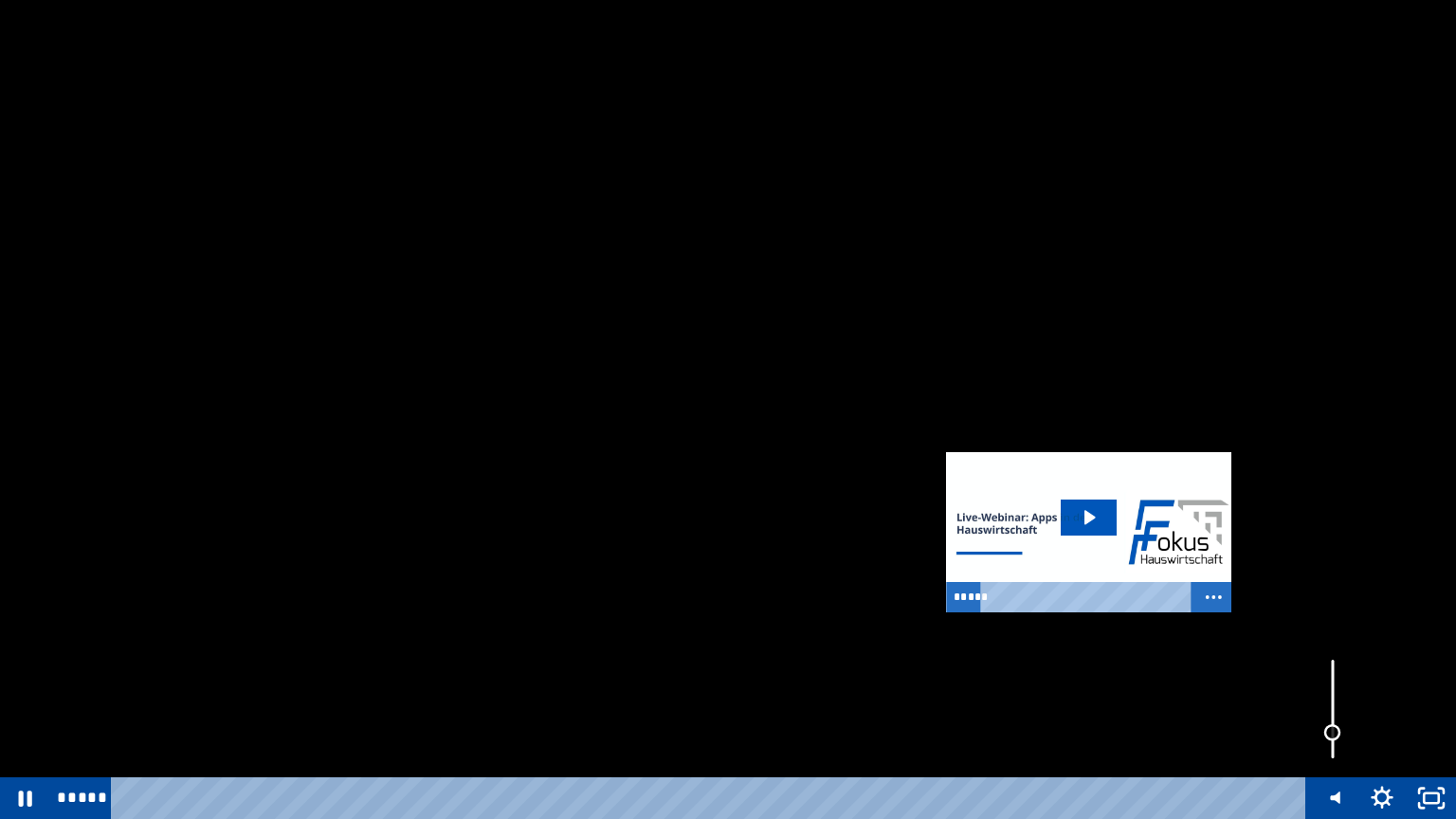 drag, startPoint x: 1328, startPoint y: 720, endPoint x: 1334, endPoint y: 733, distance: 14.3178211 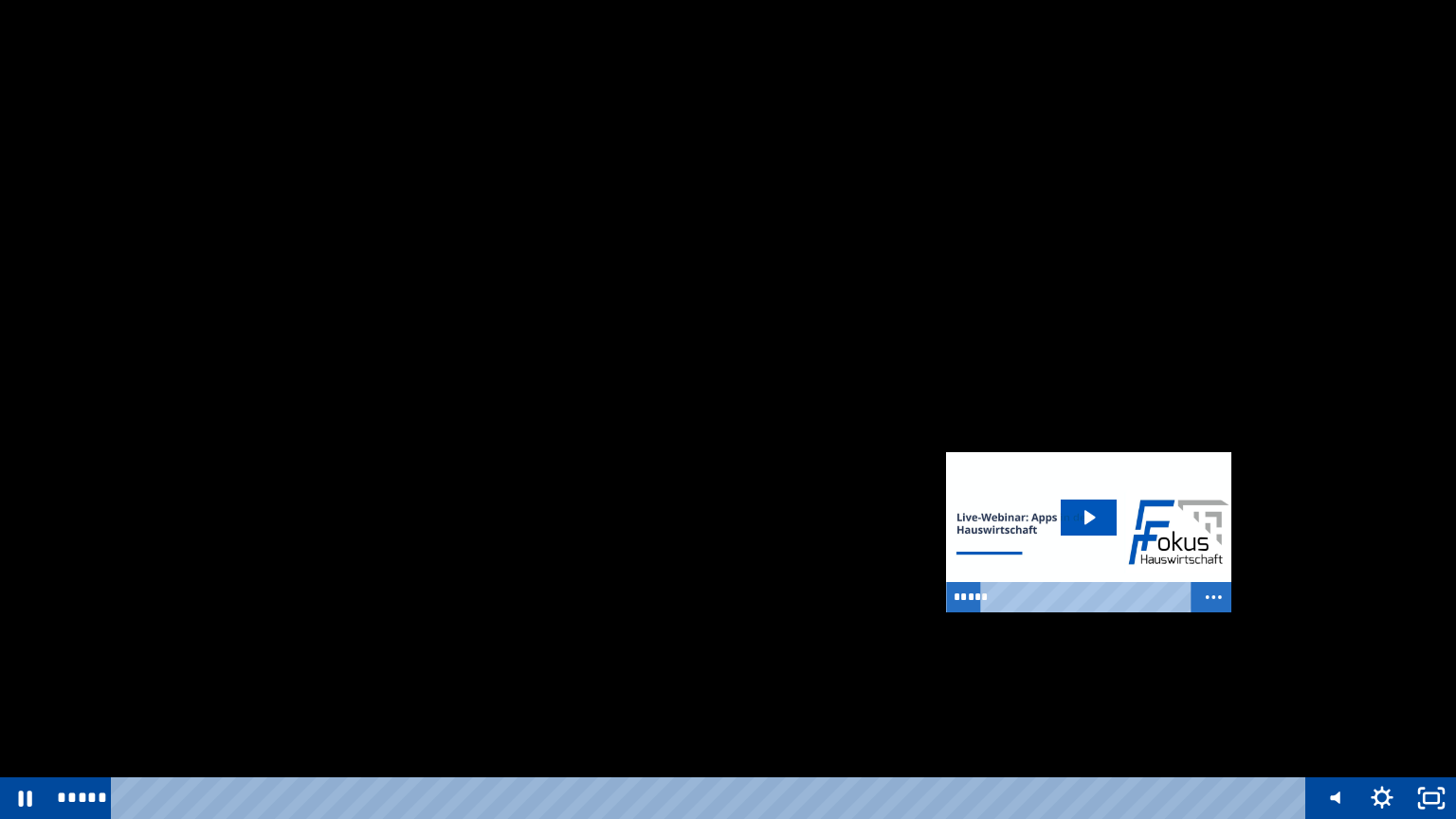 click at bounding box center (728, 410) 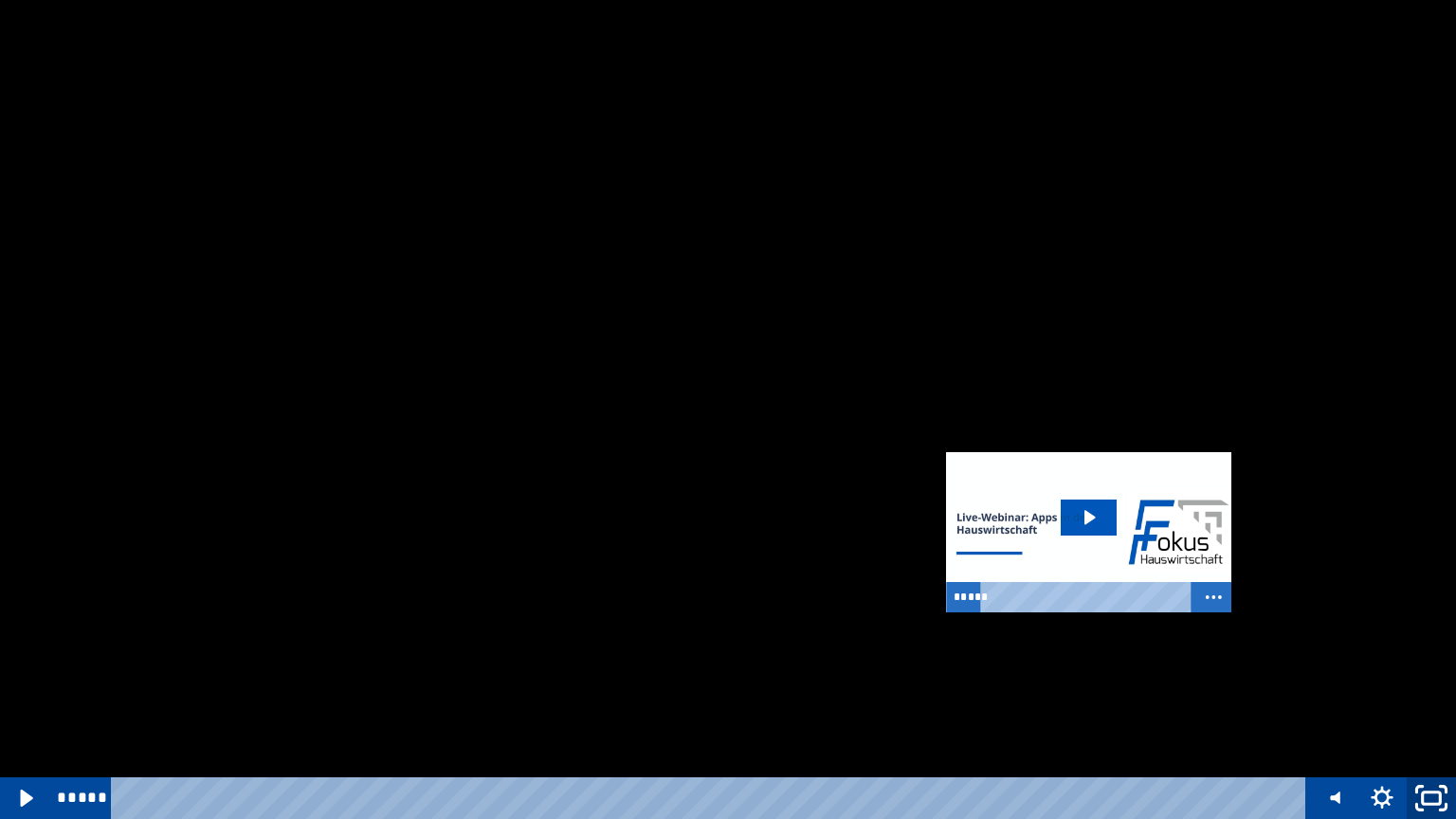 click 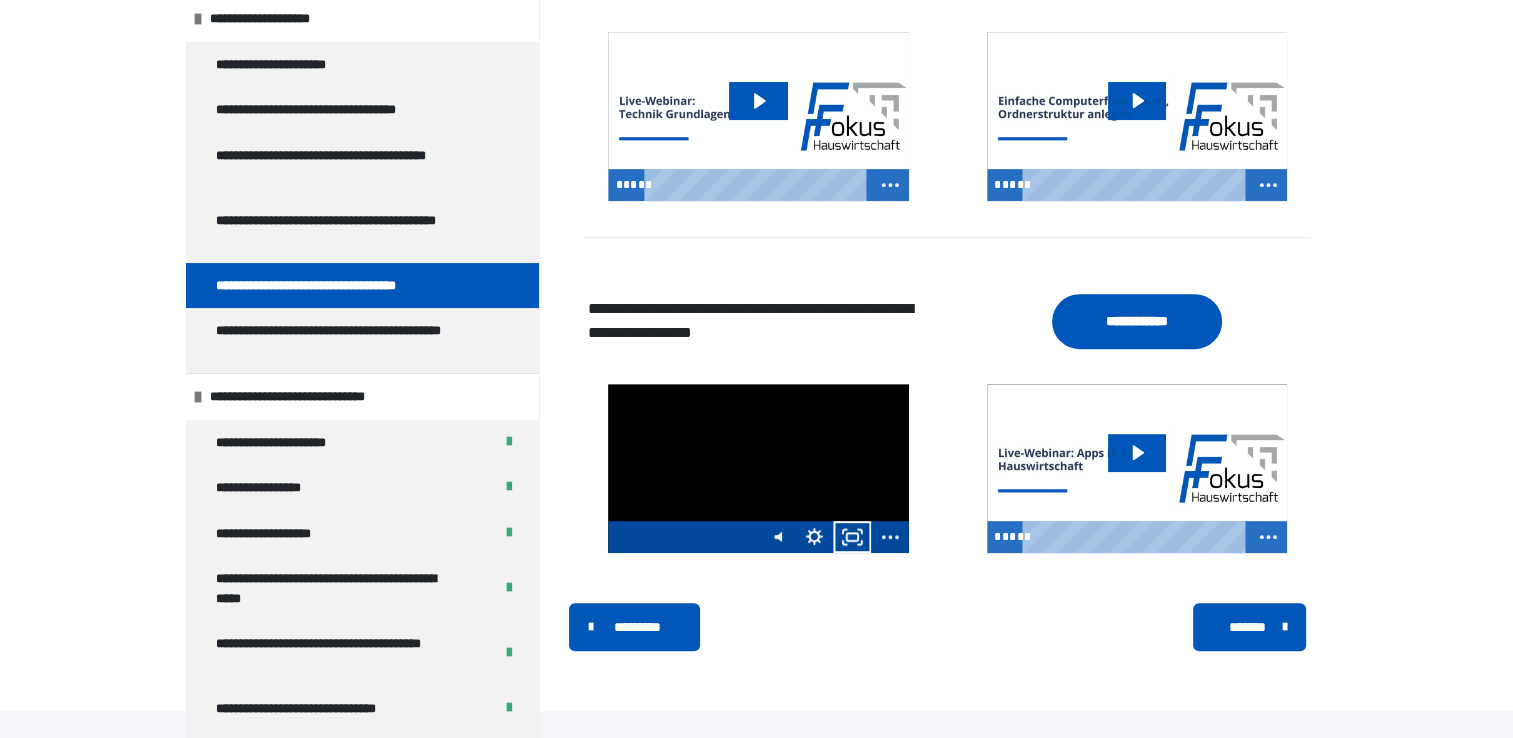 scroll, scrollTop: 882, scrollLeft: 0, axis: vertical 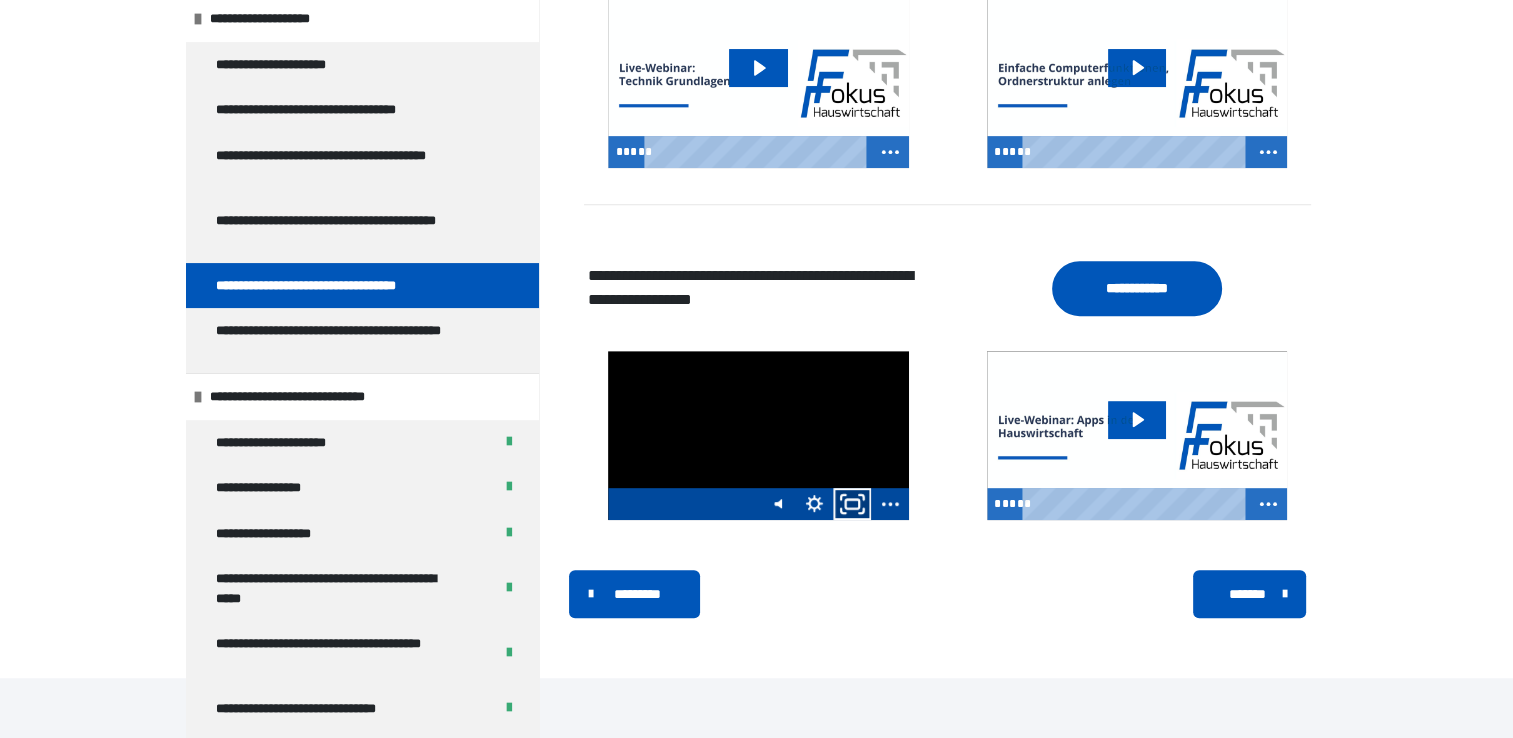 click 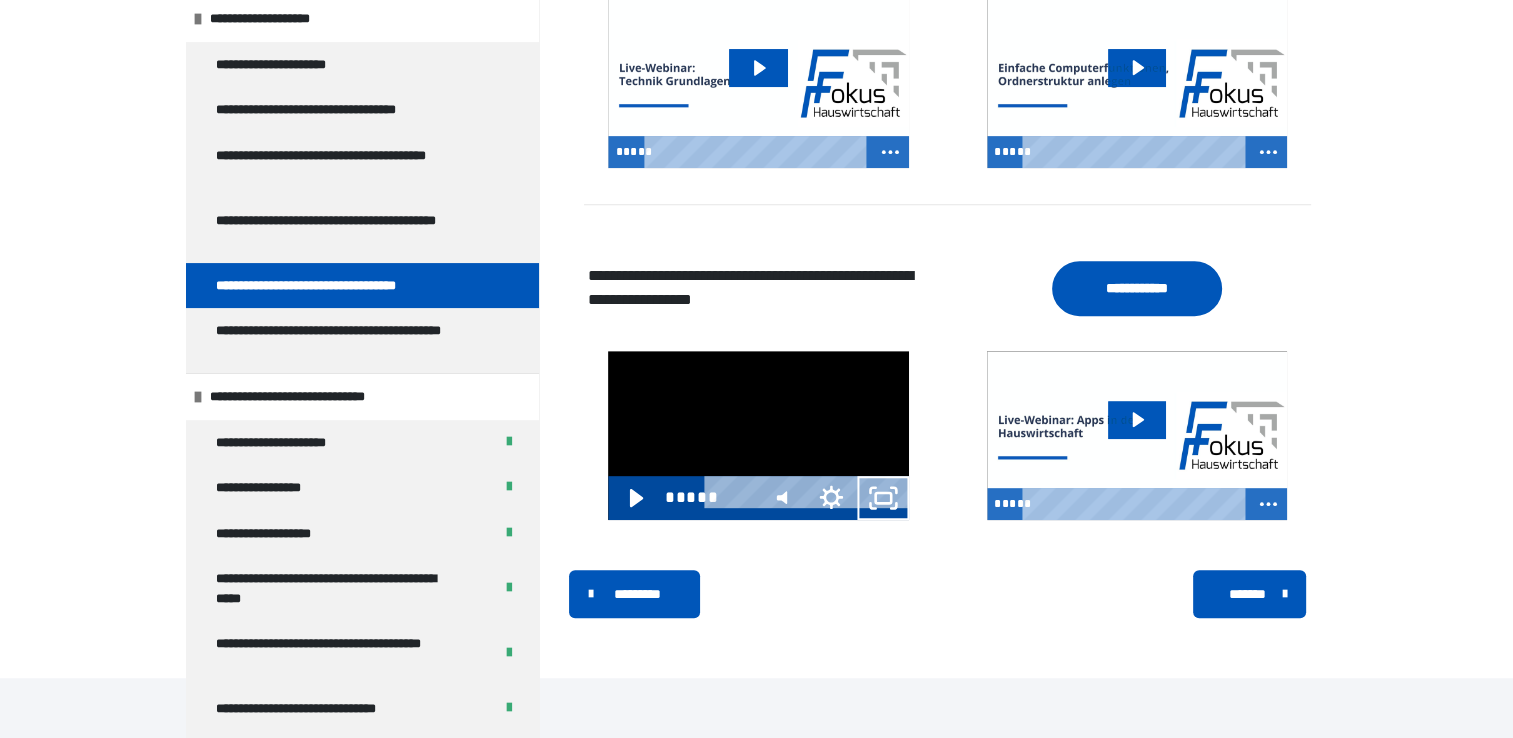 scroll, scrollTop: 756, scrollLeft: 0, axis: vertical 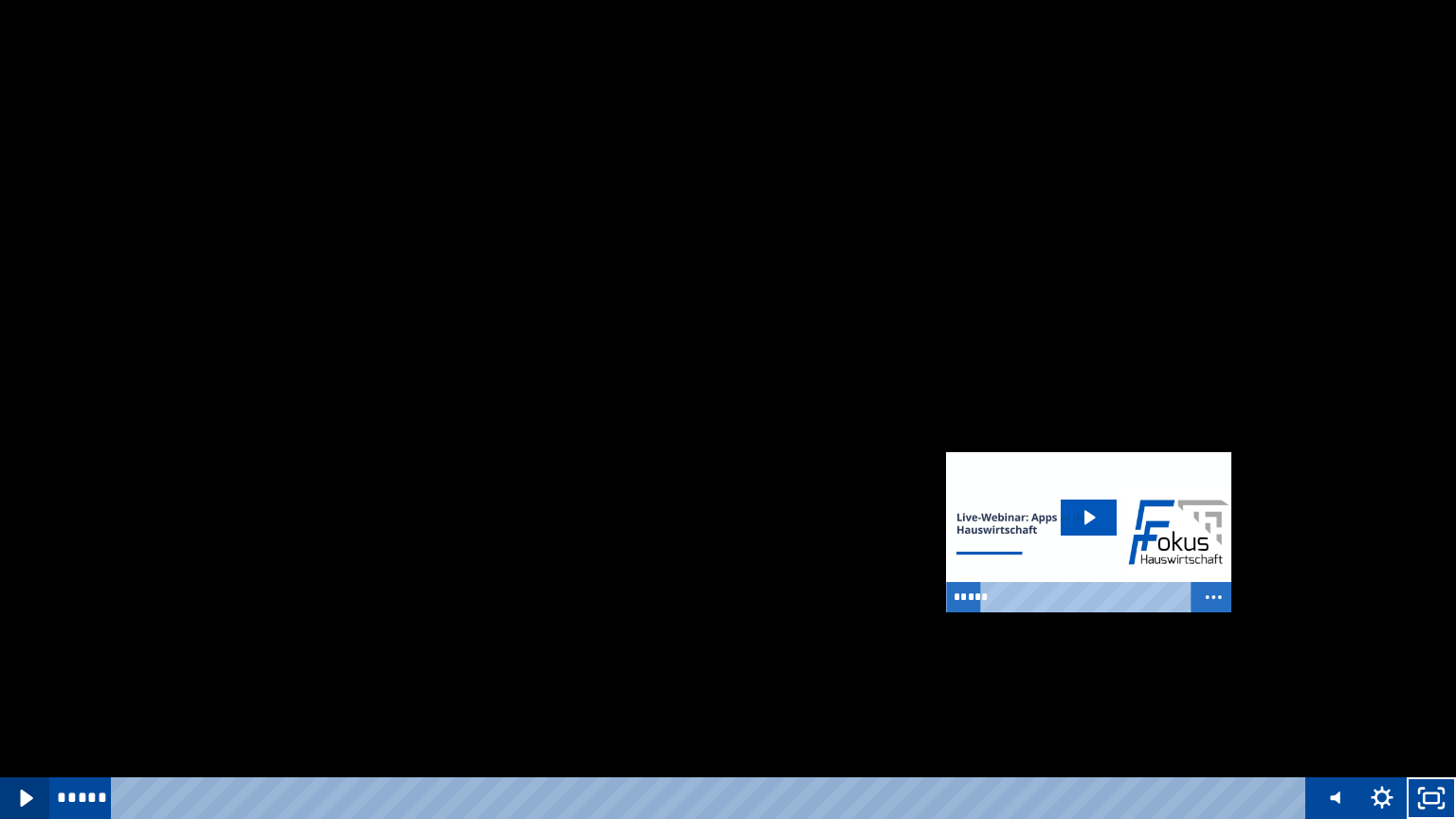 click 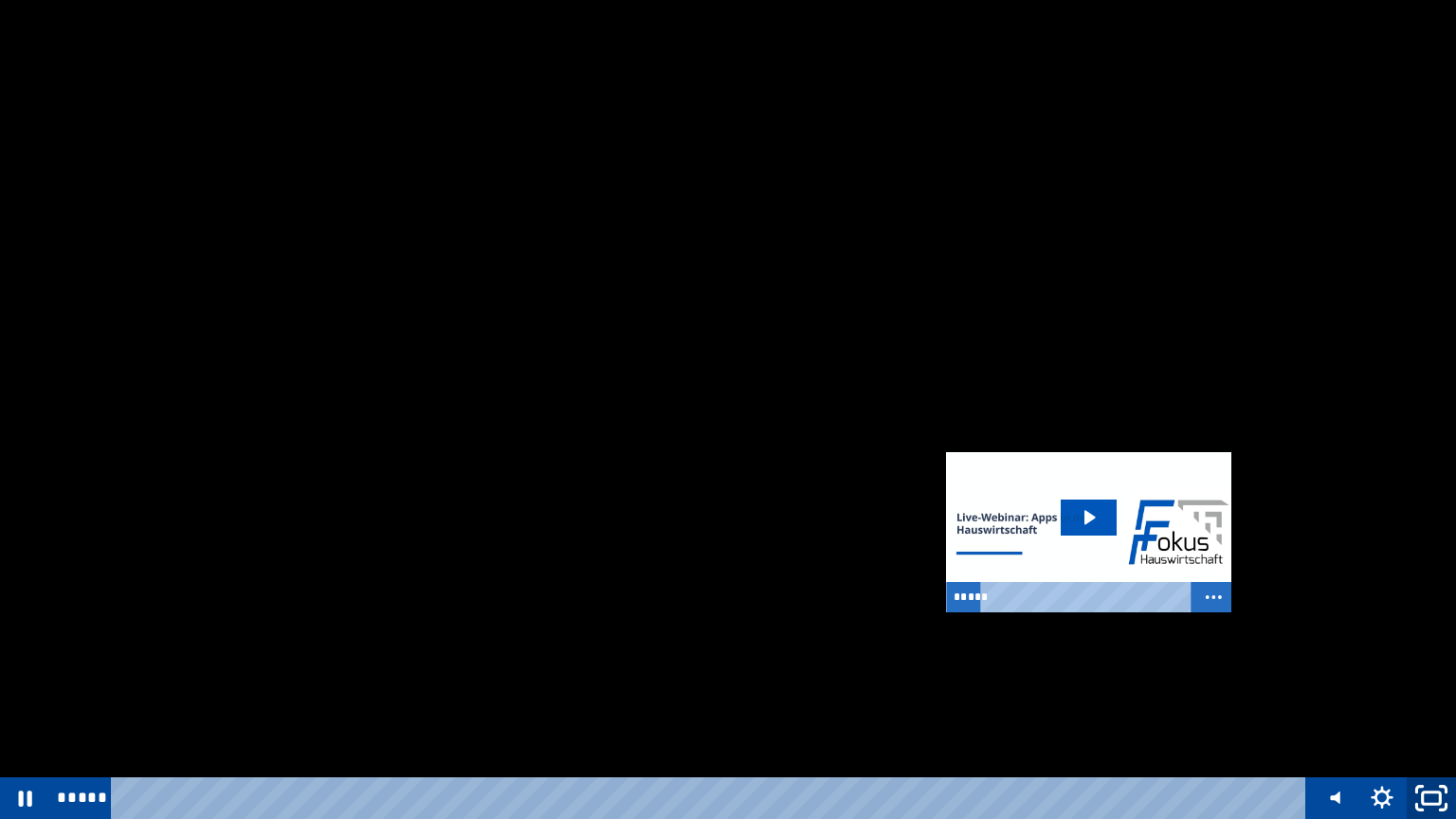click 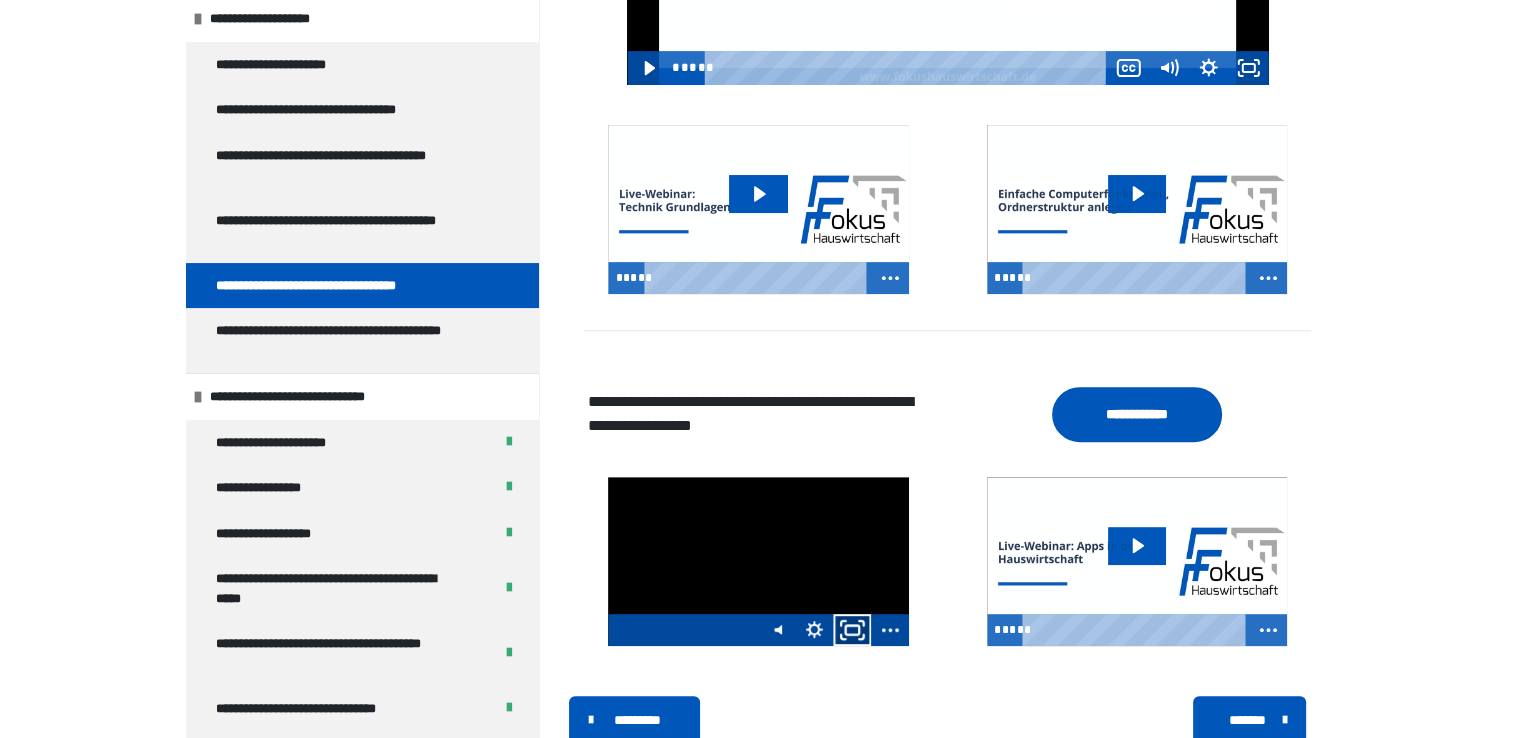 click 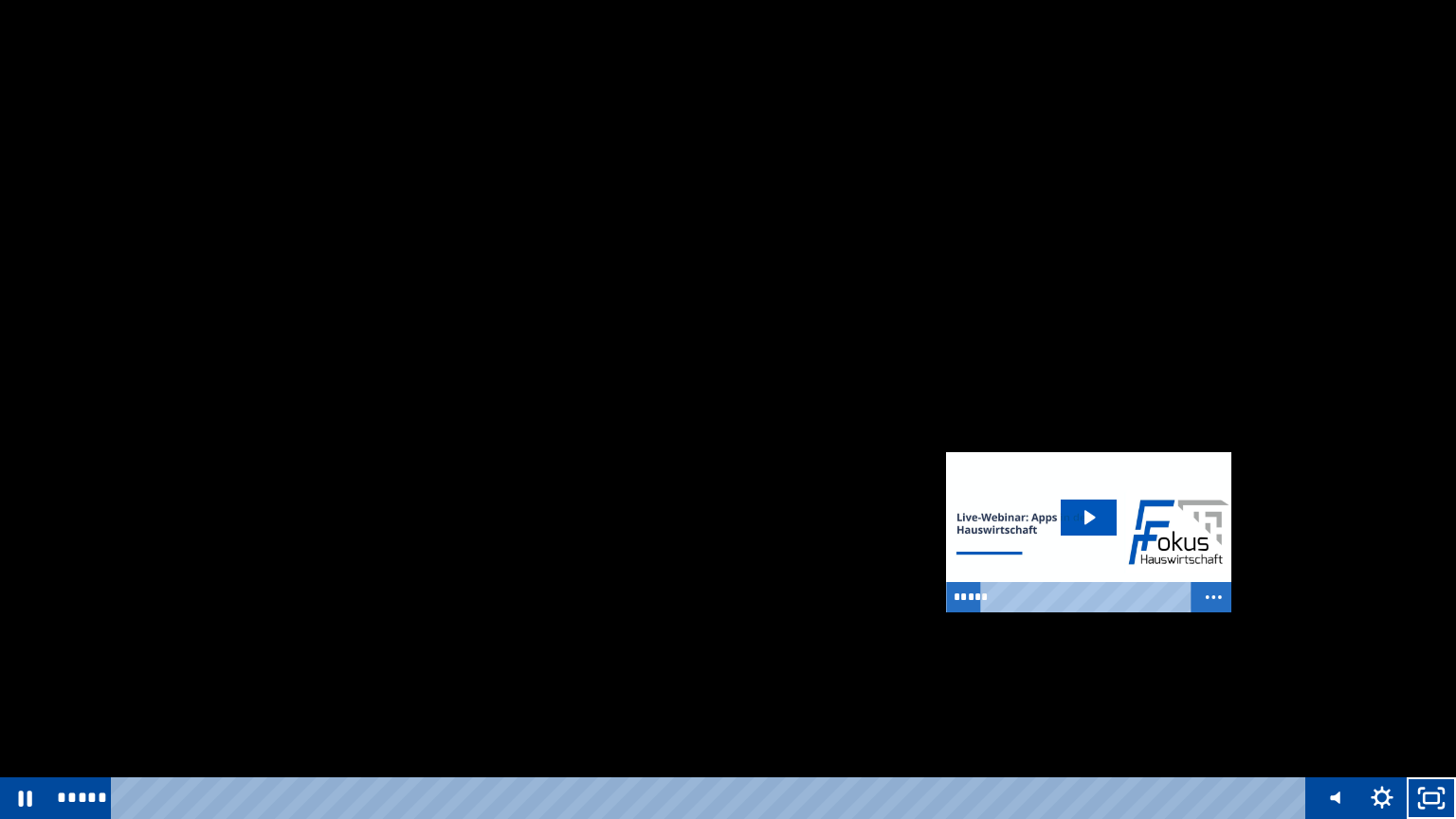 click at bounding box center [728, 410] 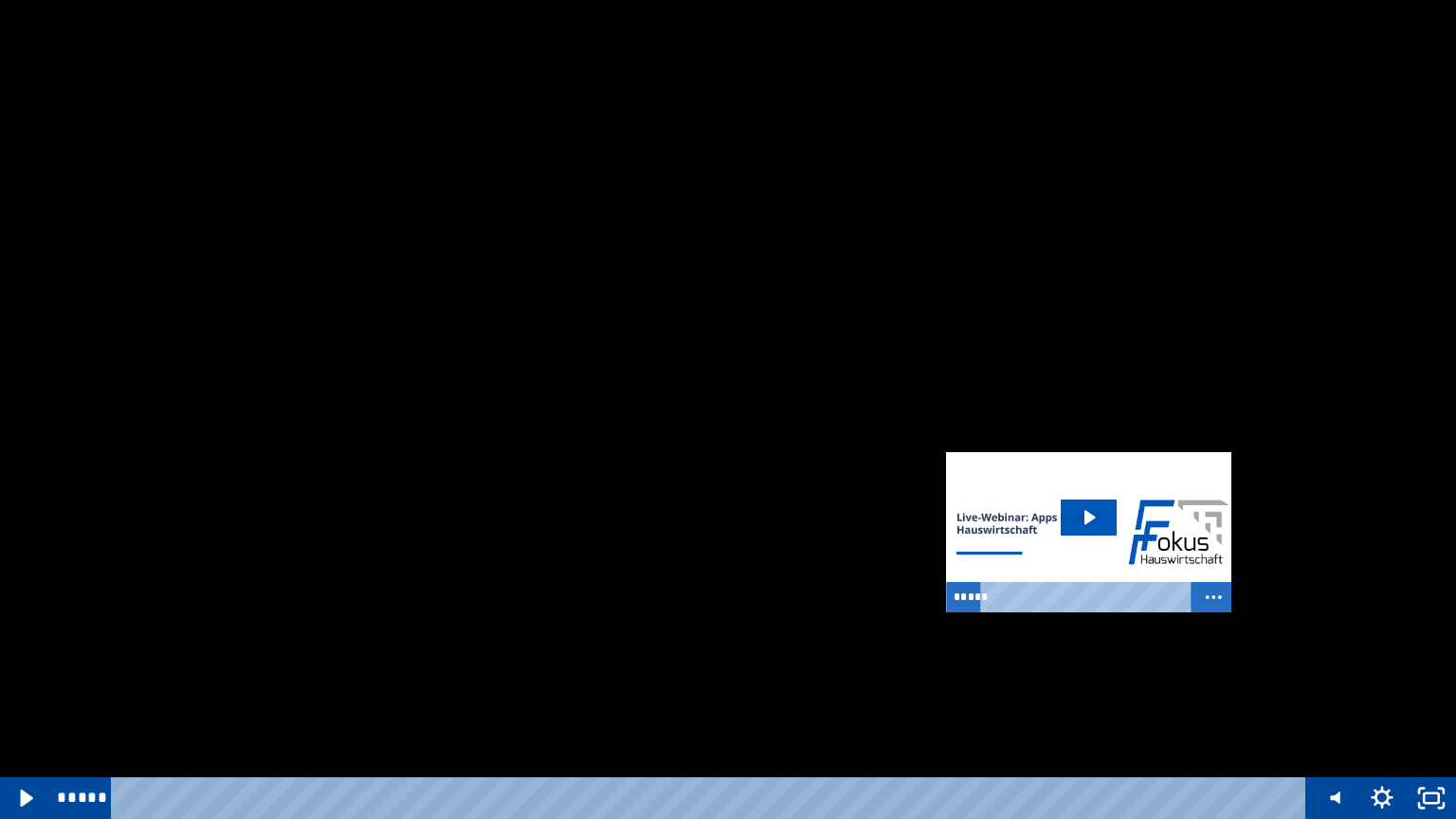 click at bounding box center (728, 410) 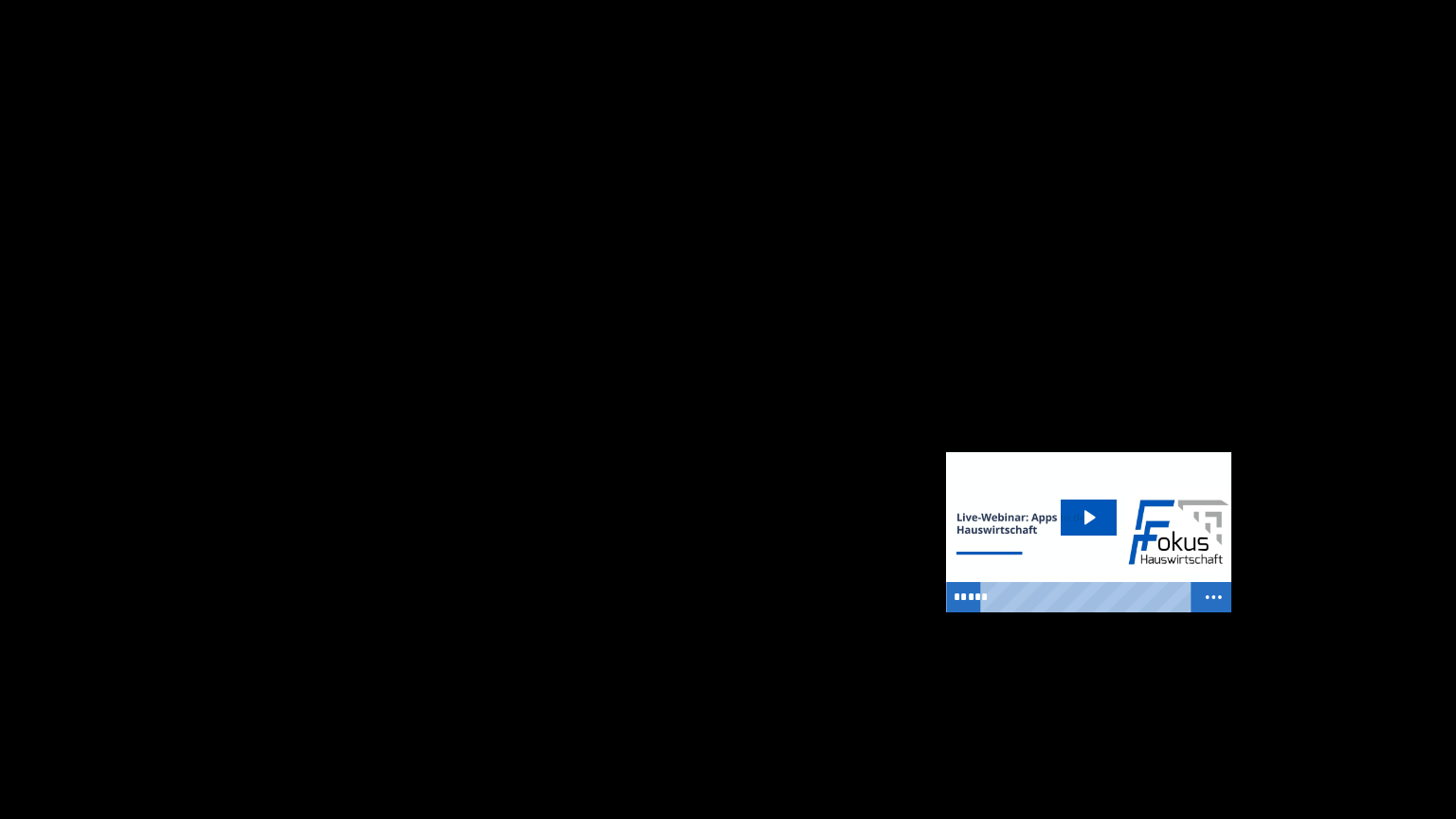 click at bounding box center [728, 410] 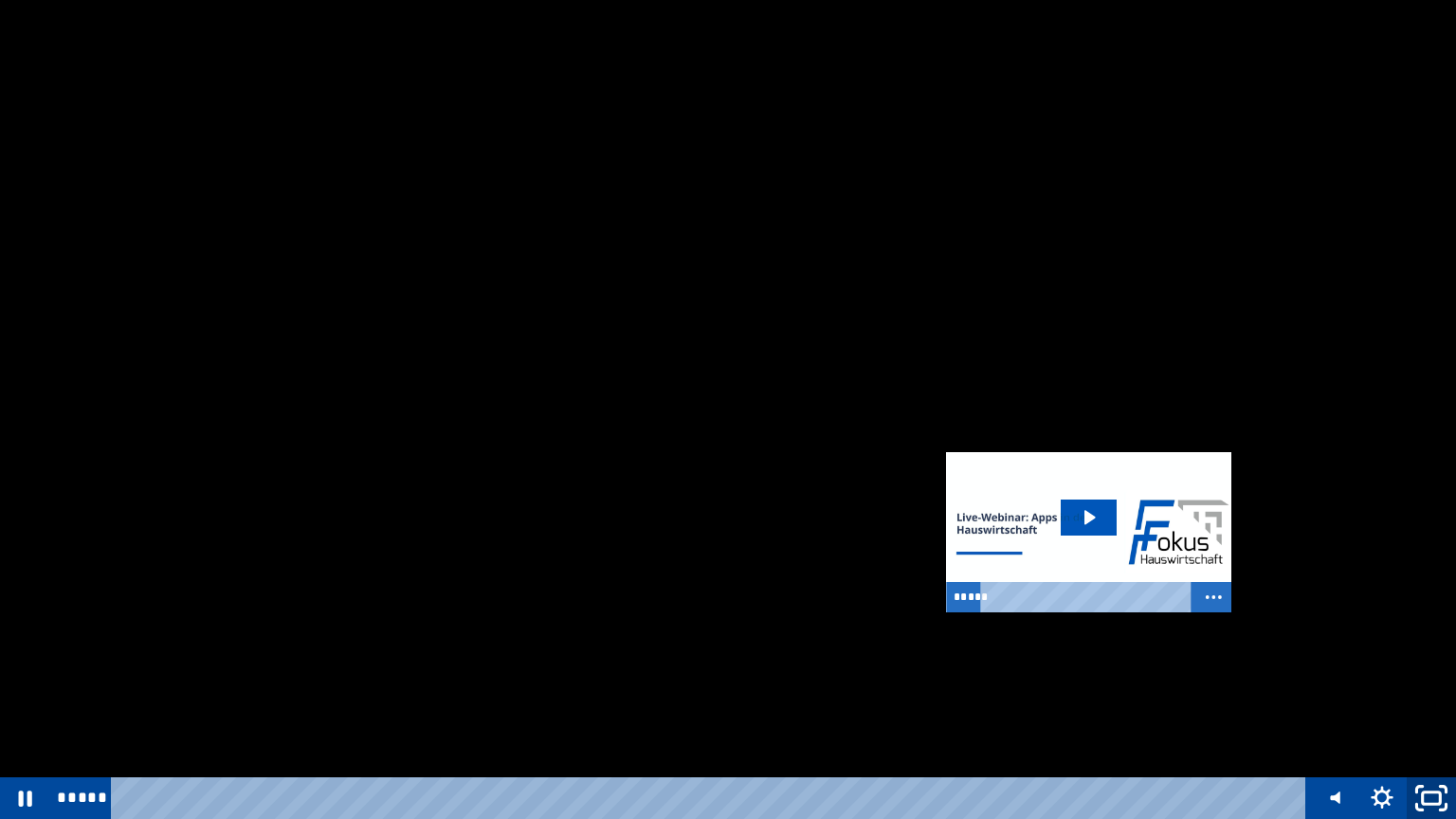 click 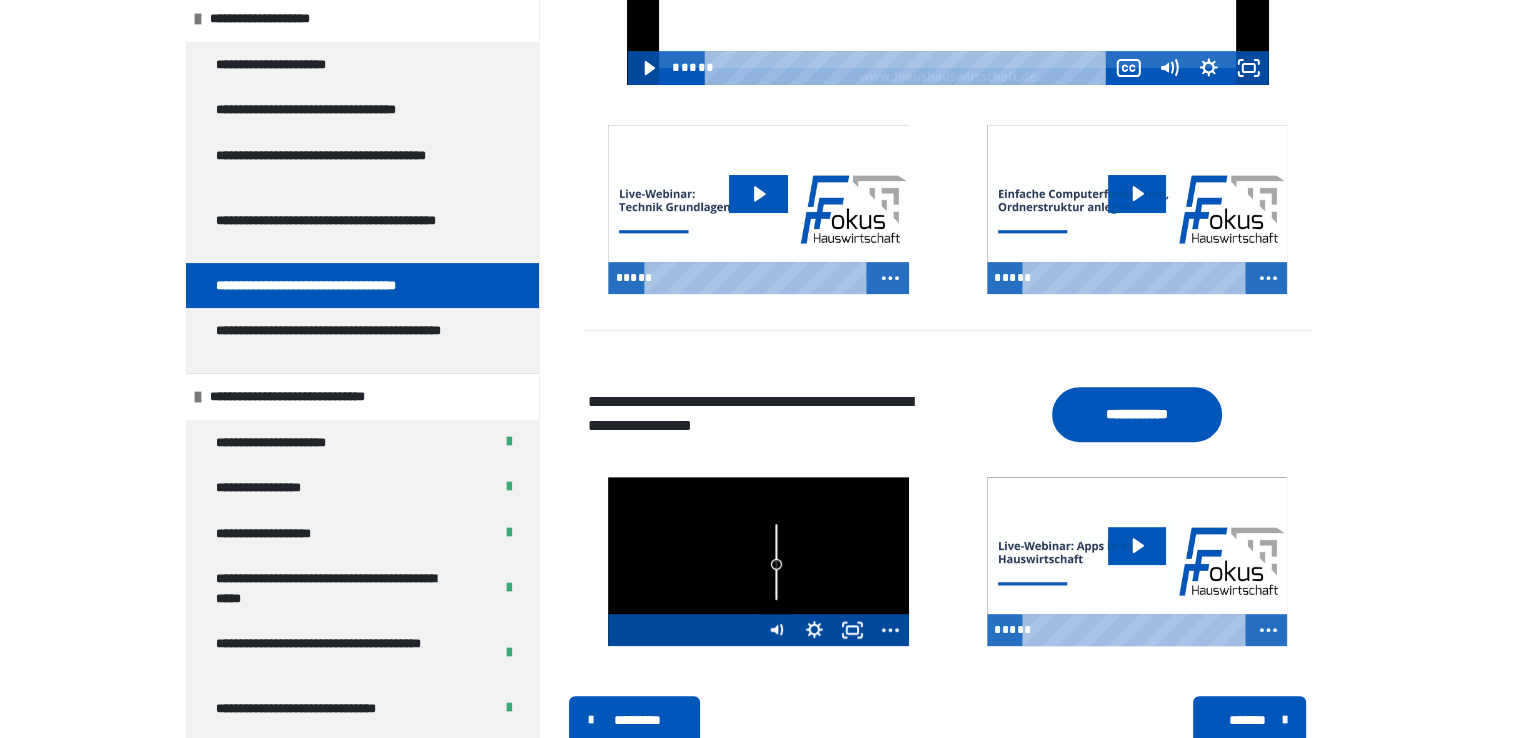 click at bounding box center (776, 562) 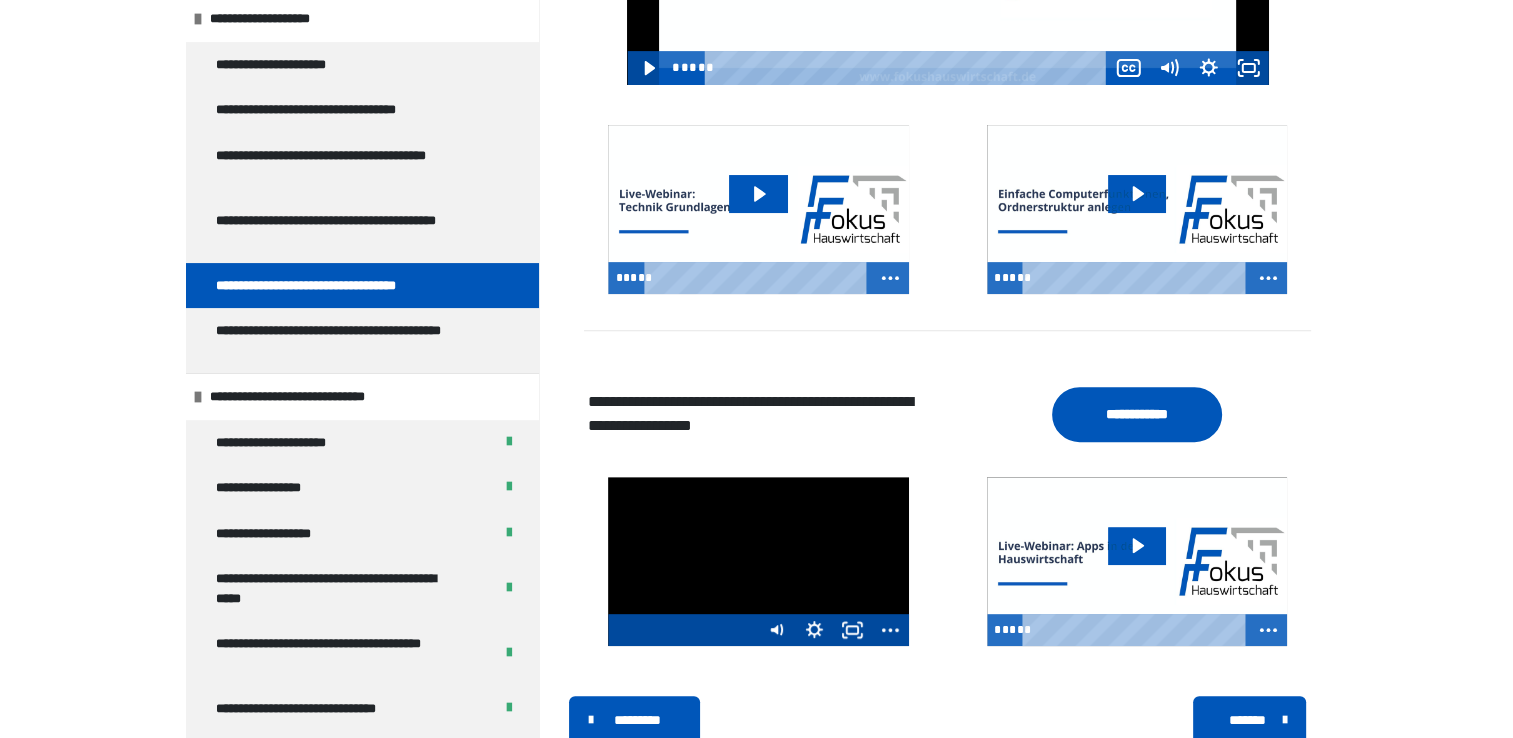 click at bounding box center (758, 561) 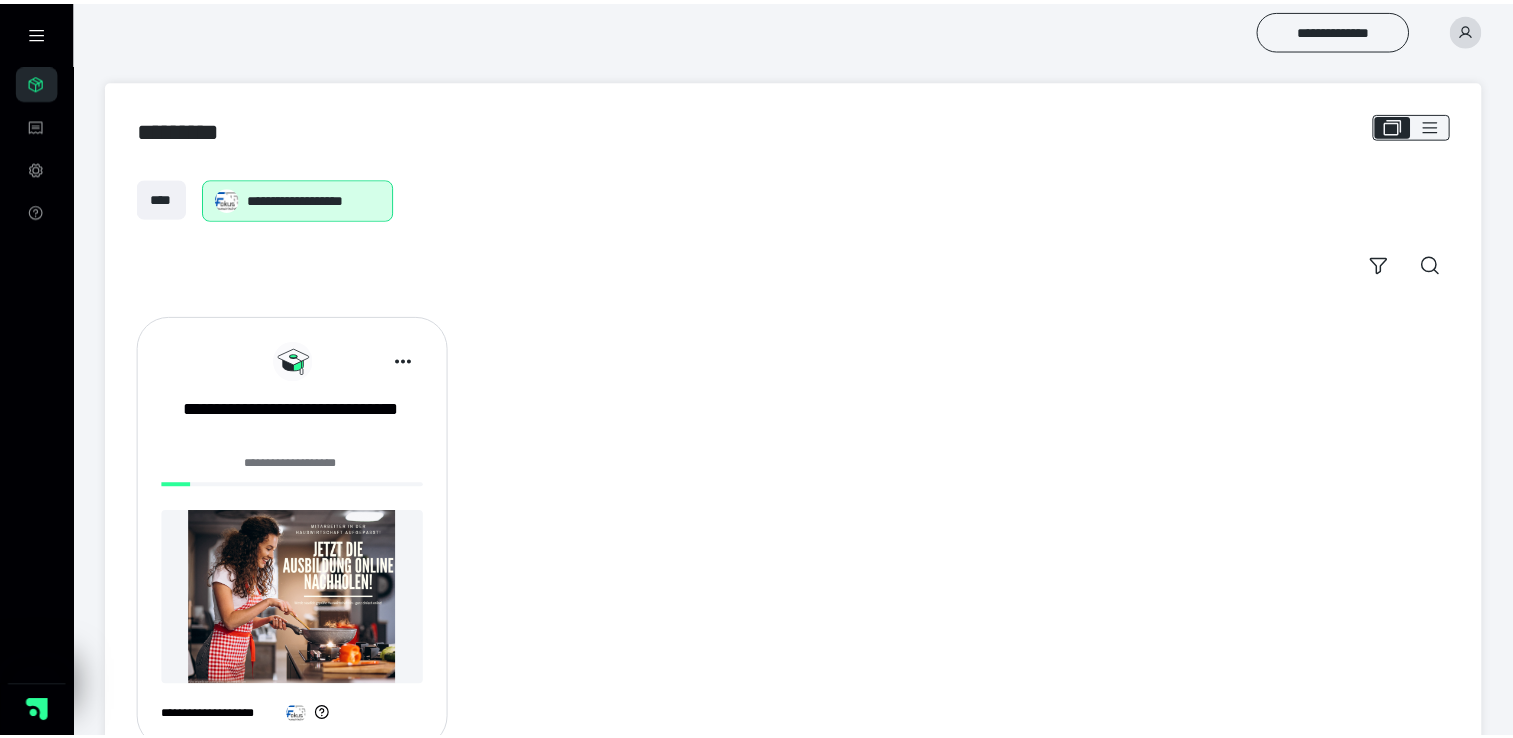 scroll, scrollTop: 0, scrollLeft: 0, axis: both 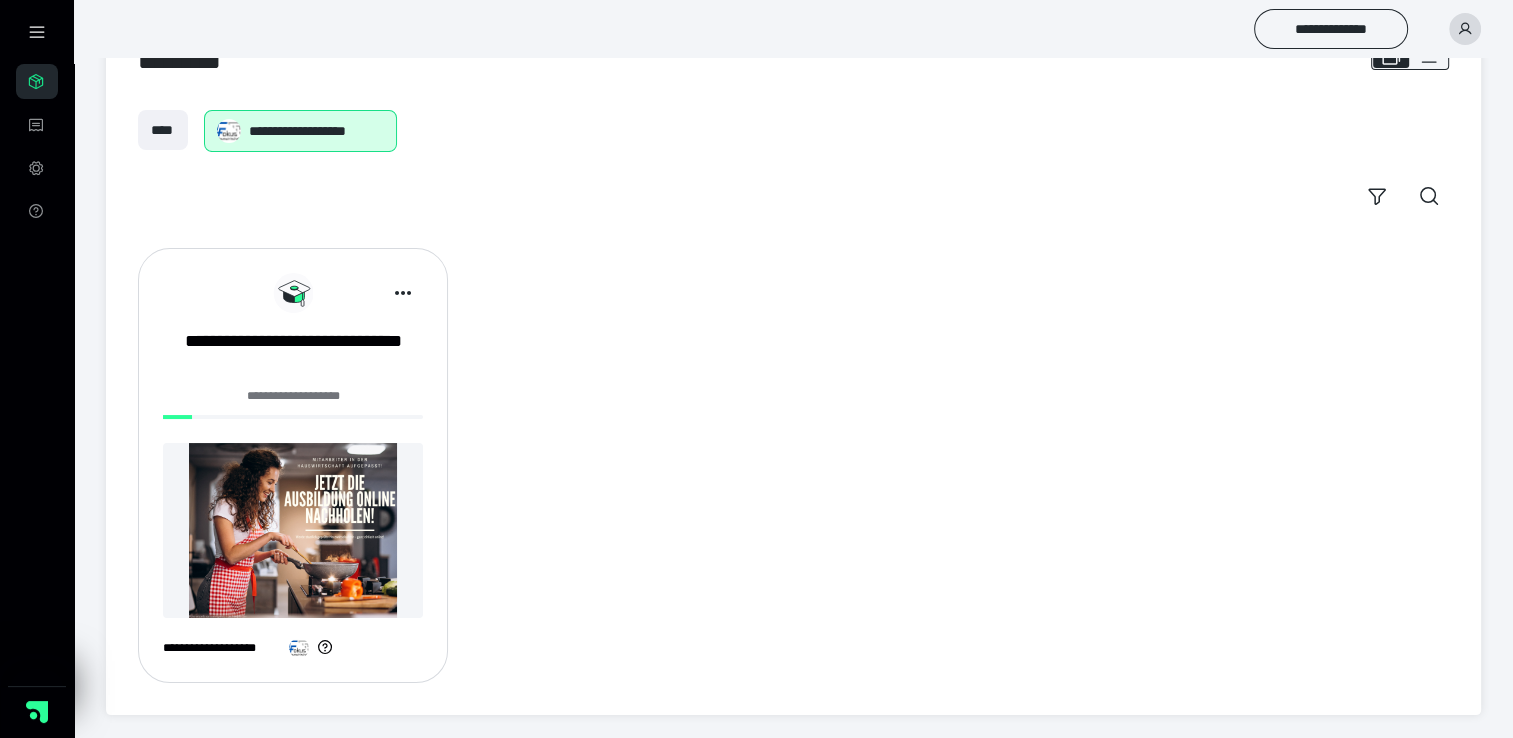 click at bounding box center (293, 530) 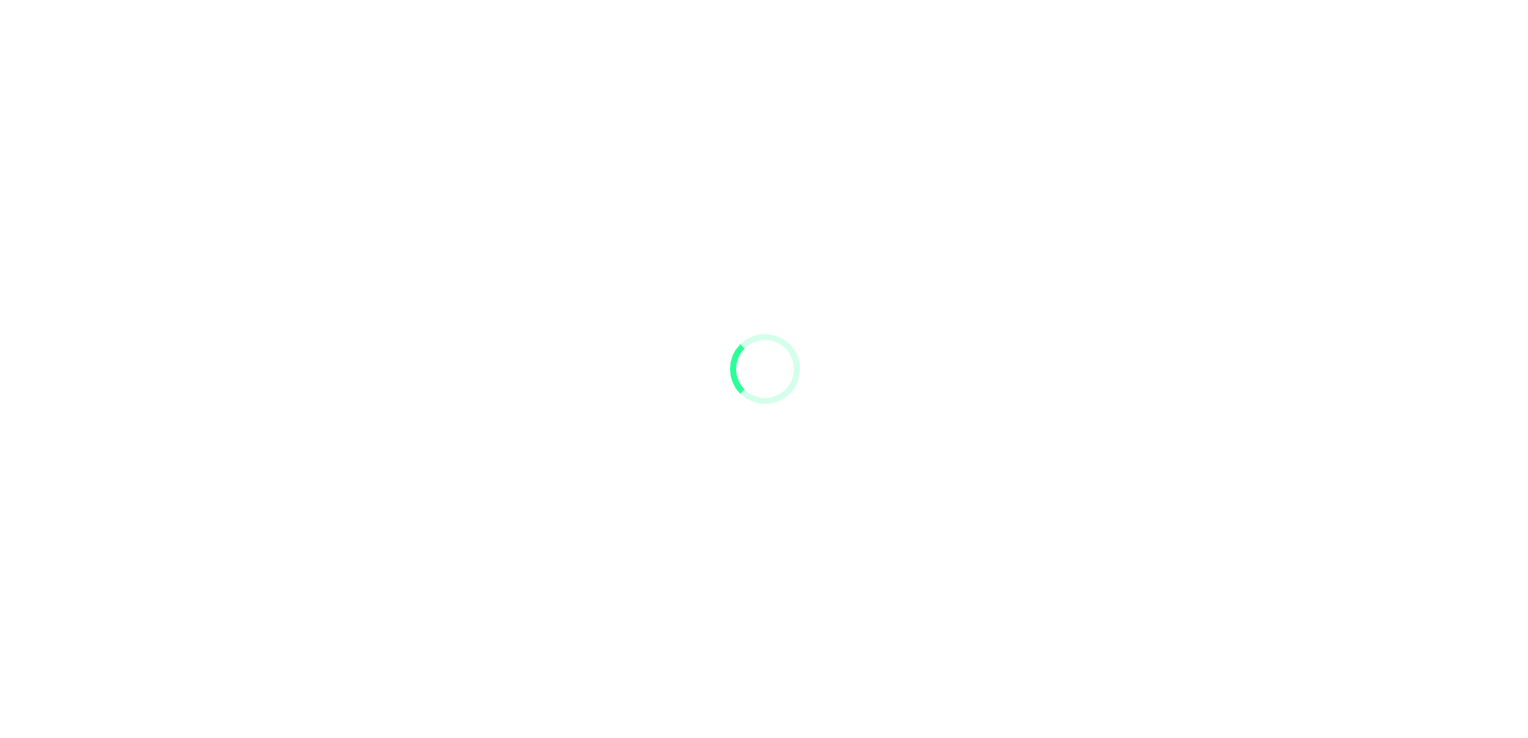 scroll, scrollTop: 0, scrollLeft: 0, axis: both 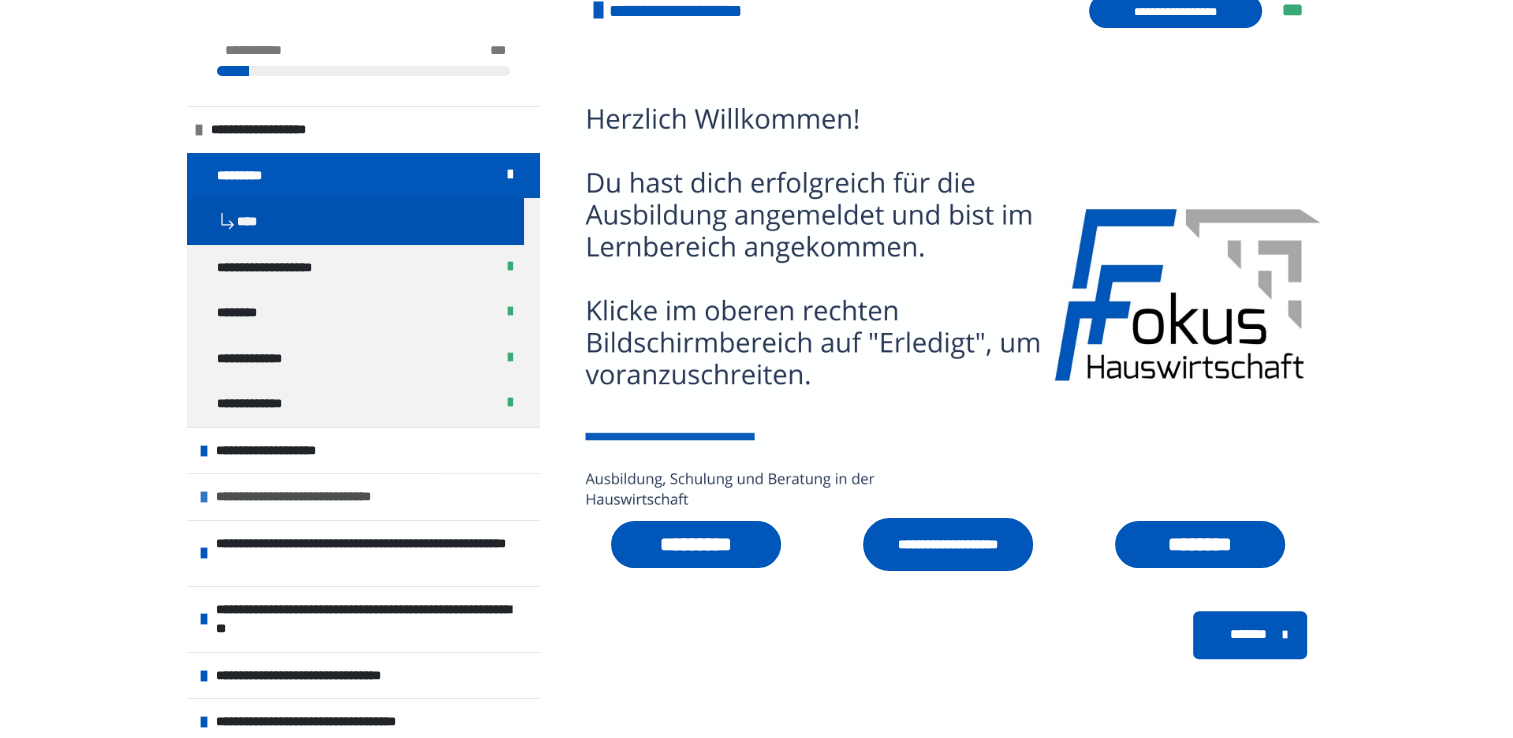 click on "**********" at bounding box center (314, 497) 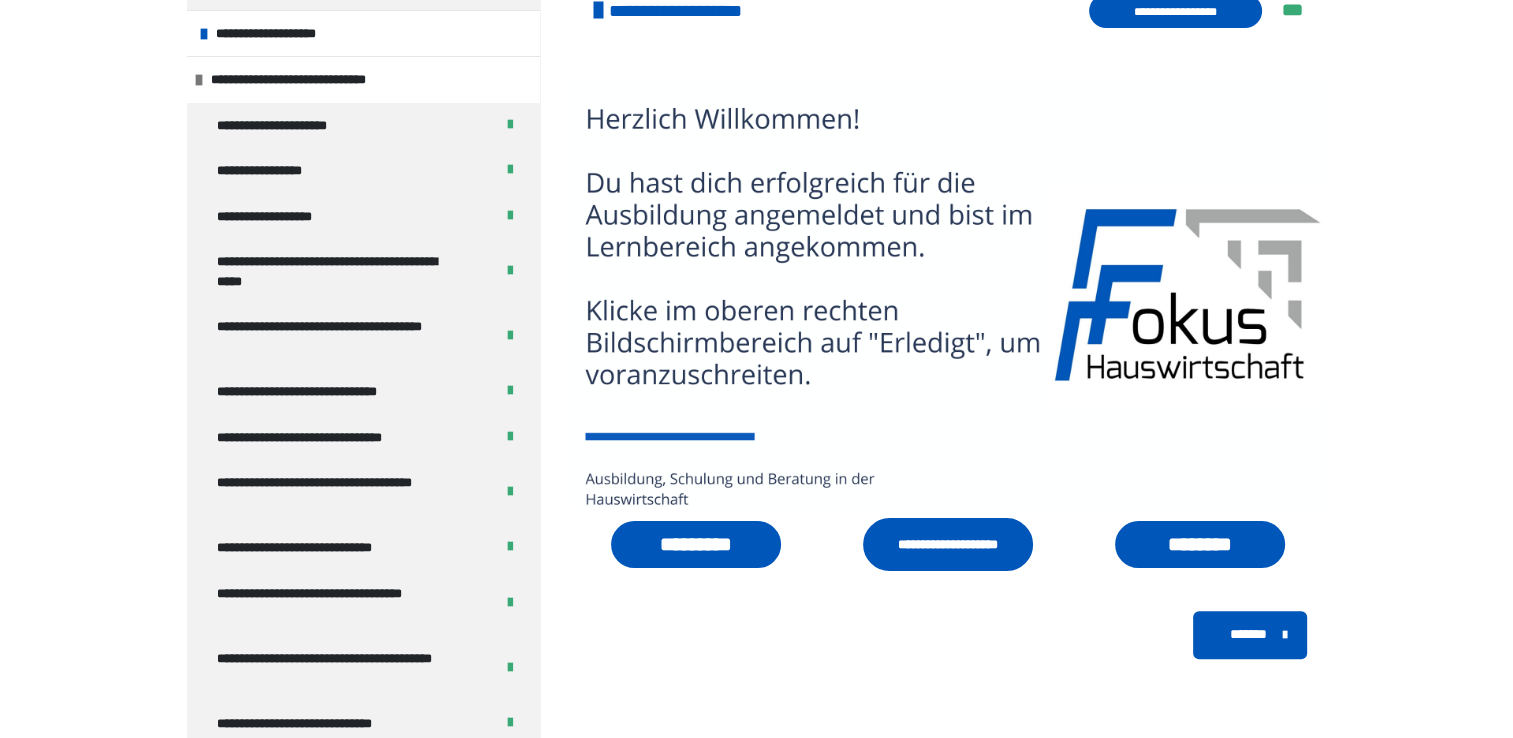 scroll, scrollTop: 257, scrollLeft: 0, axis: vertical 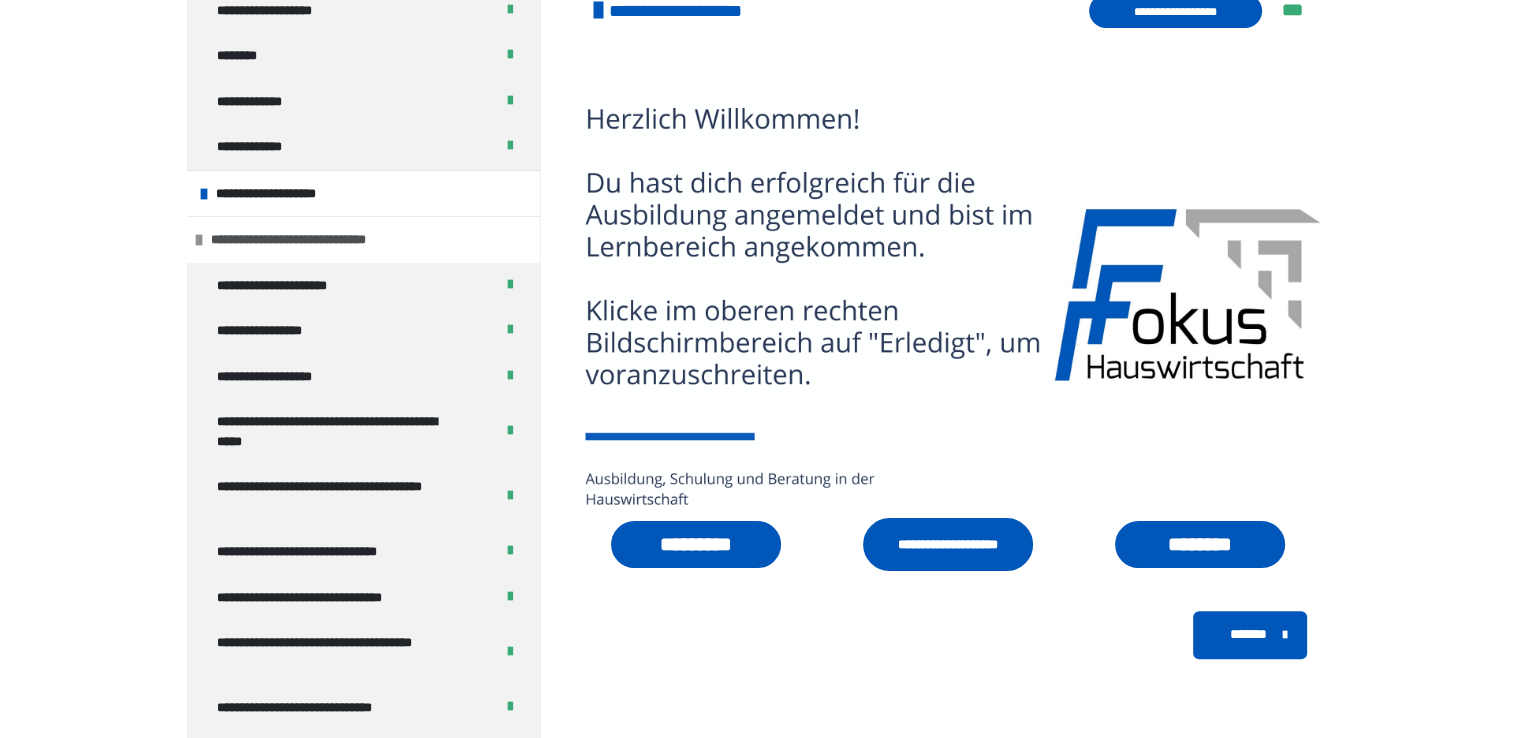 click on "**********" at bounding box center [309, 240] 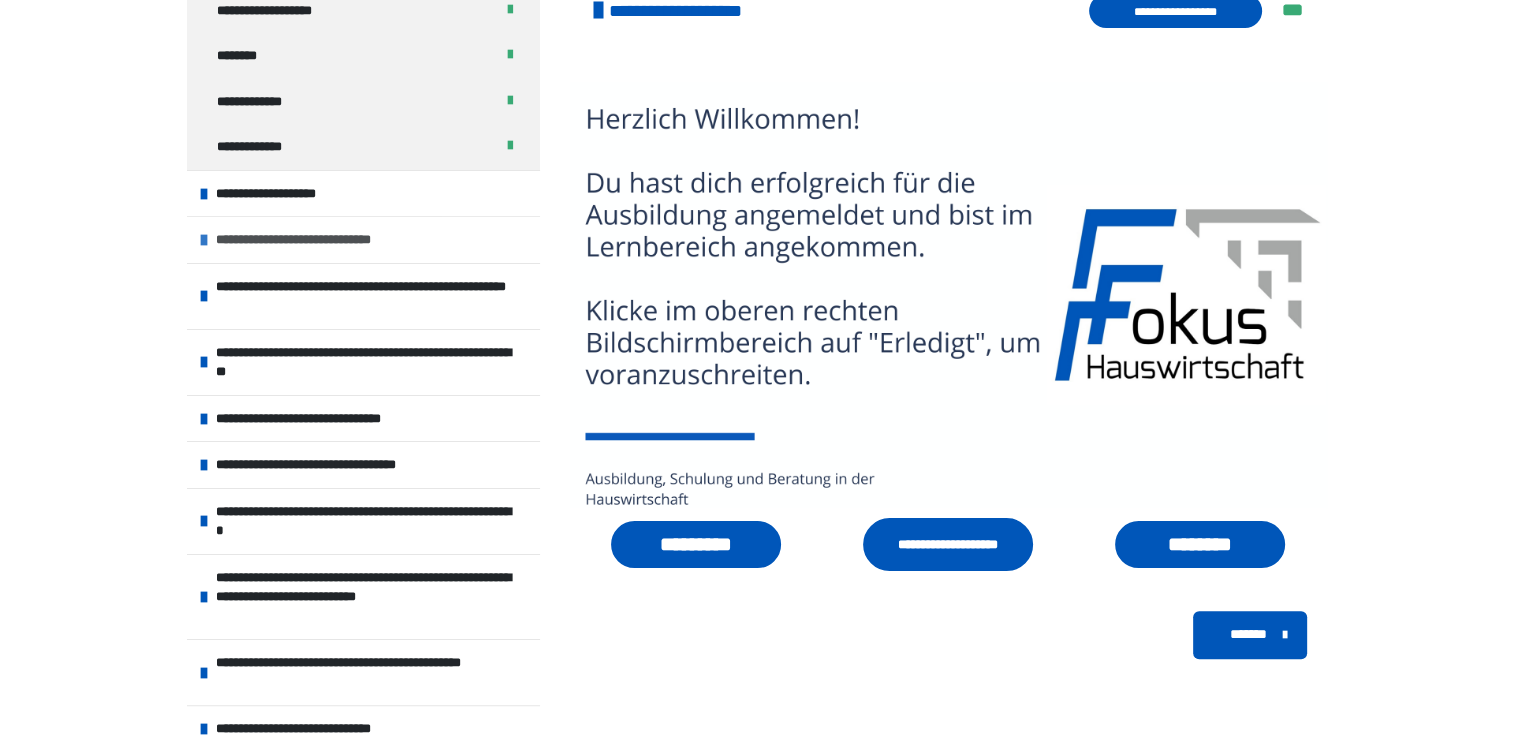 click on "**********" at bounding box center (314, 240) 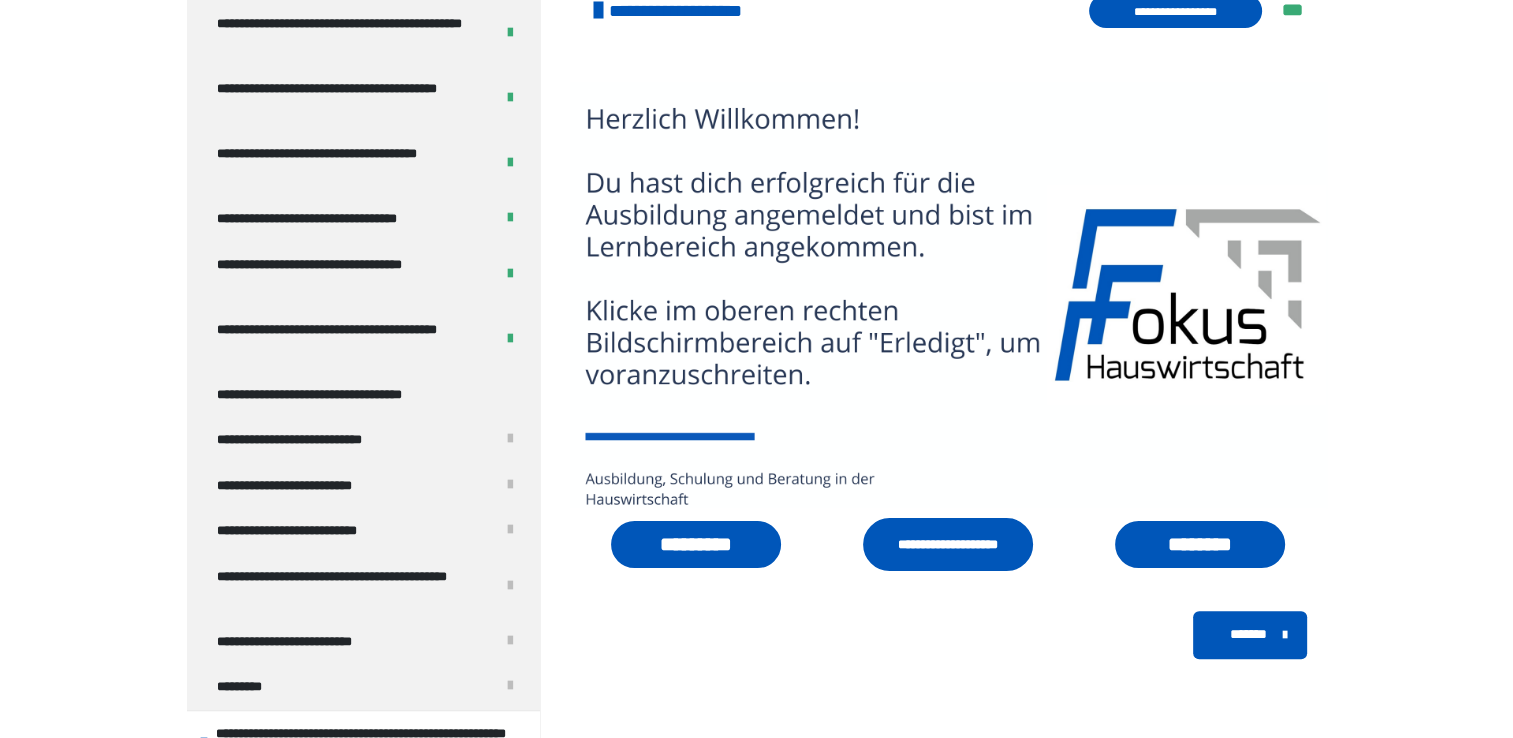 scroll, scrollTop: 1485, scrollLeft: 0, axis: vertical 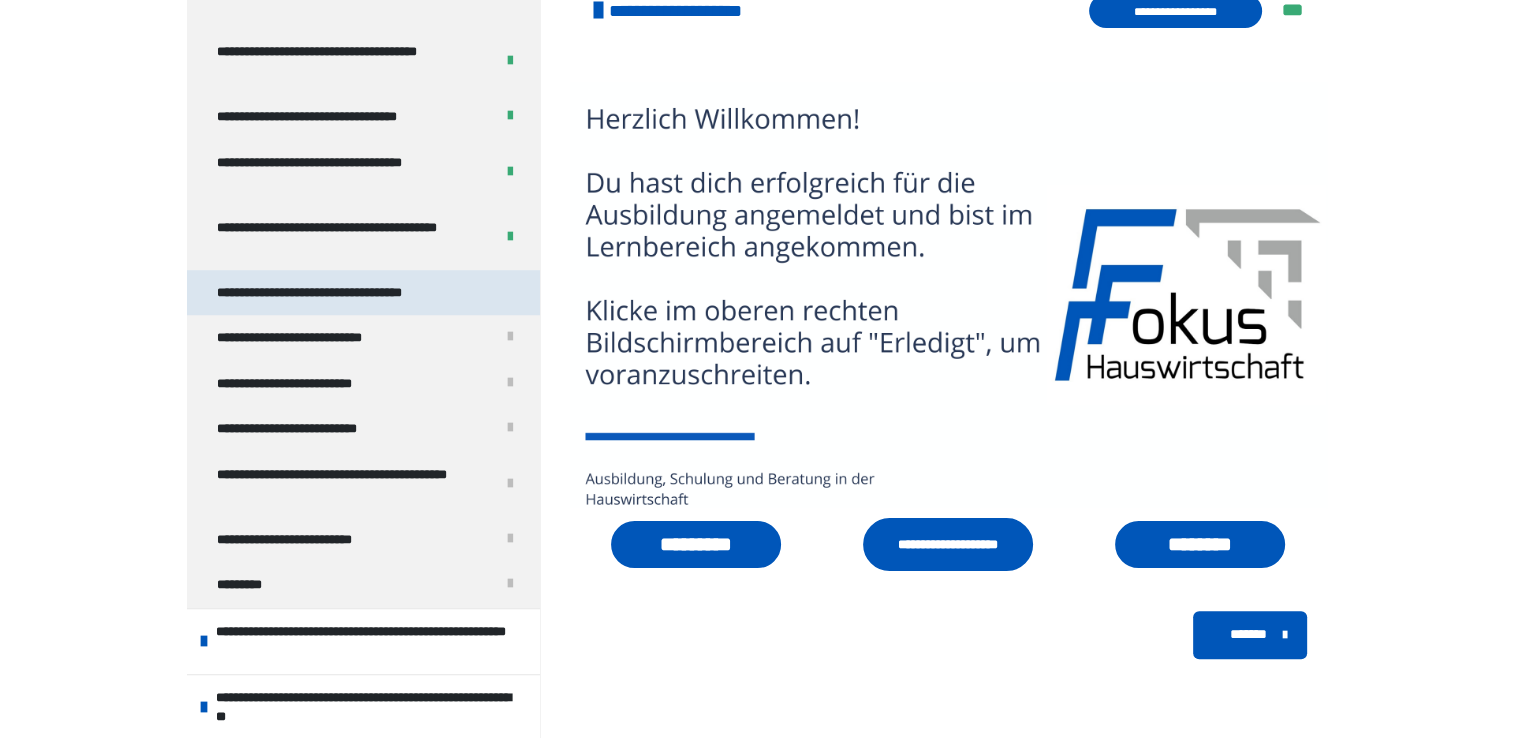 click on "**********" at bounding box center (338, 293) 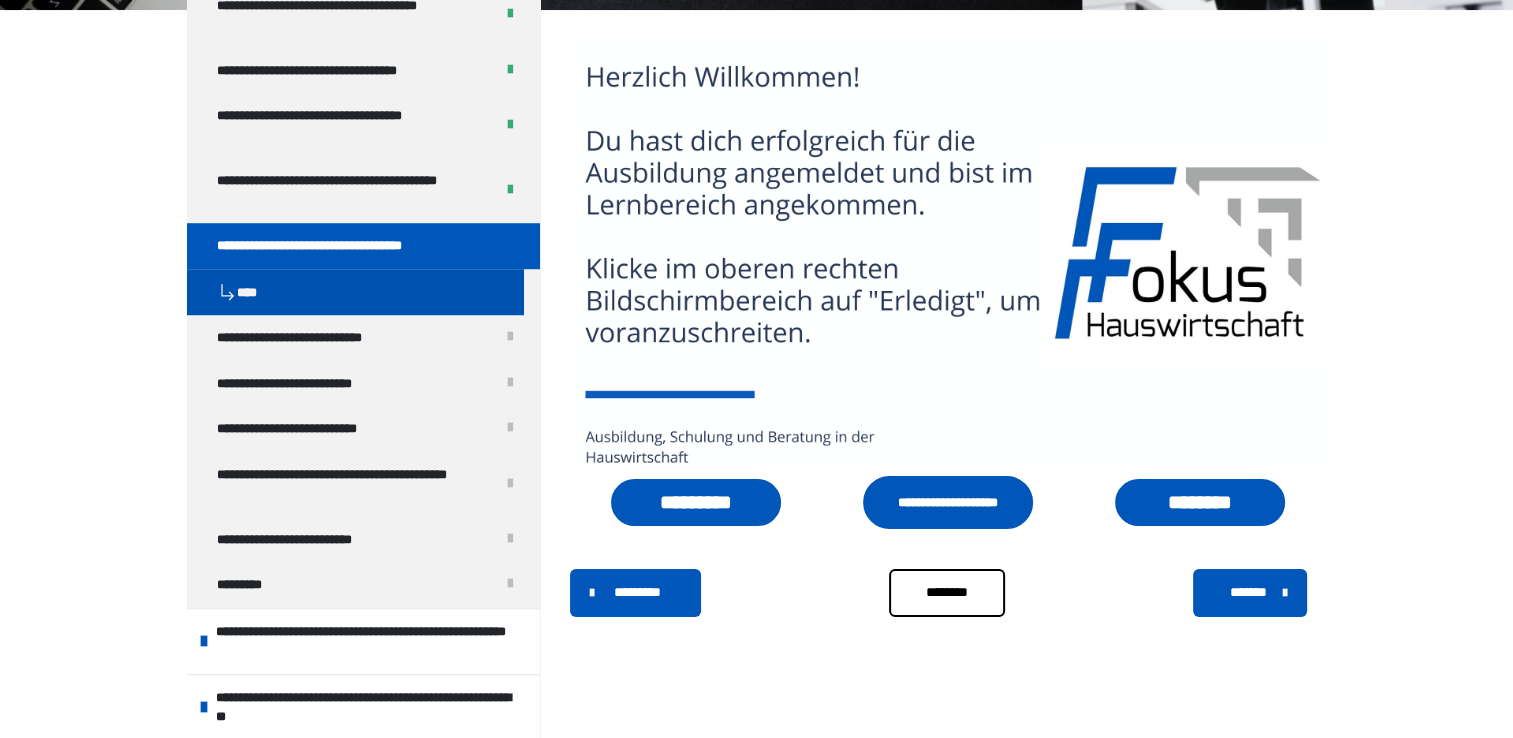 scroll, scrollTop: 1439, scrollLeft: 0, axis: vertical 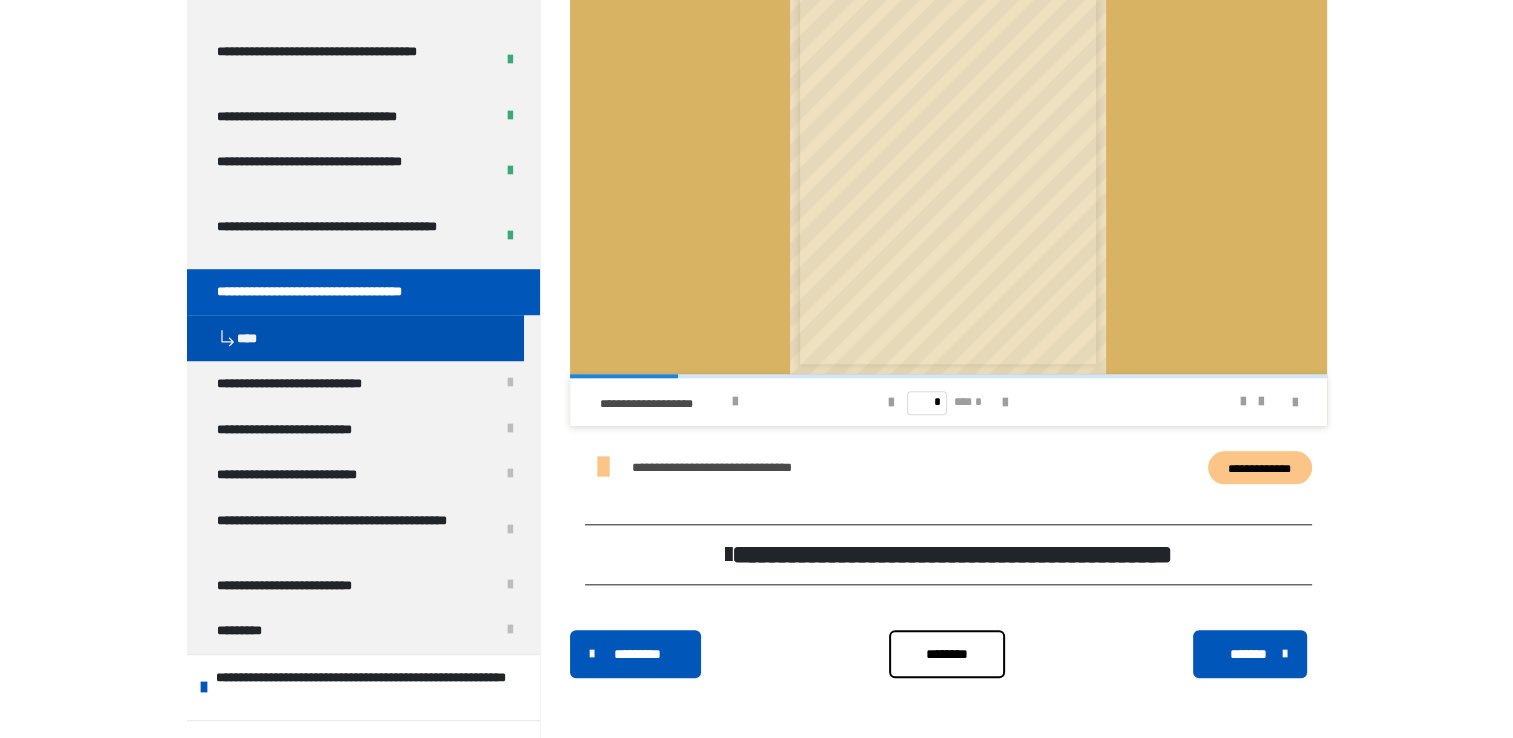 click on "**********" at bounding box center [948, 554] 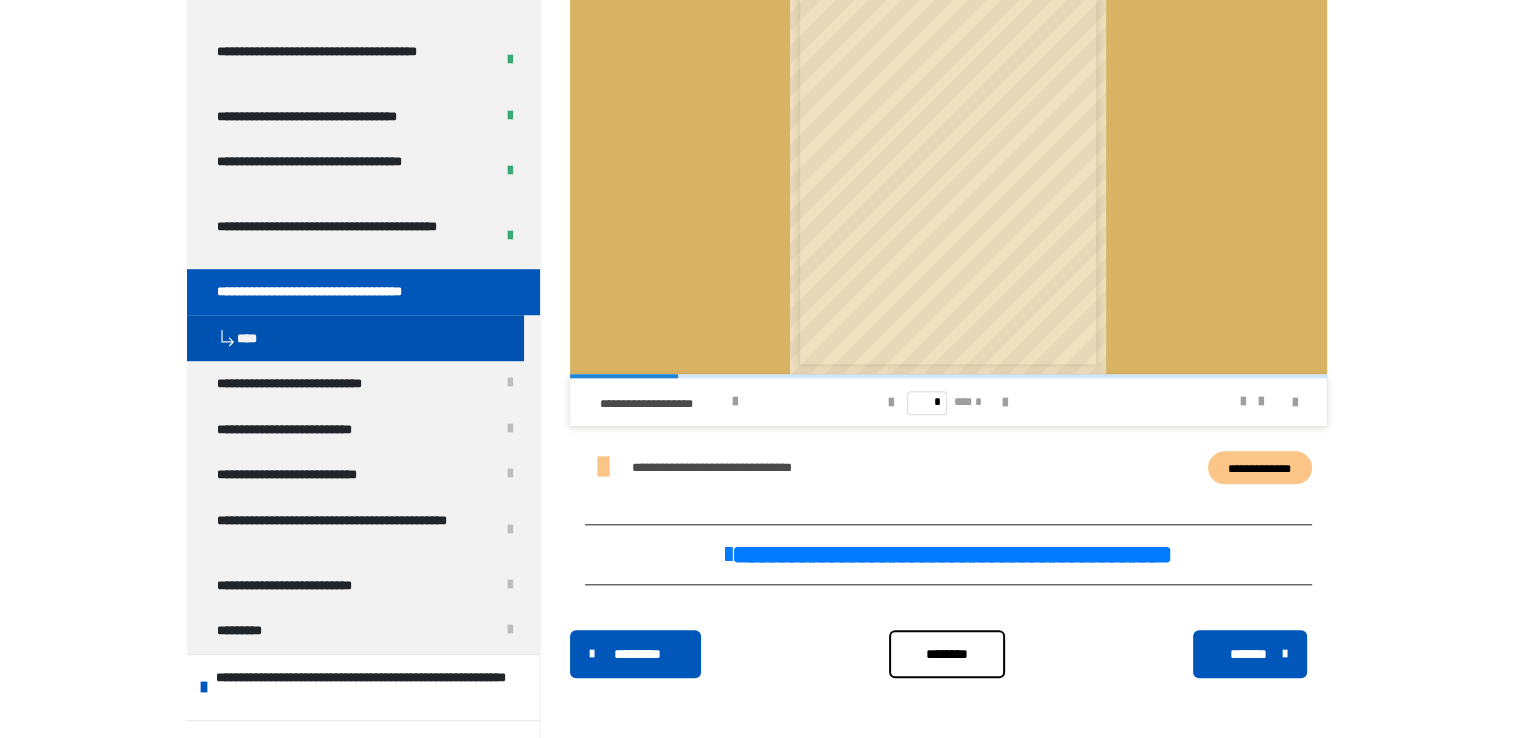 click on "*********" at bounding box center [637, 654] 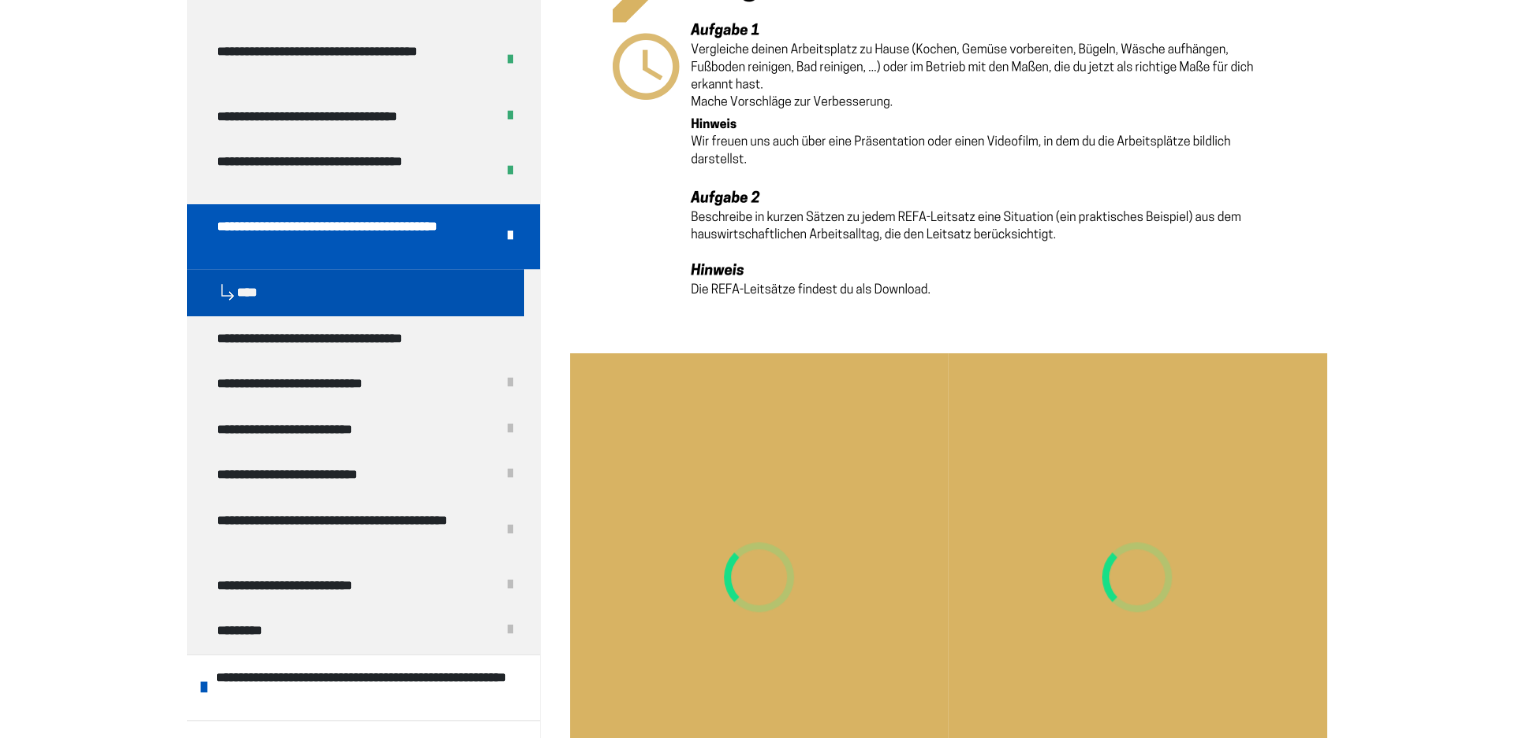 scroll, scrollTop: 2756, scrollLeft: 0, axis: vertical 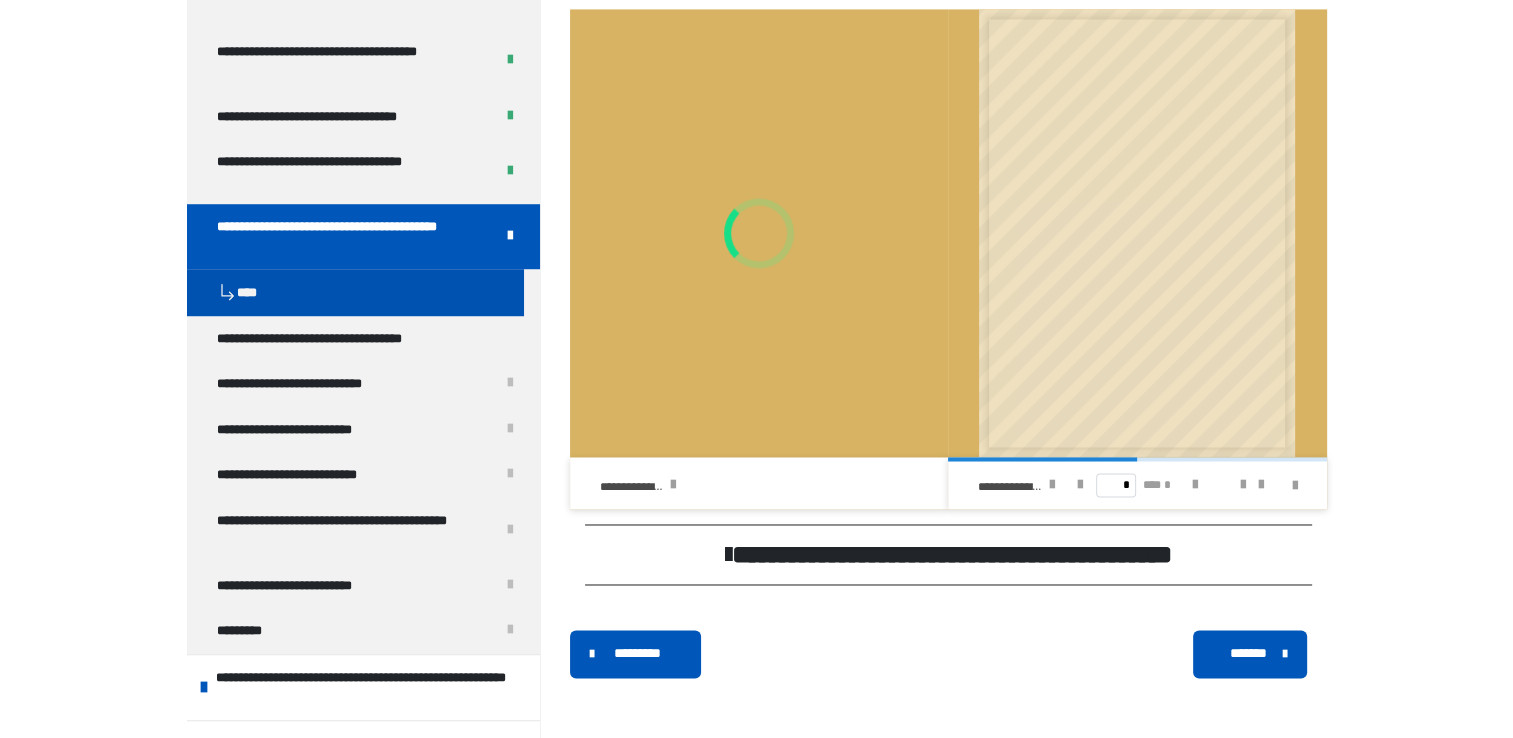 click on "**********" at bounding box center (948, 554) 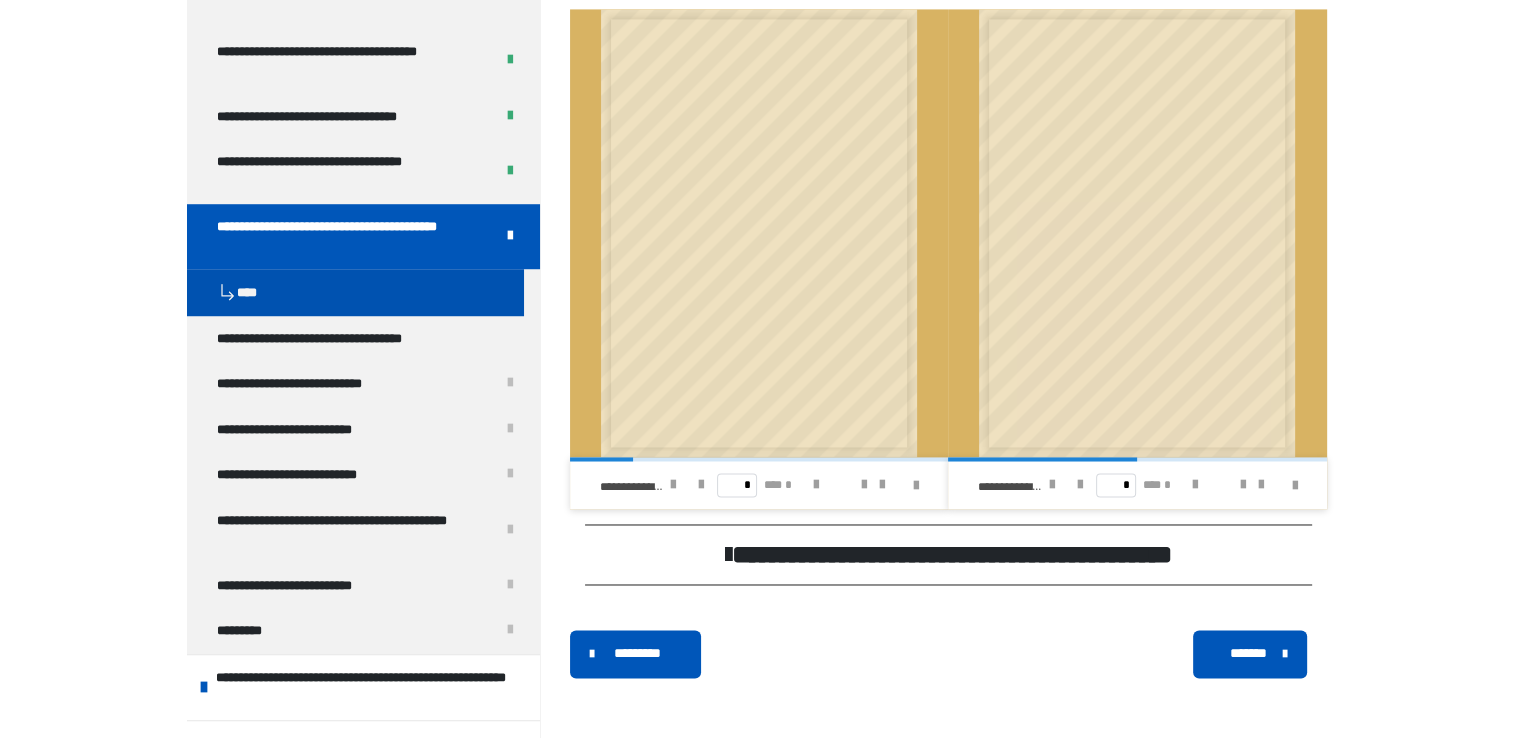 click on "**********" at bounding box center [948, 554] 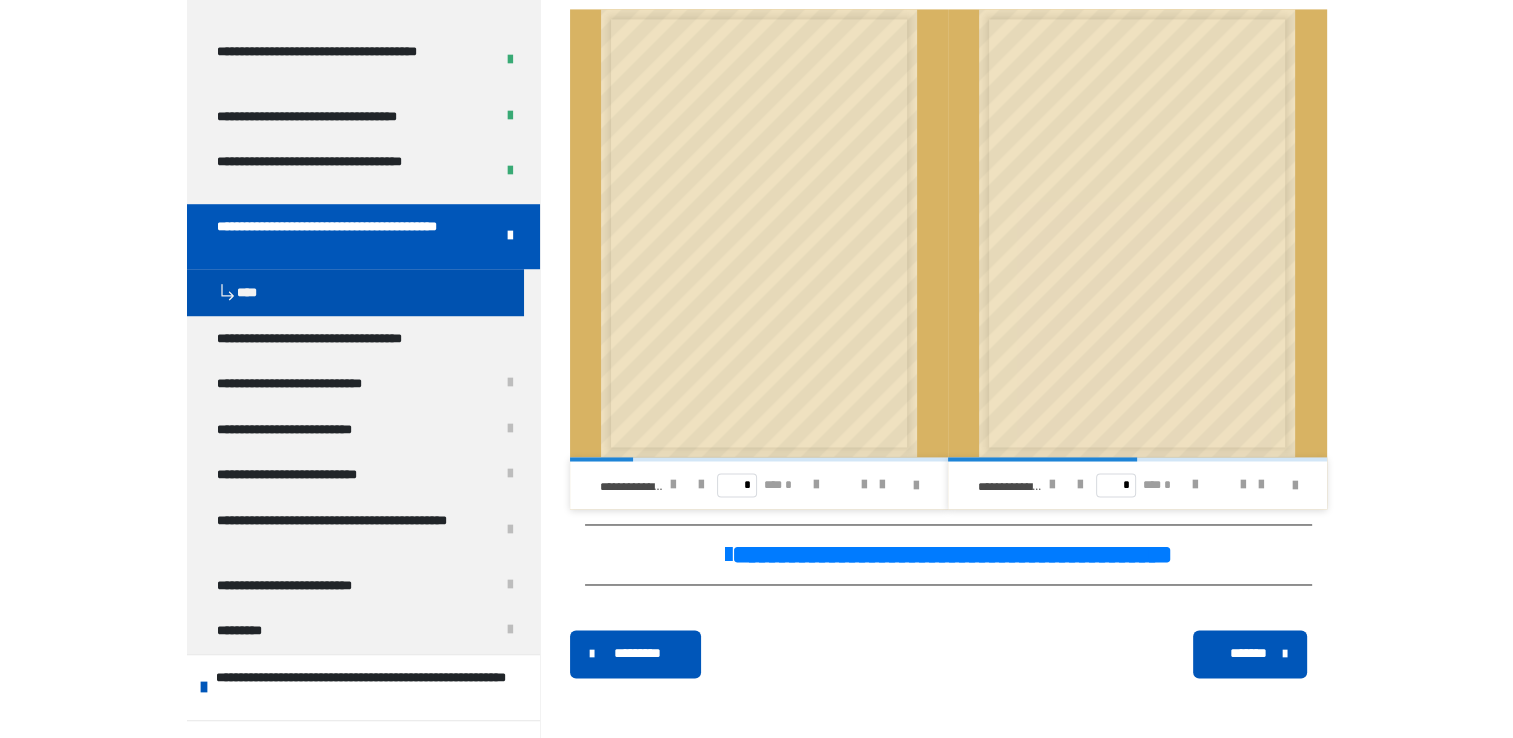 click on "*******" at bounding box center (1247, 653) 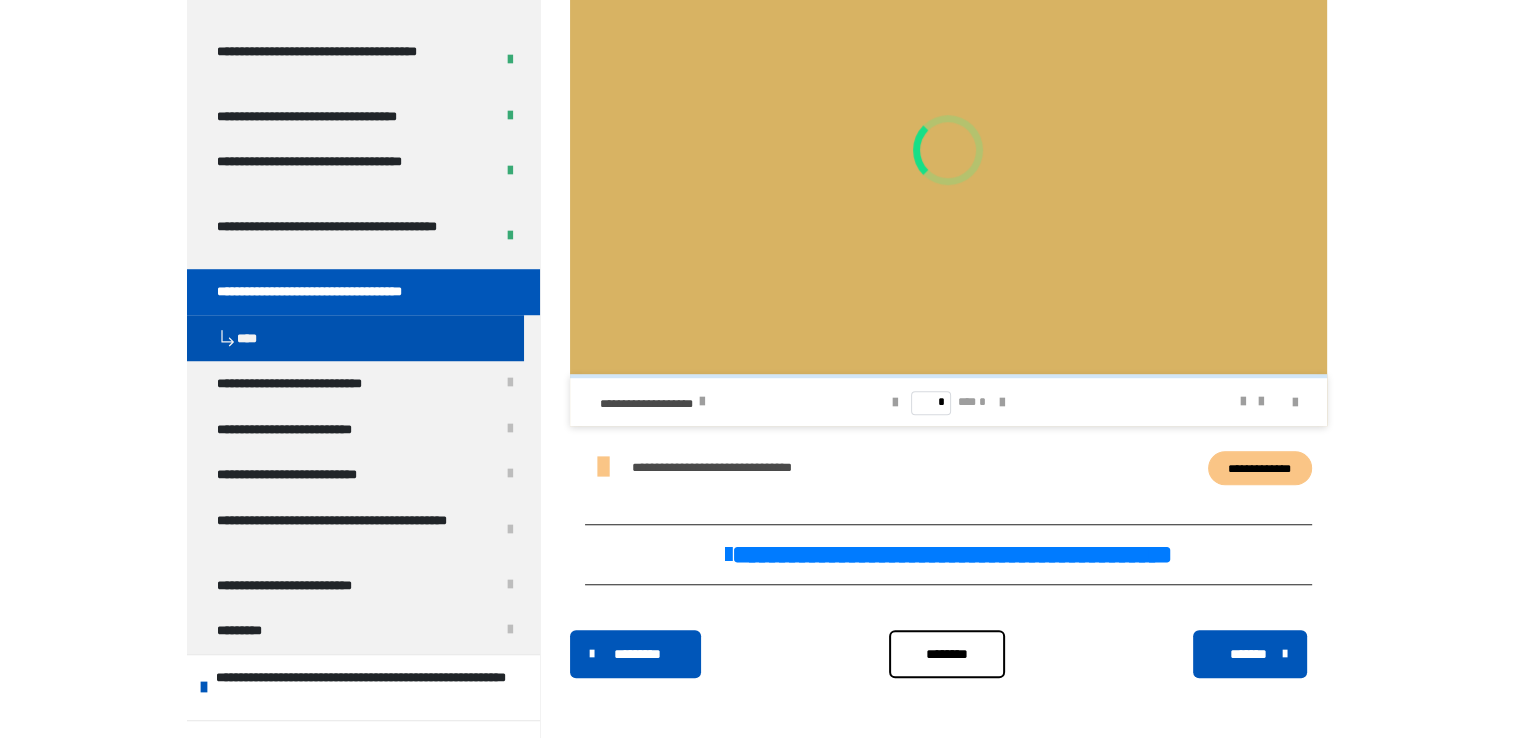 scroll, scrollTop: 1828, scrollLeft: 0, axis: vertical 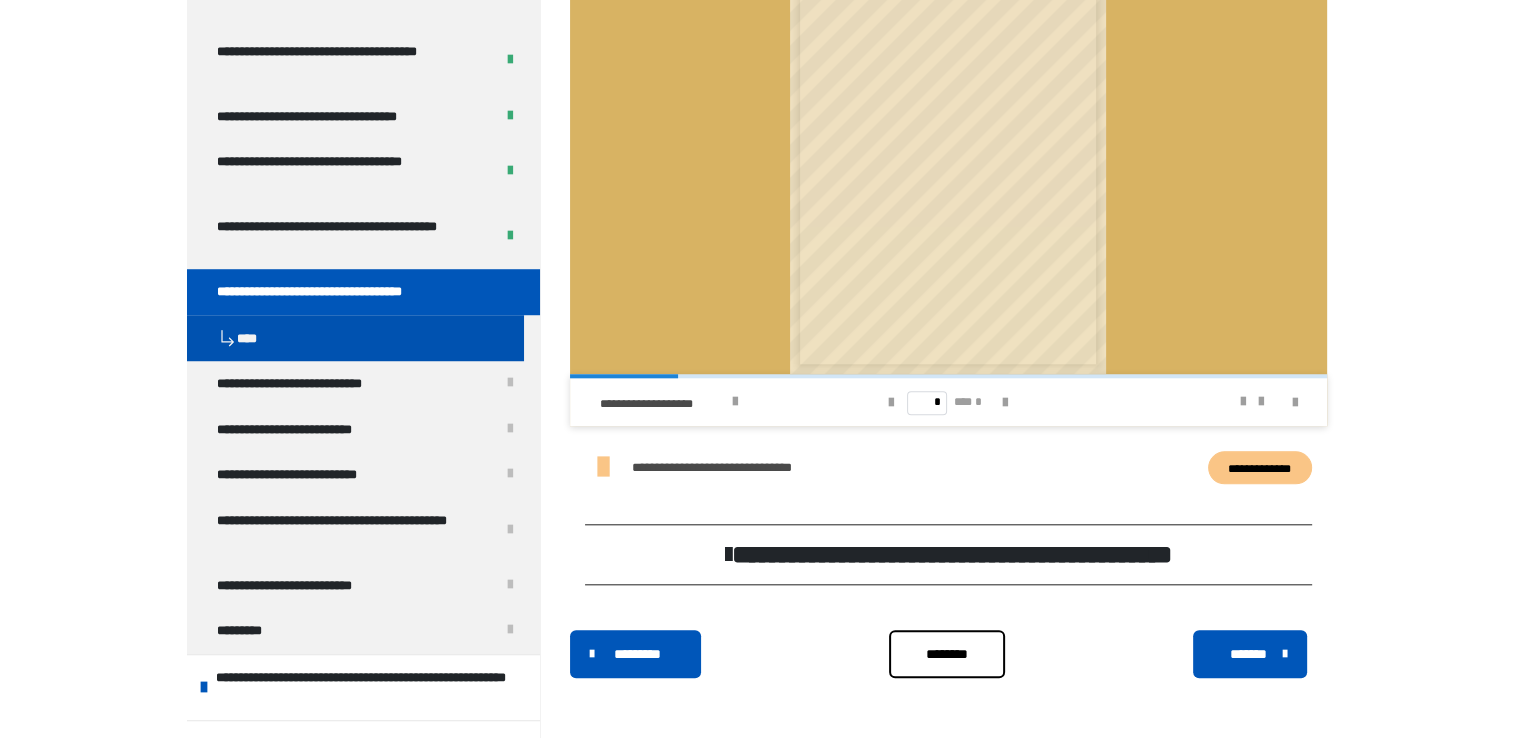 click on "**********" at bounding box center (948, 554) 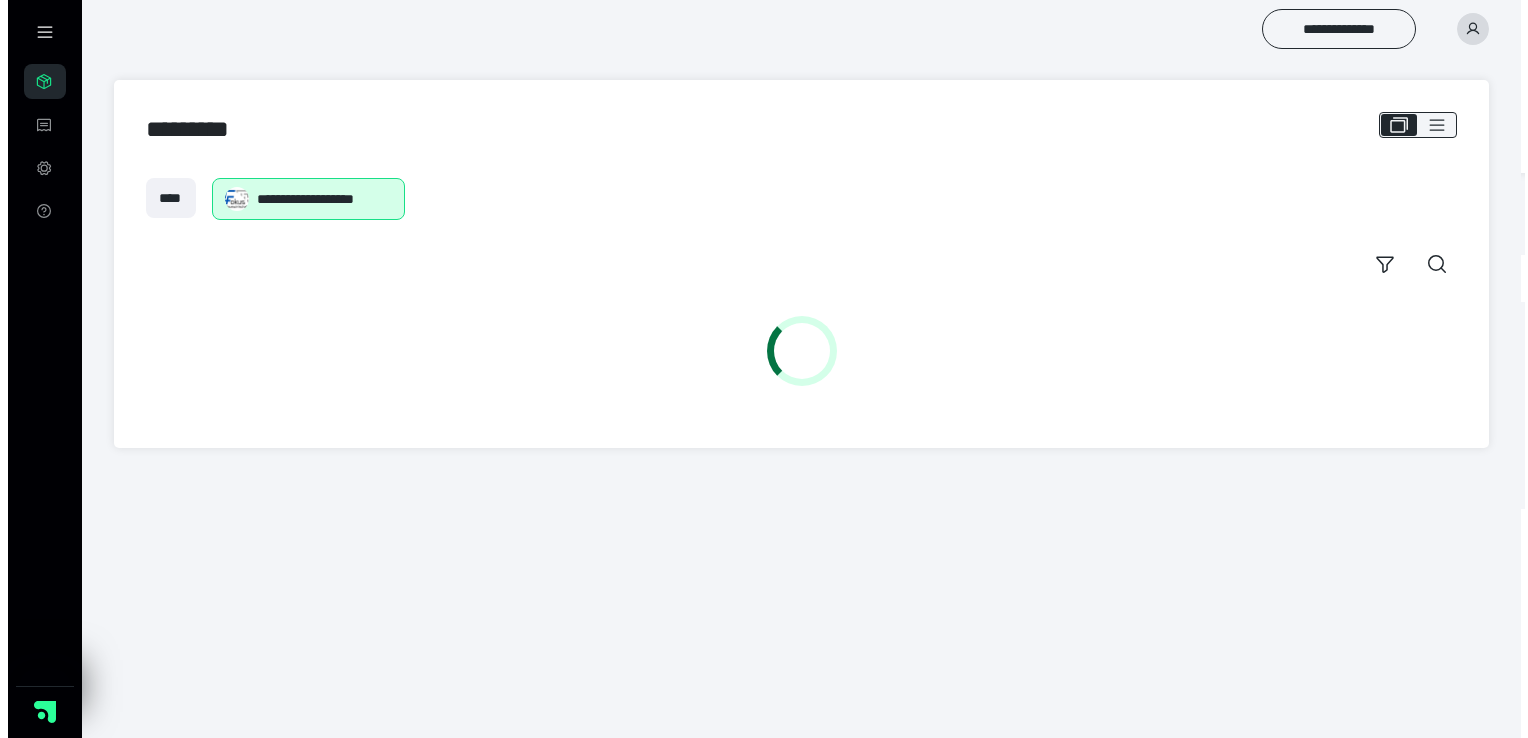 scroll, scrollTop: 0, scrollLeft: 0, axis: both 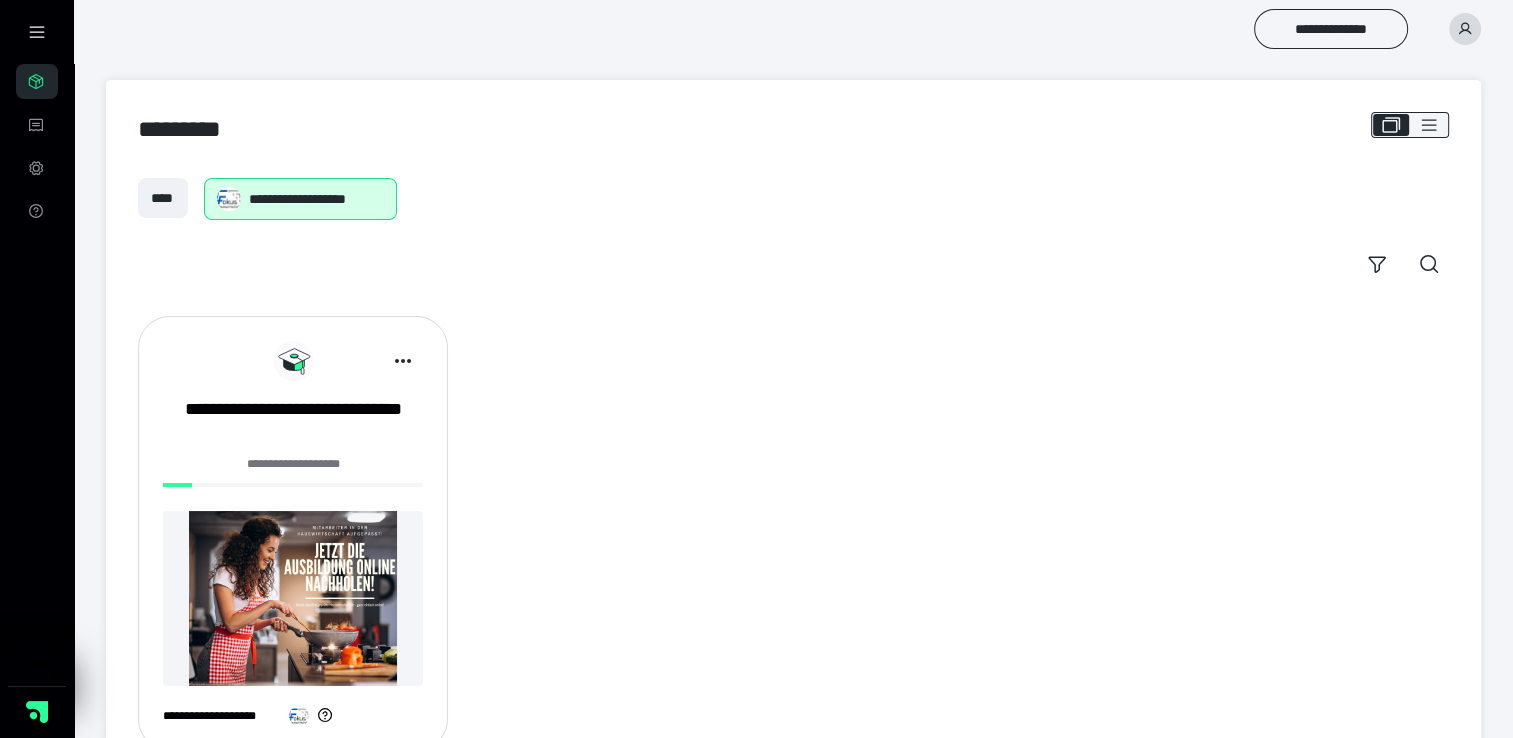 click on "**********" at bounding box center [293, 541] 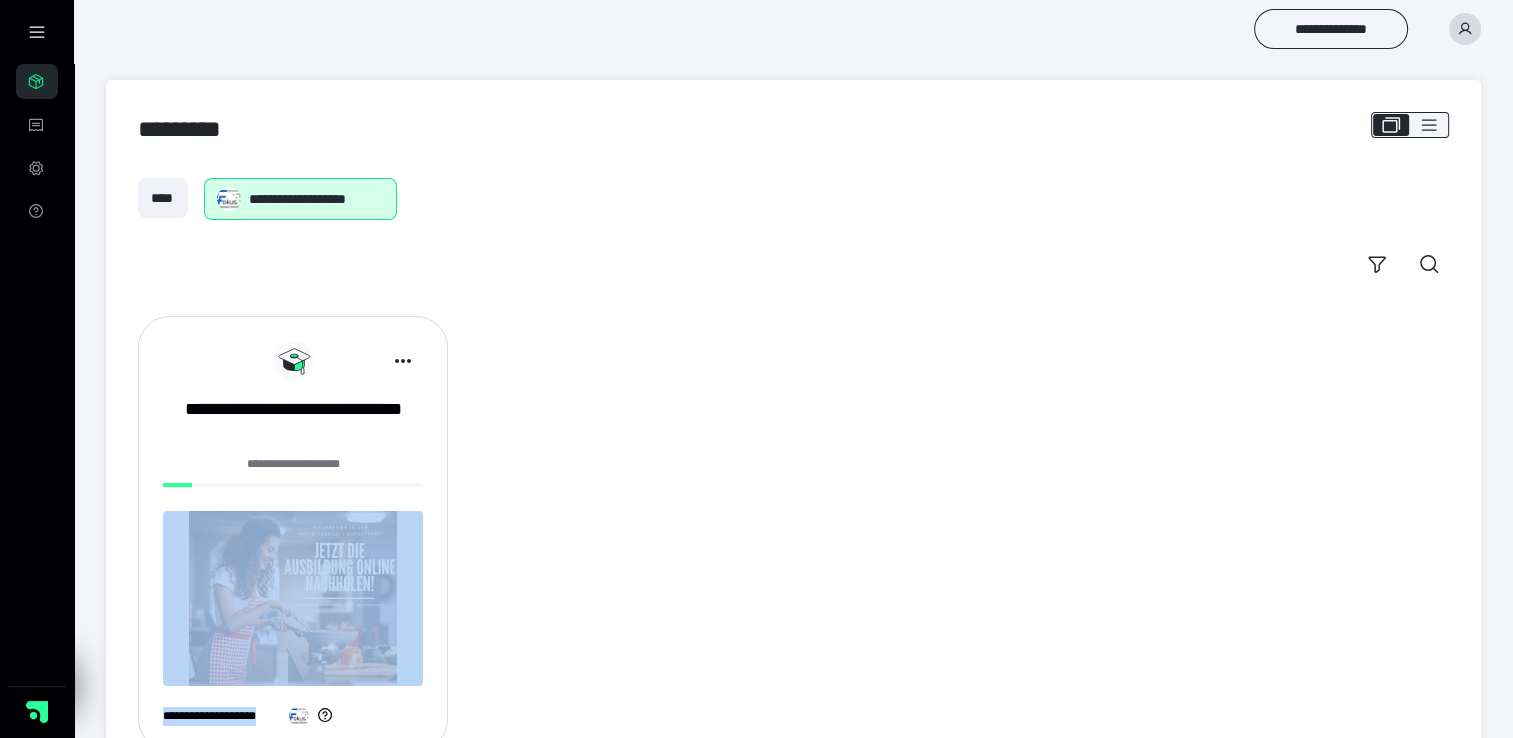 click on "**********" at bounding box center [293, 541] 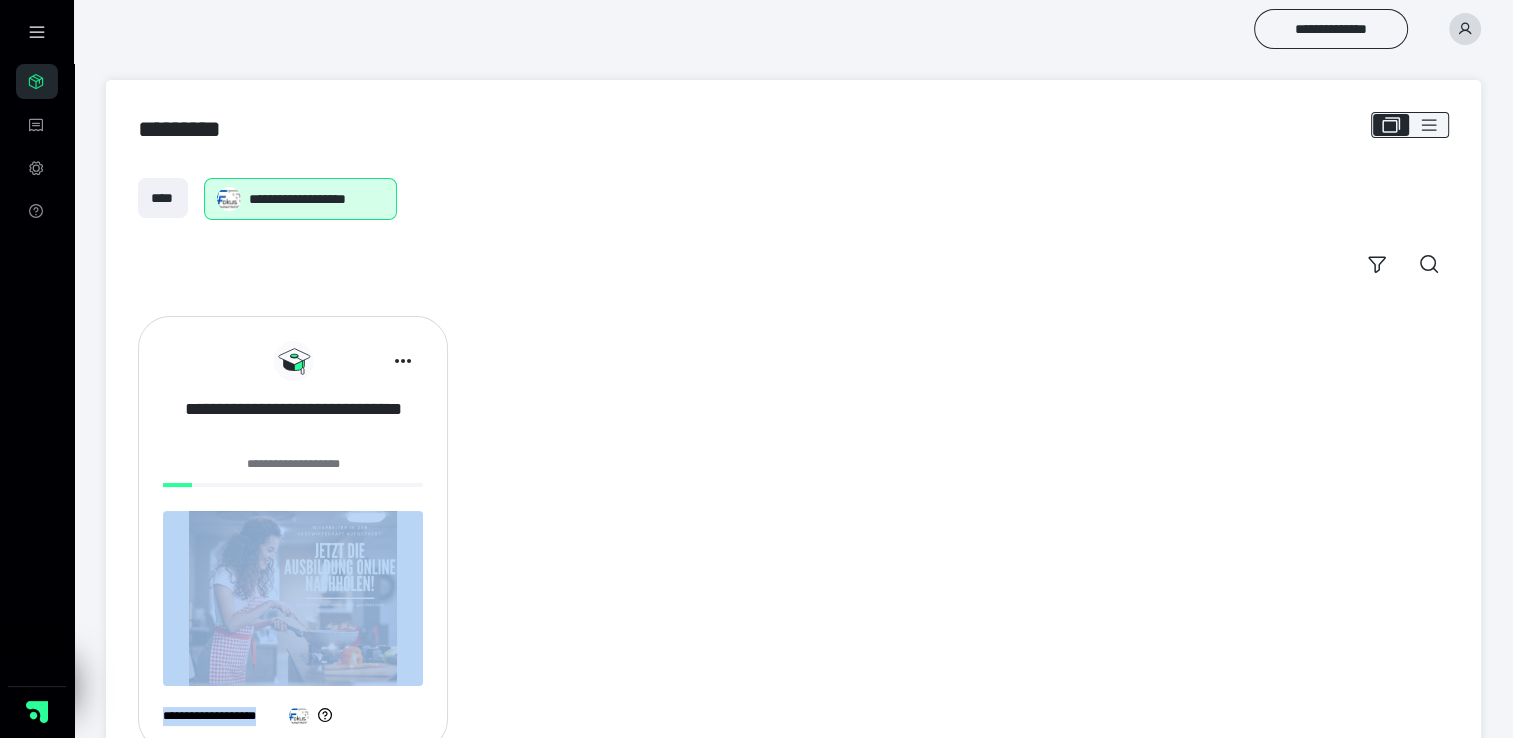 drag, startPoint x: 376, startPoint y: 503, endPoint x: 306, endPoint y: 437, distance: 96.20811 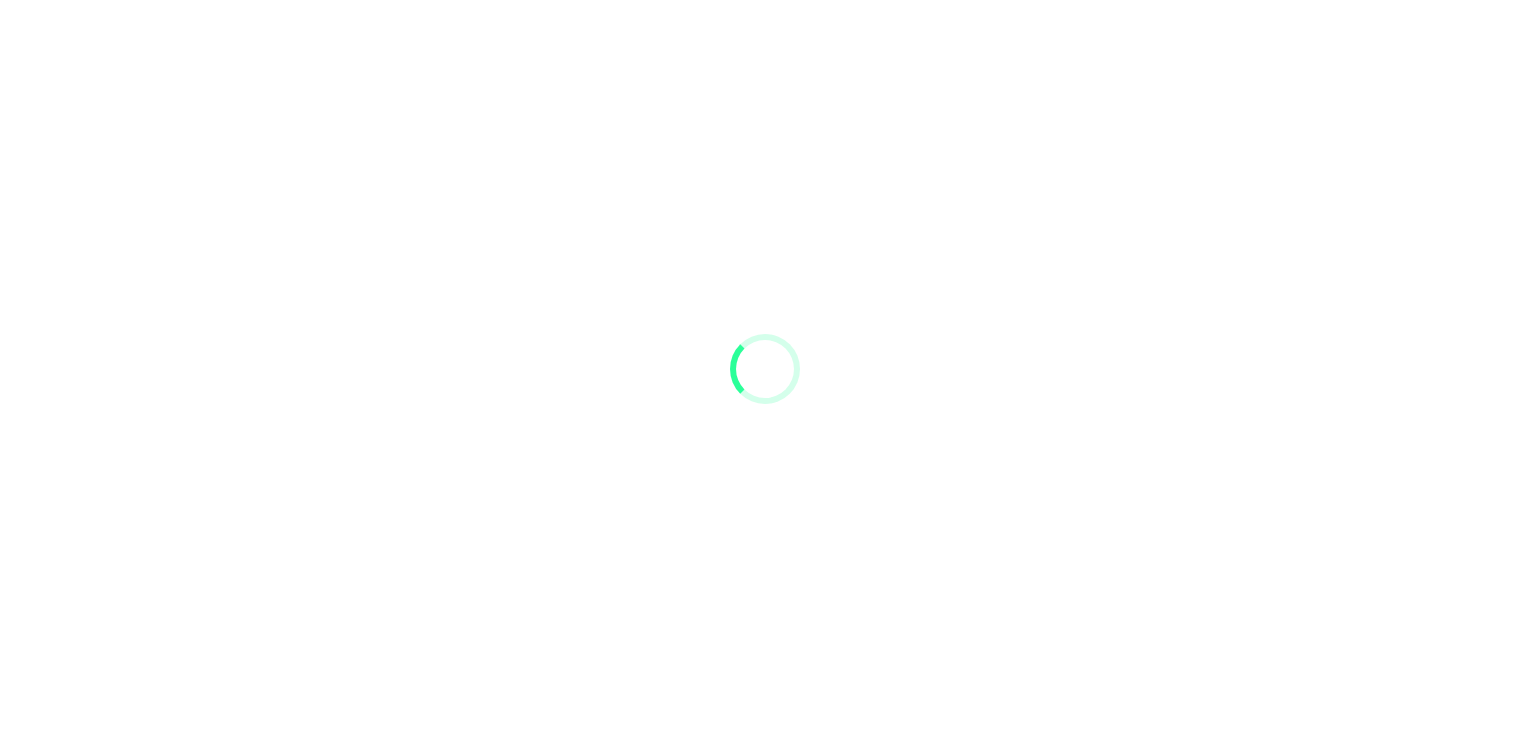 scroll, scrollTop: 0, scrollLeft: 0, axis: both 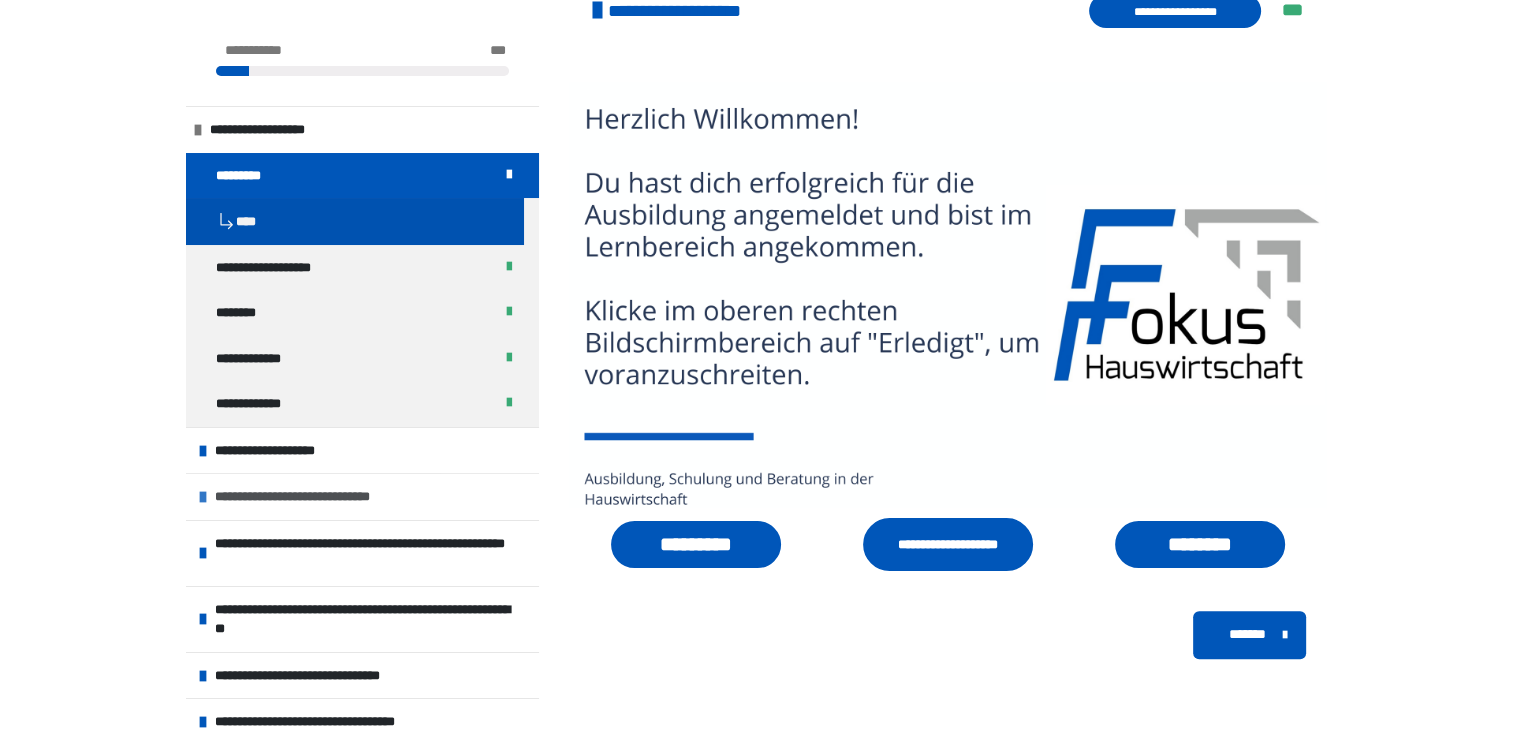 click on "**********" at bounding box center (313, 497) 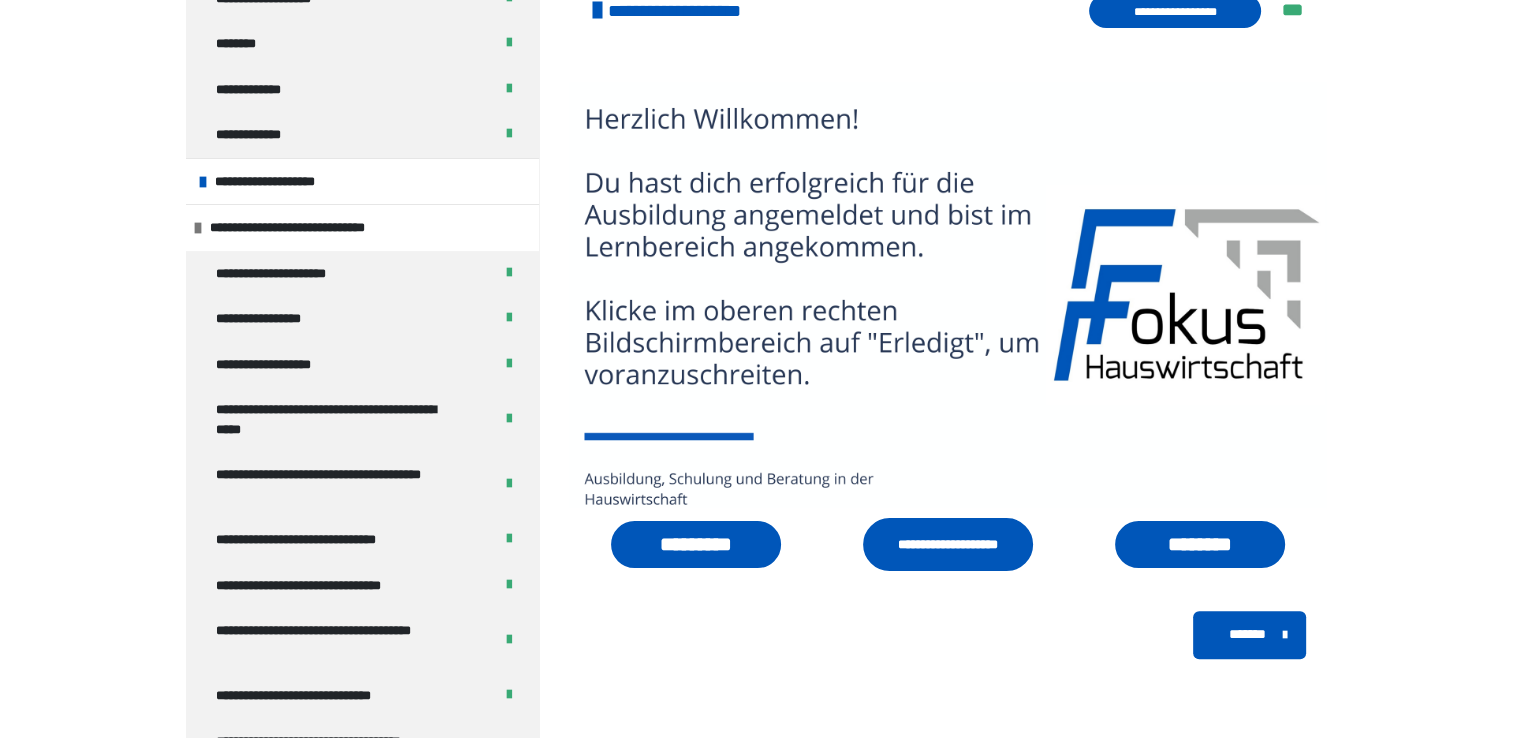 scroll, scrollTop: 287, scrollLeft: 0, axis: vertical 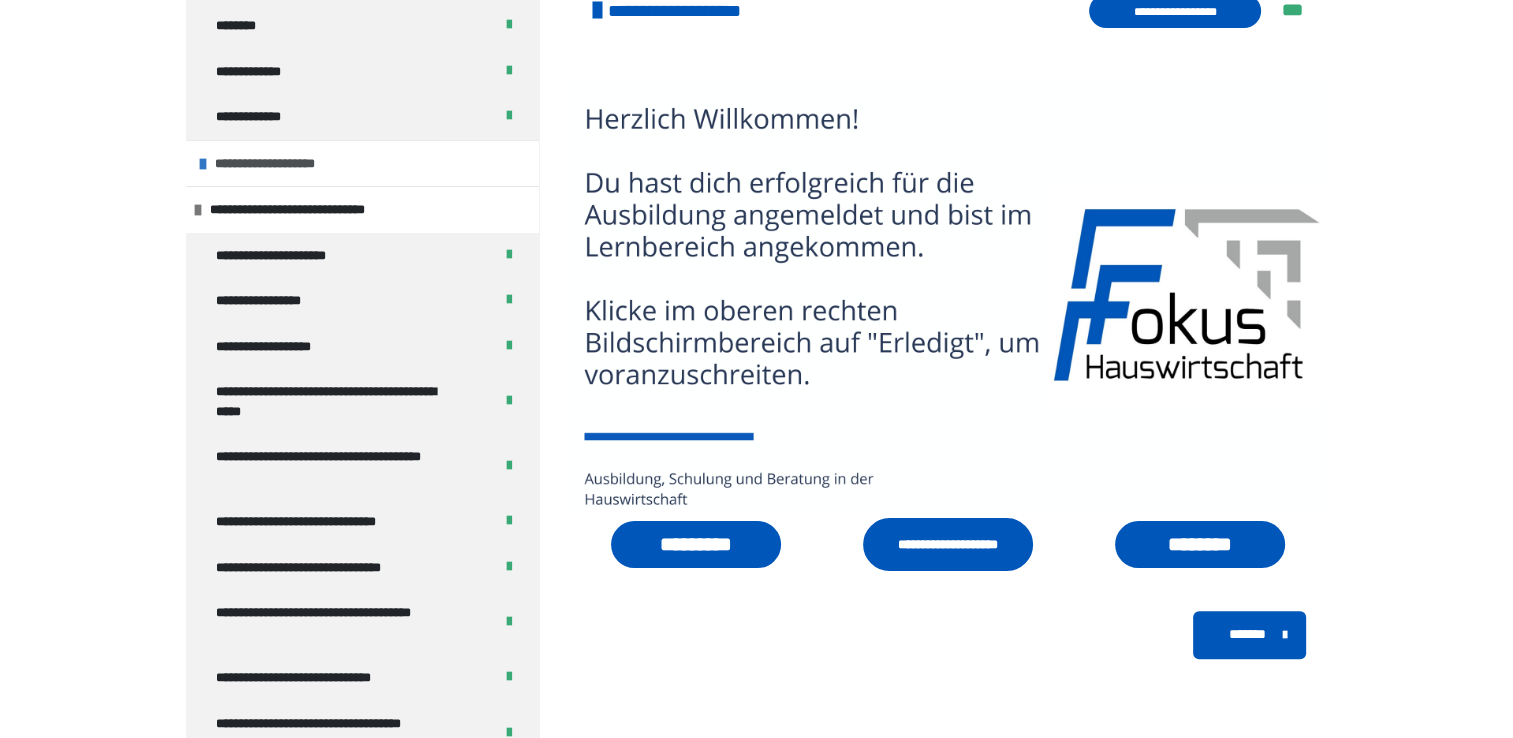 click on "**********" at bounding box center (362, 163) 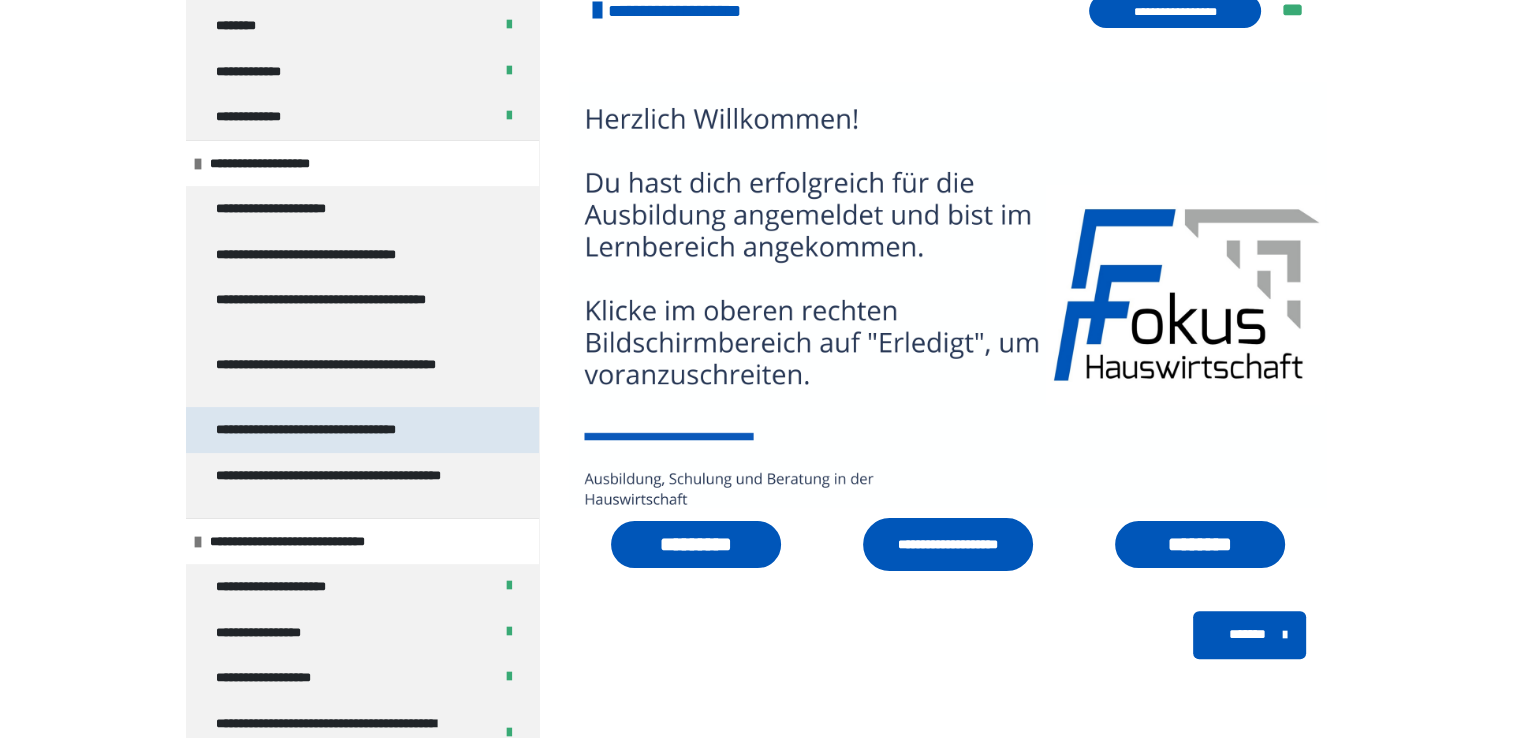 click on "**********" at bounding box center [346, 430] 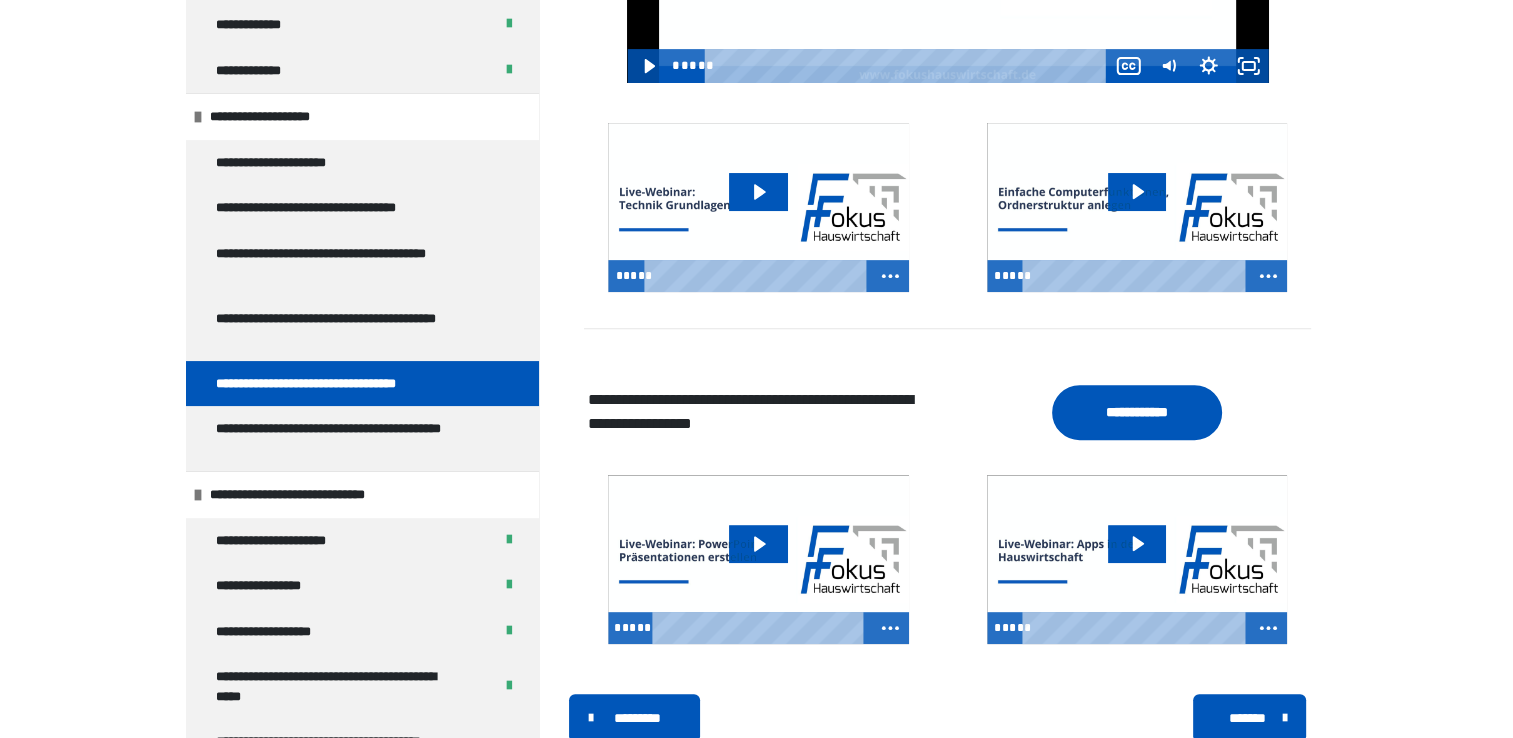 scroll, scrollTop: 882, scrollLeft: 0, axis: vertical 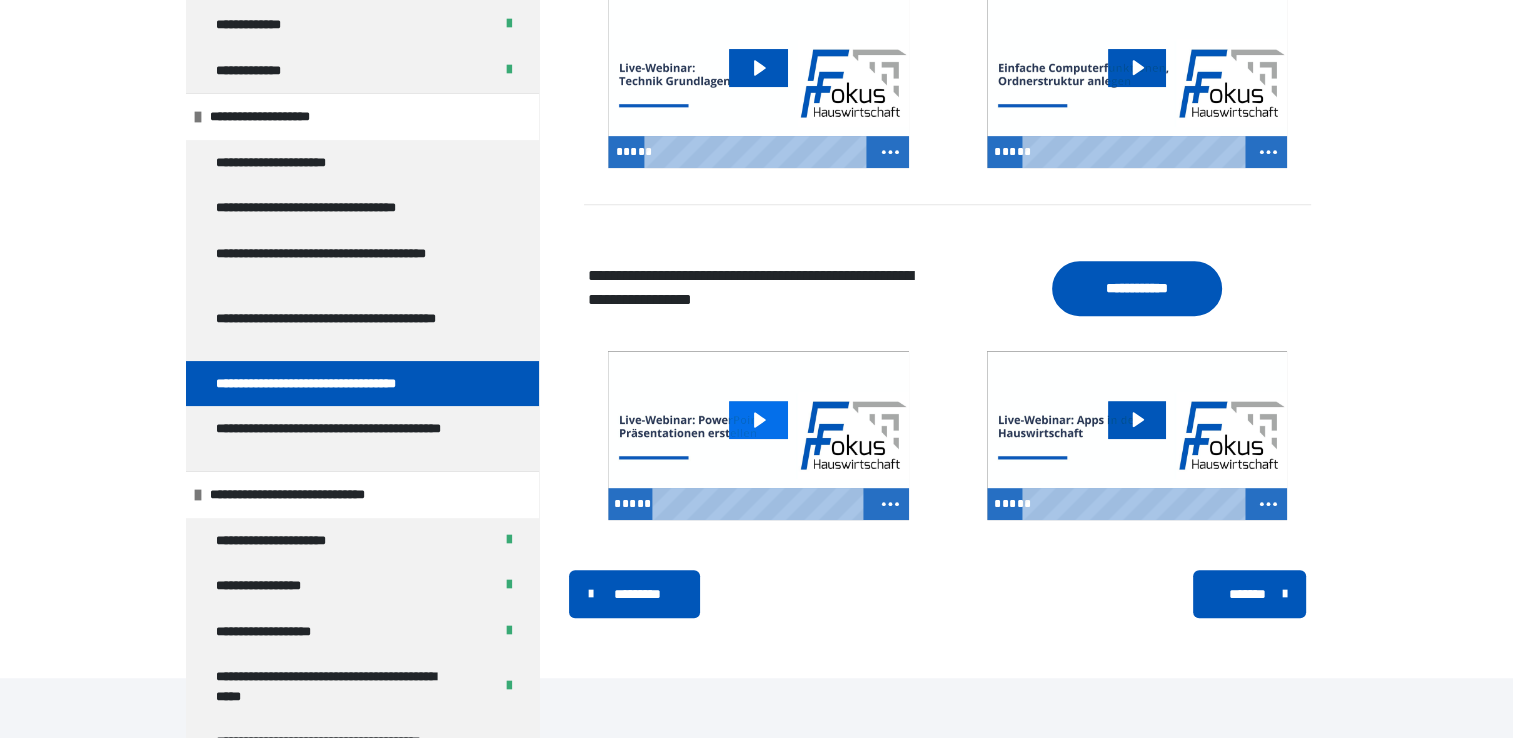click 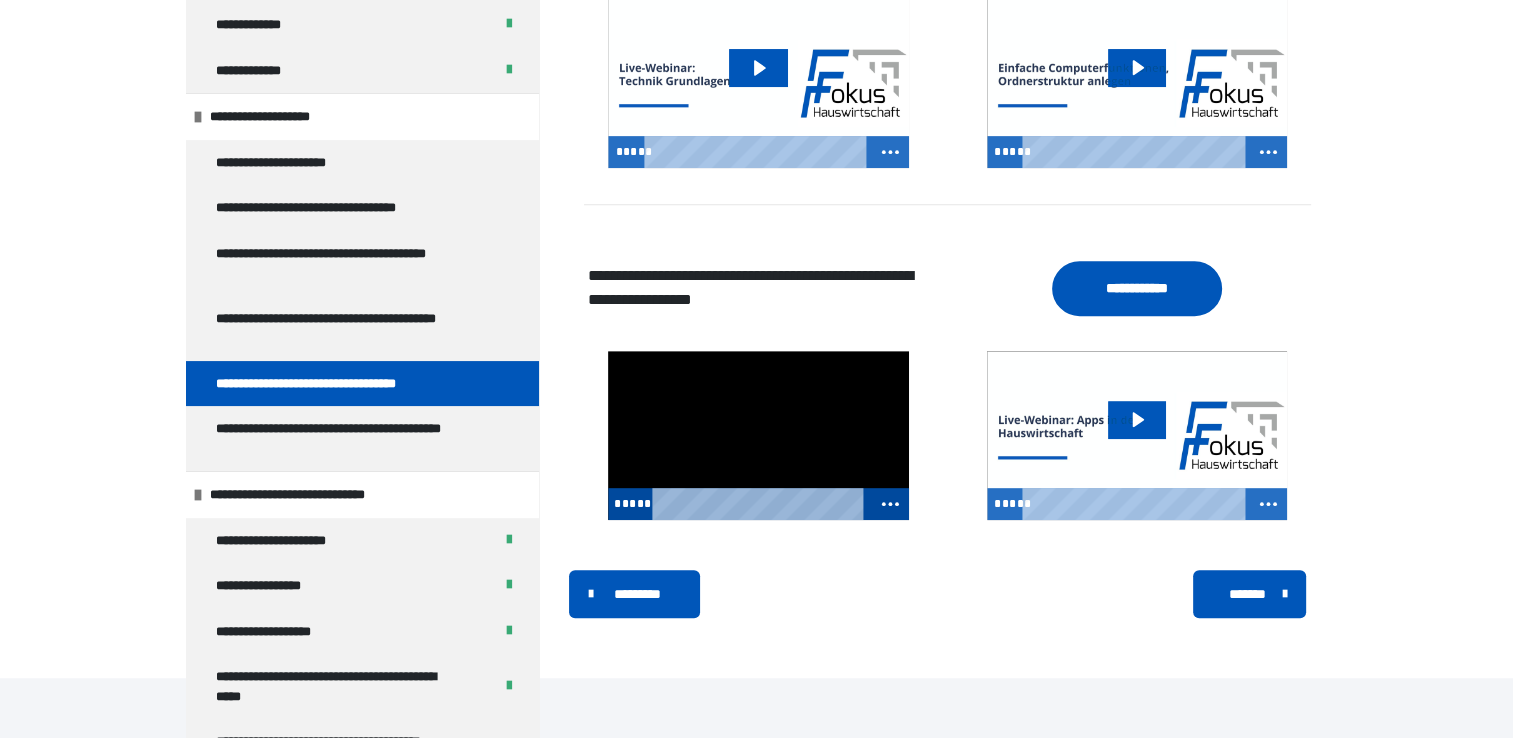 click at bounding box center [758, 435] 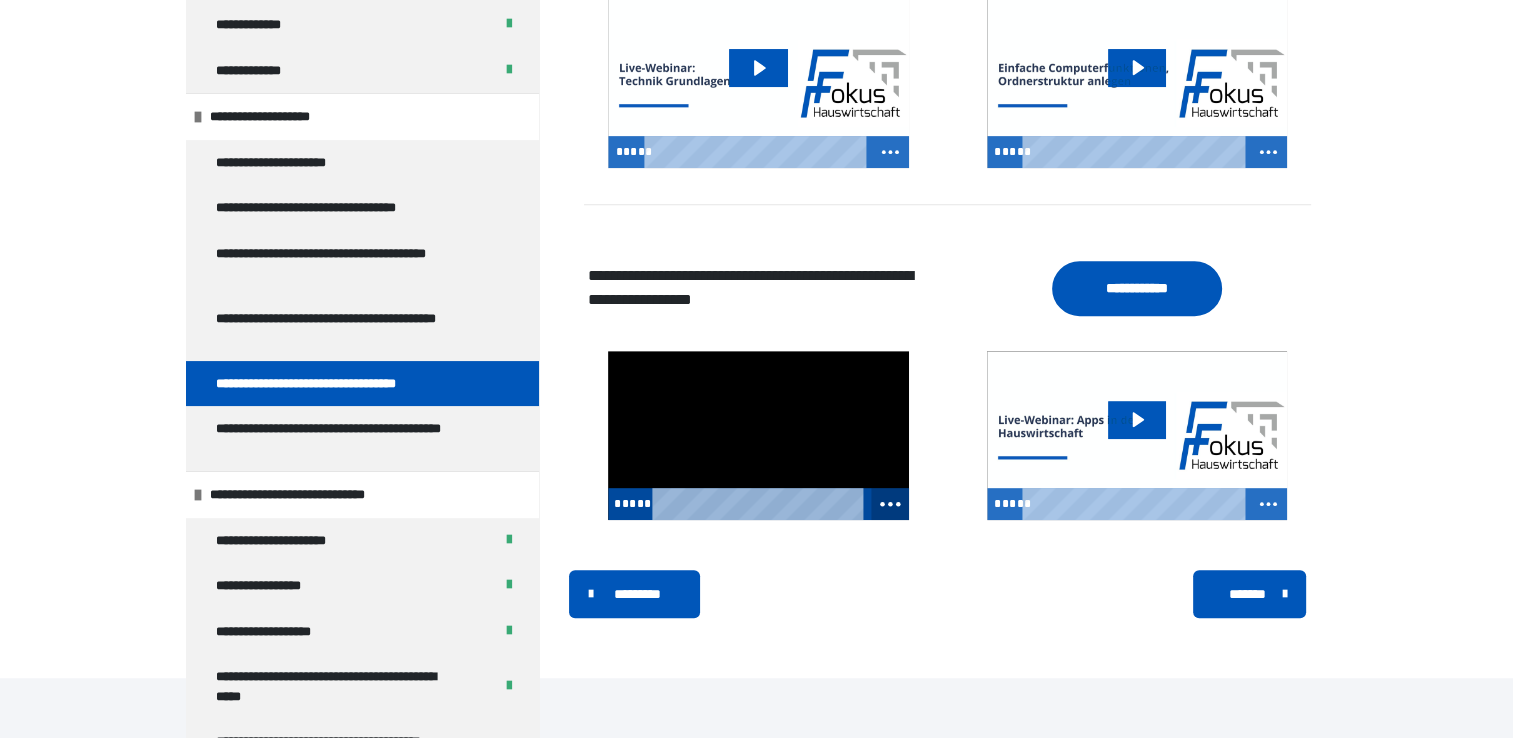 click 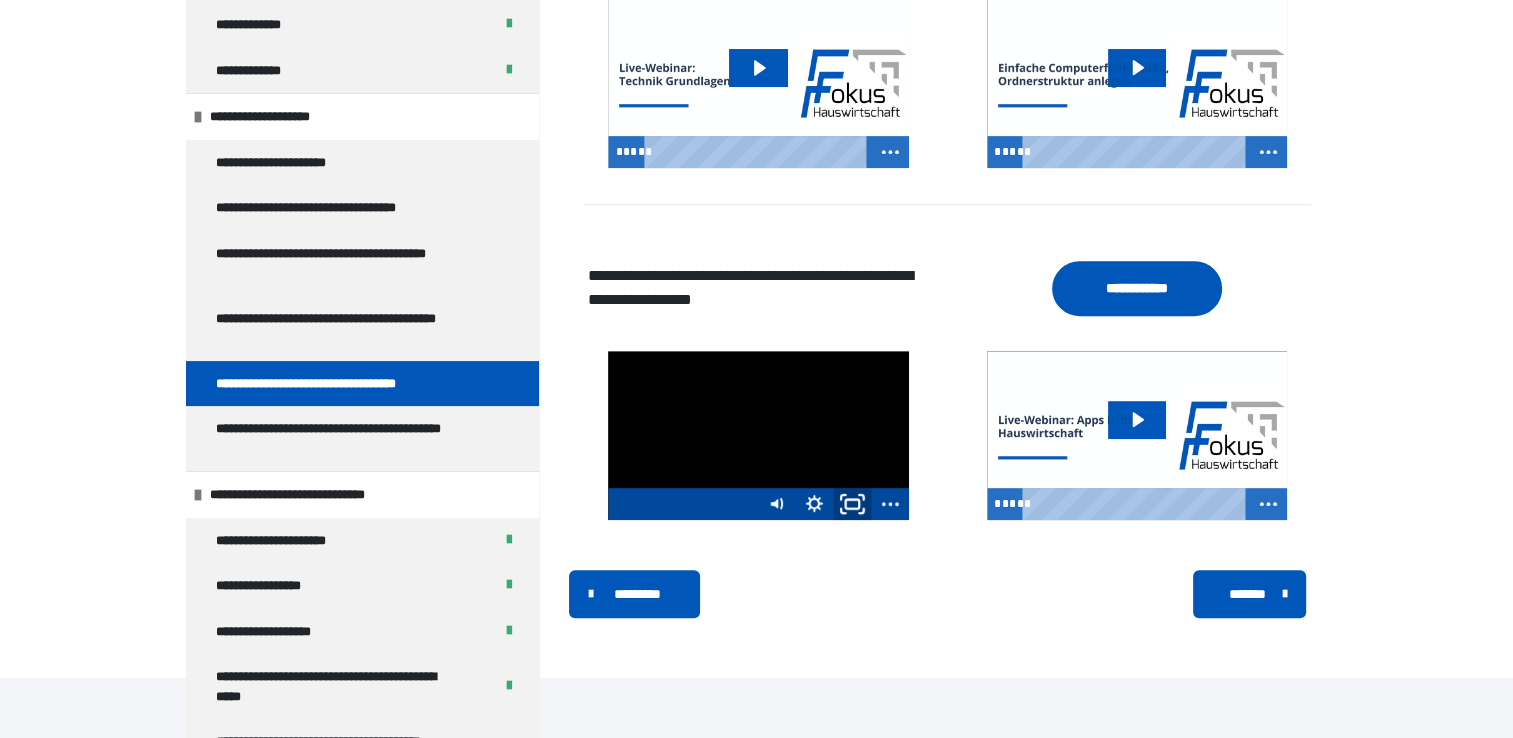 click 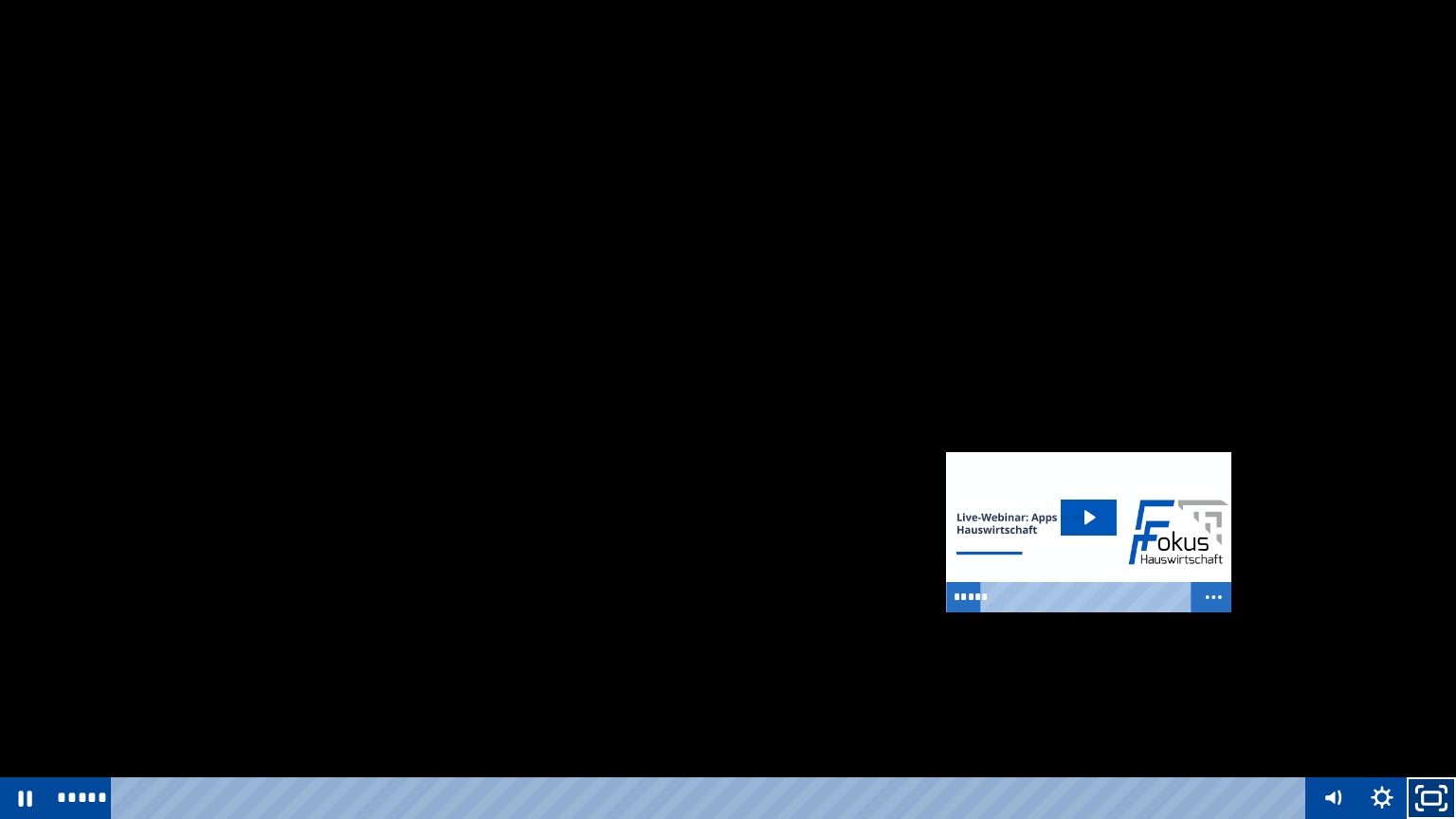 click 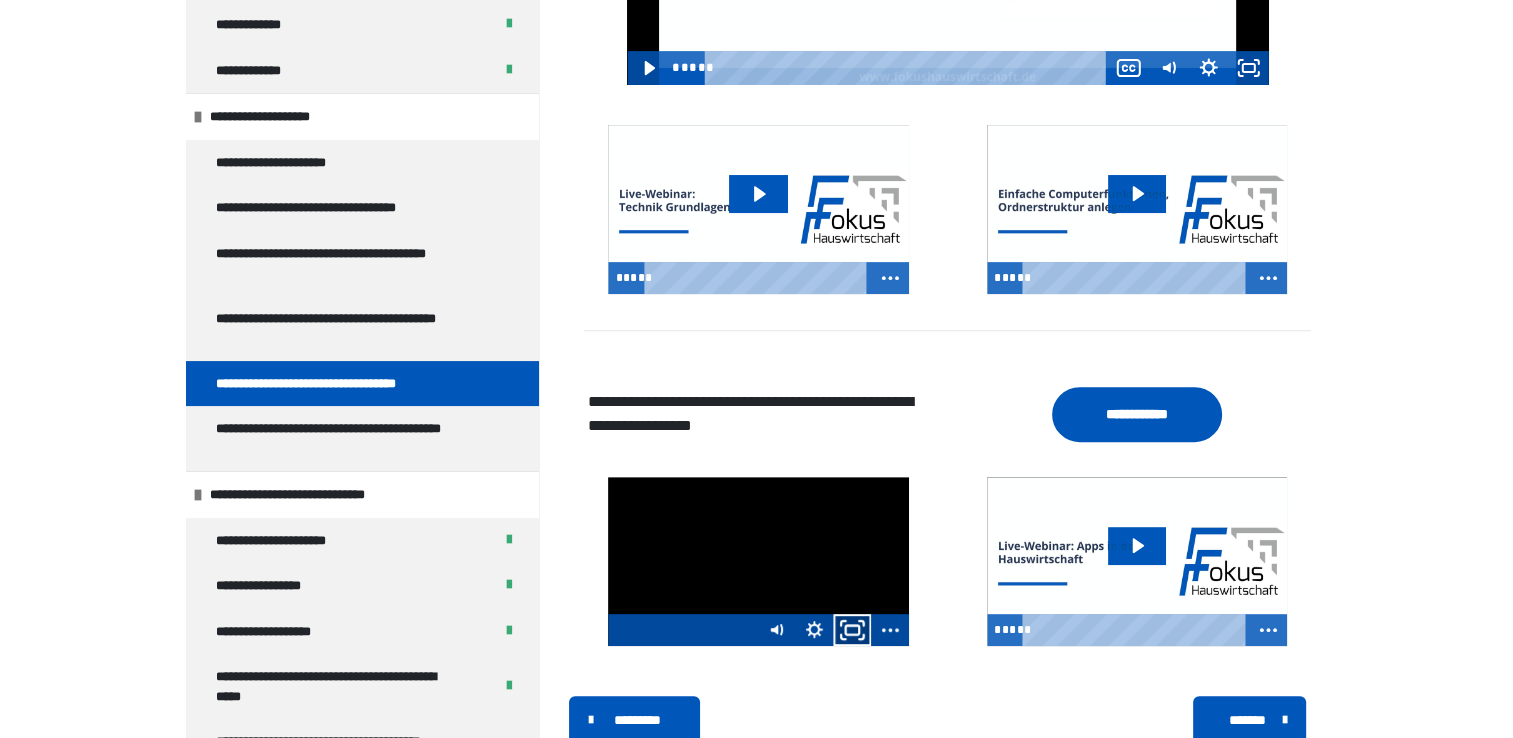 drag, startPoint x: 856, startPoint y: 689, endPoint x: 859, endPoint y: 756, distance: 67.06713 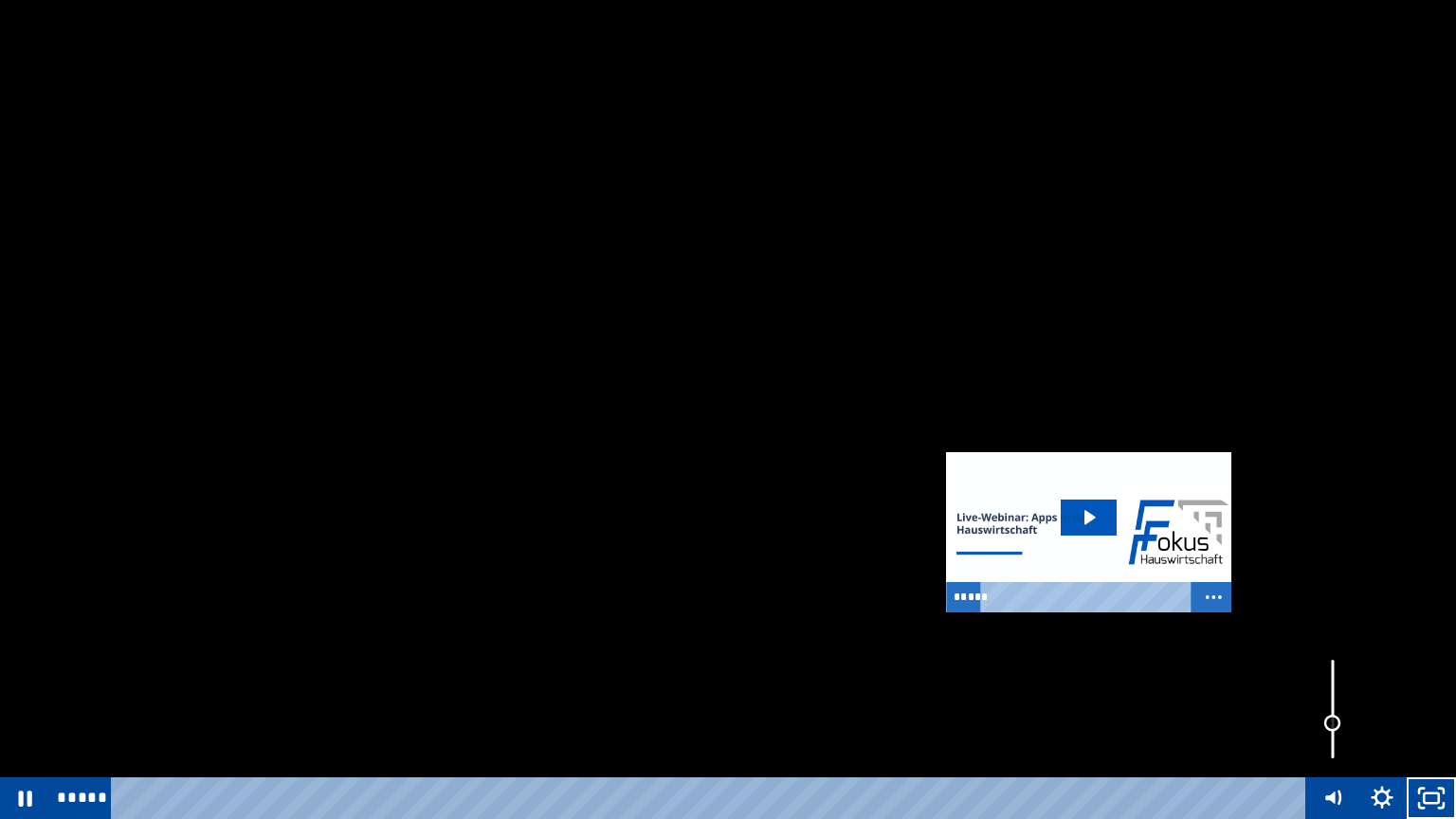 drag, startPoint x: 1331, startPoint y: 709, endPoint x: 1336, endPoint y: 724, distance: 15.811388 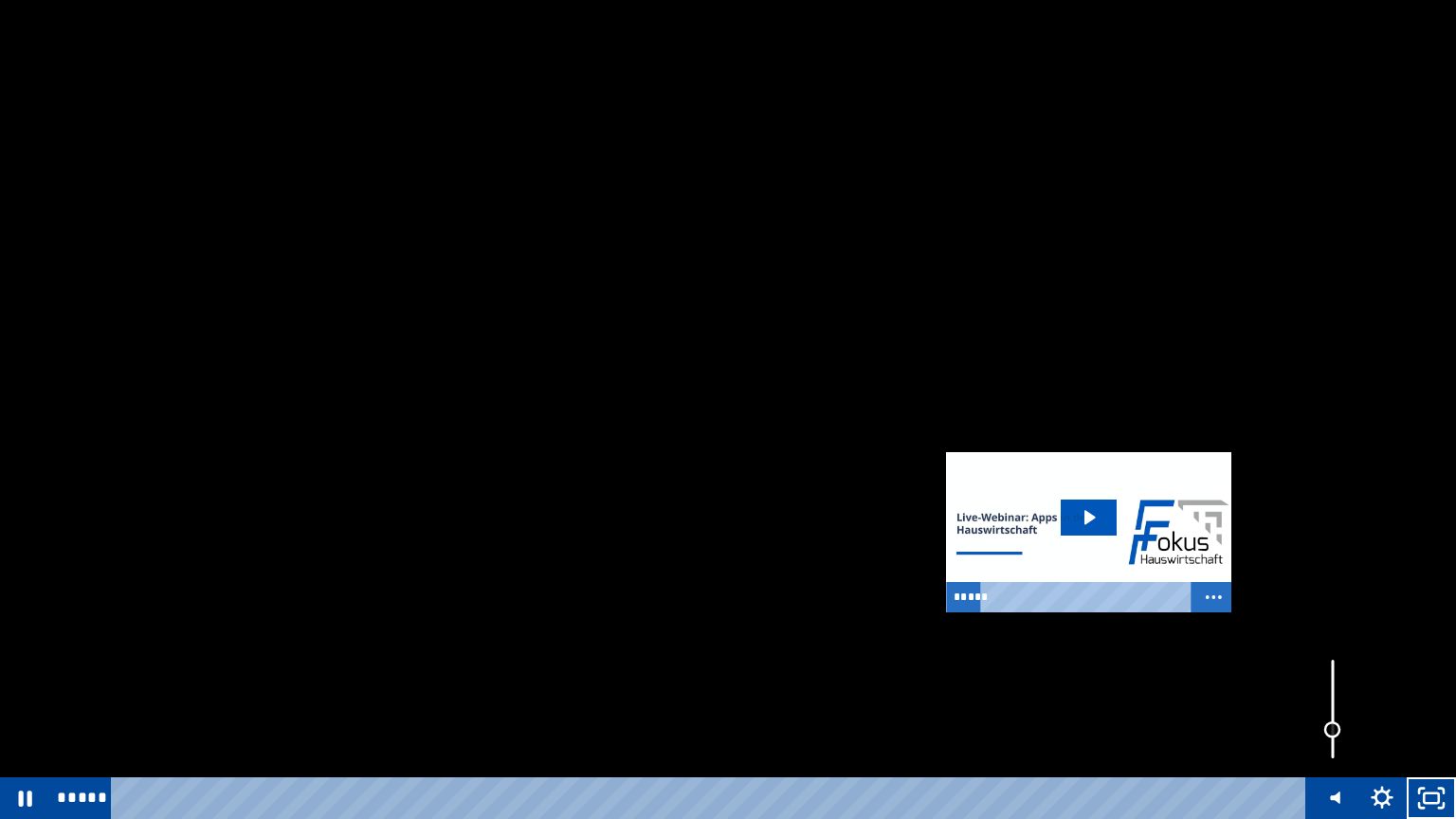 click at bounding box center (1333, 730) 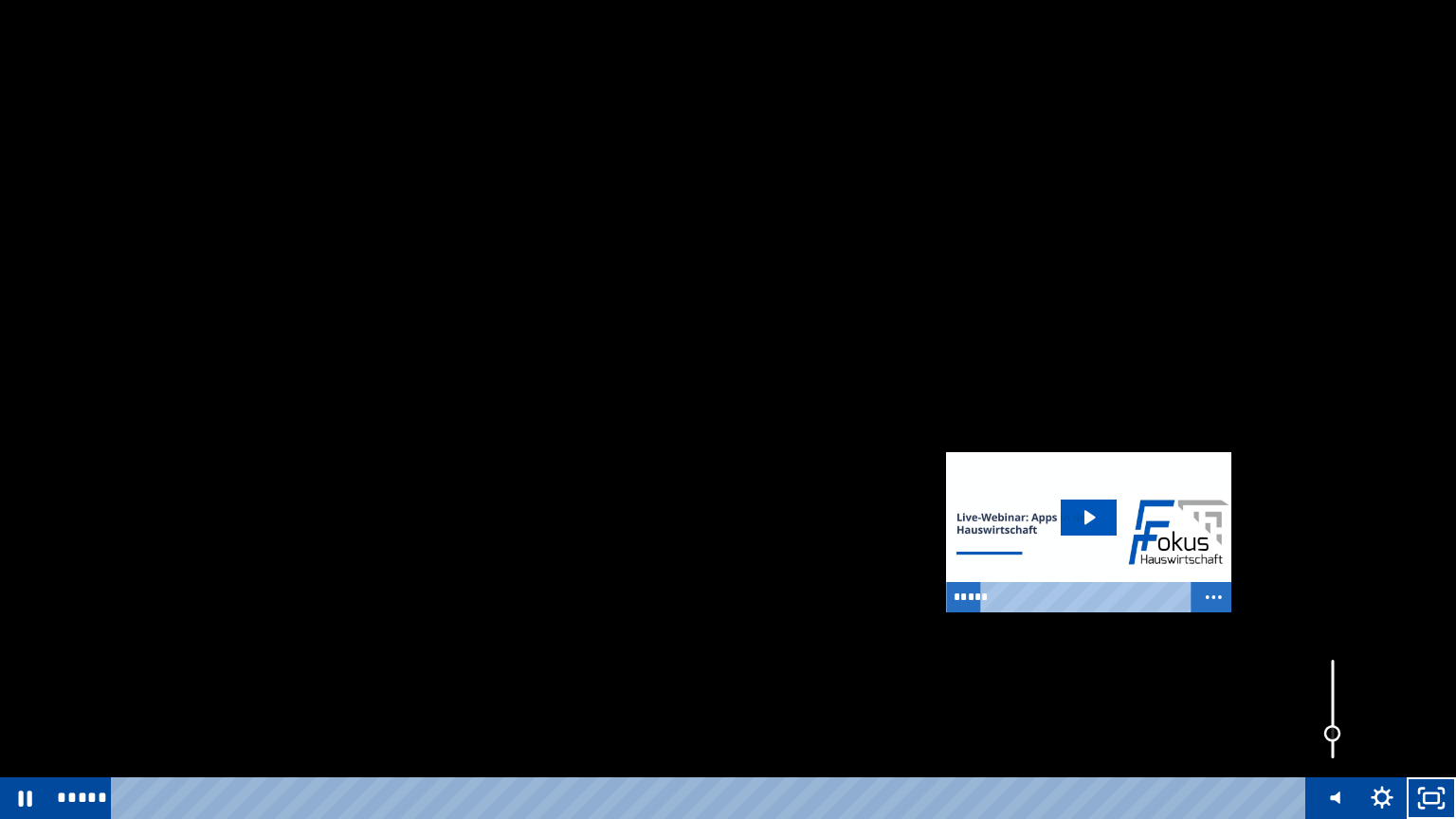 click at bounding box center [1333, 734] 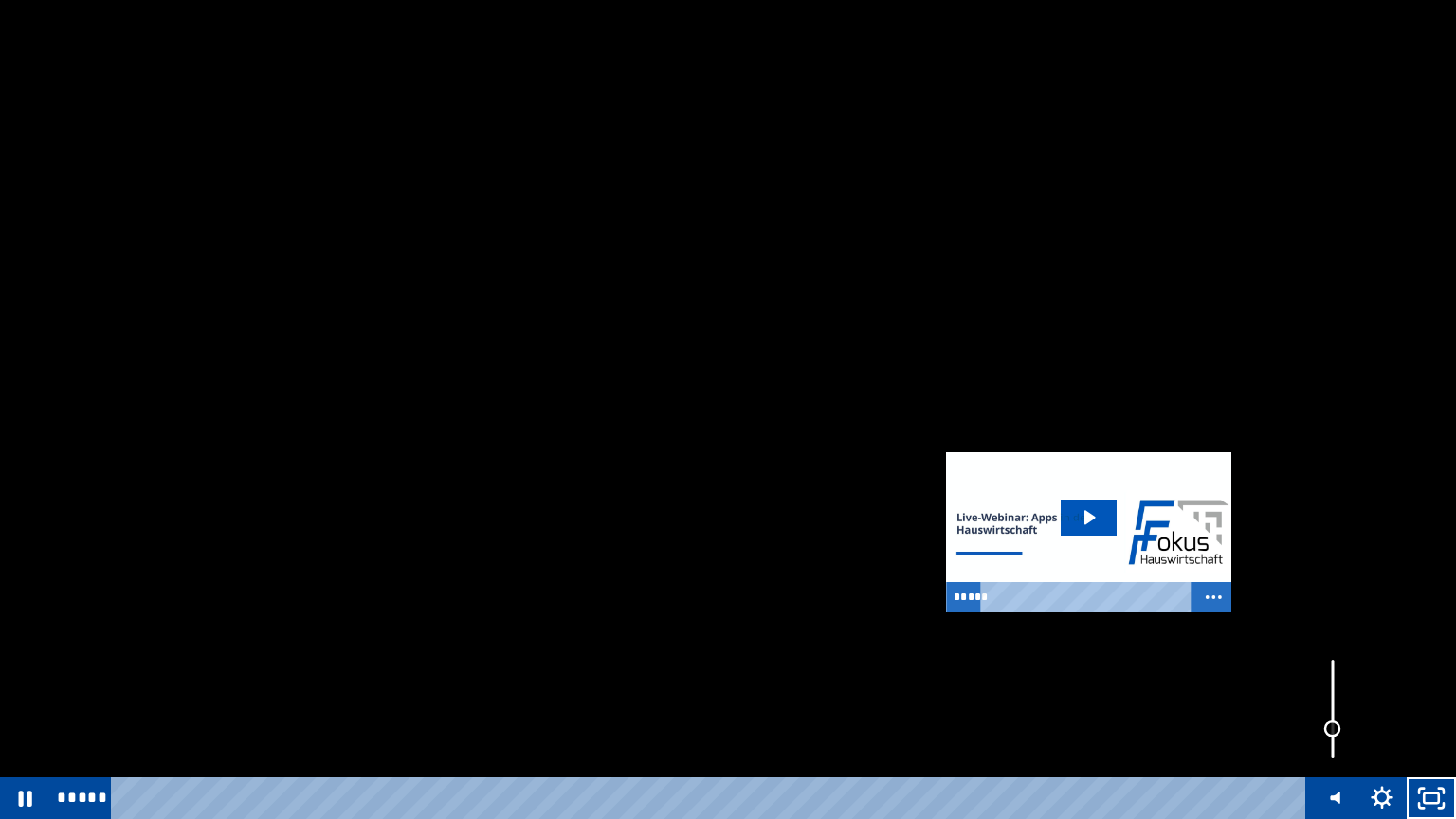 click at bounding box center (1333, 729) 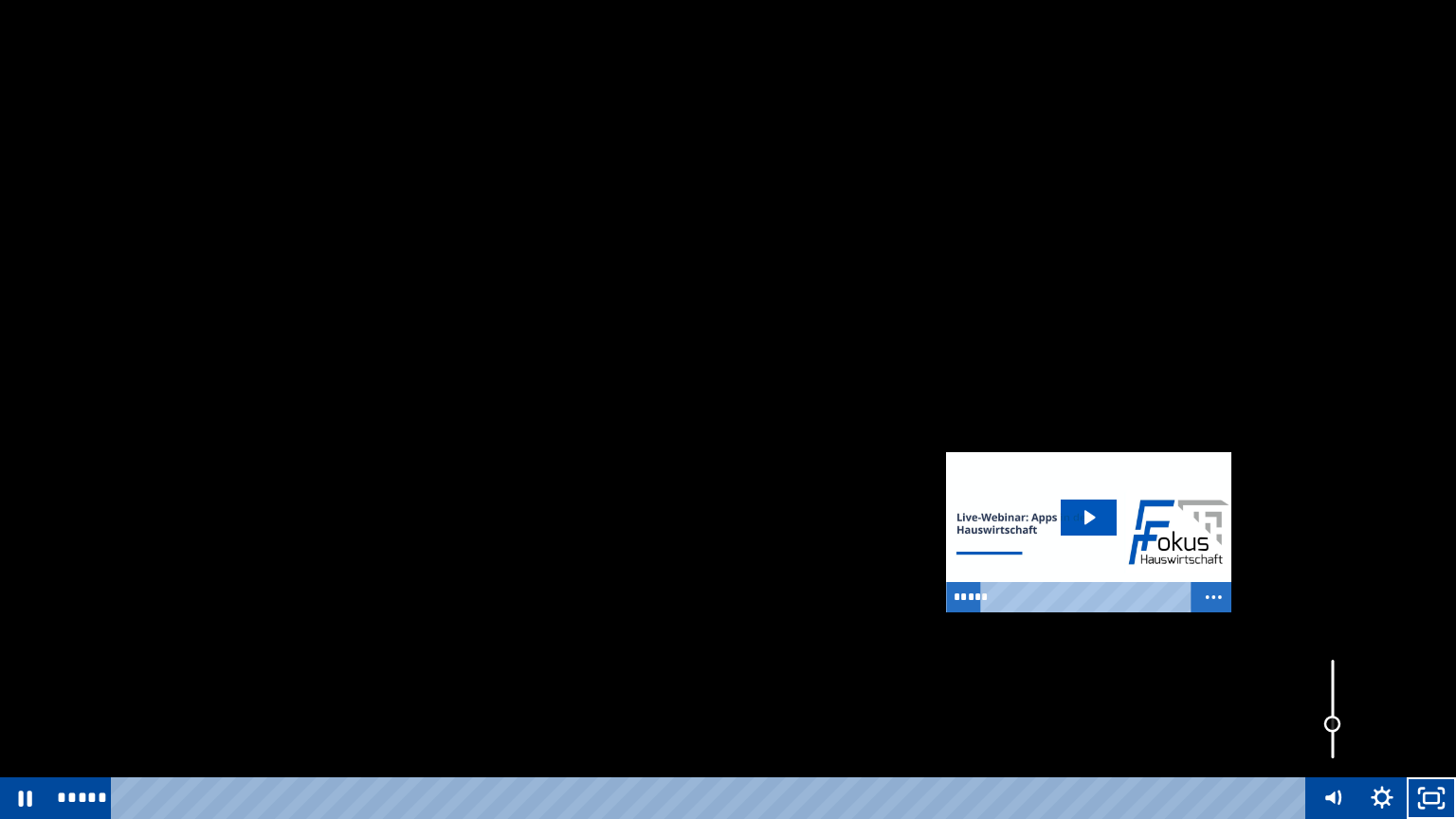 click at bounding box center (1333, 724) 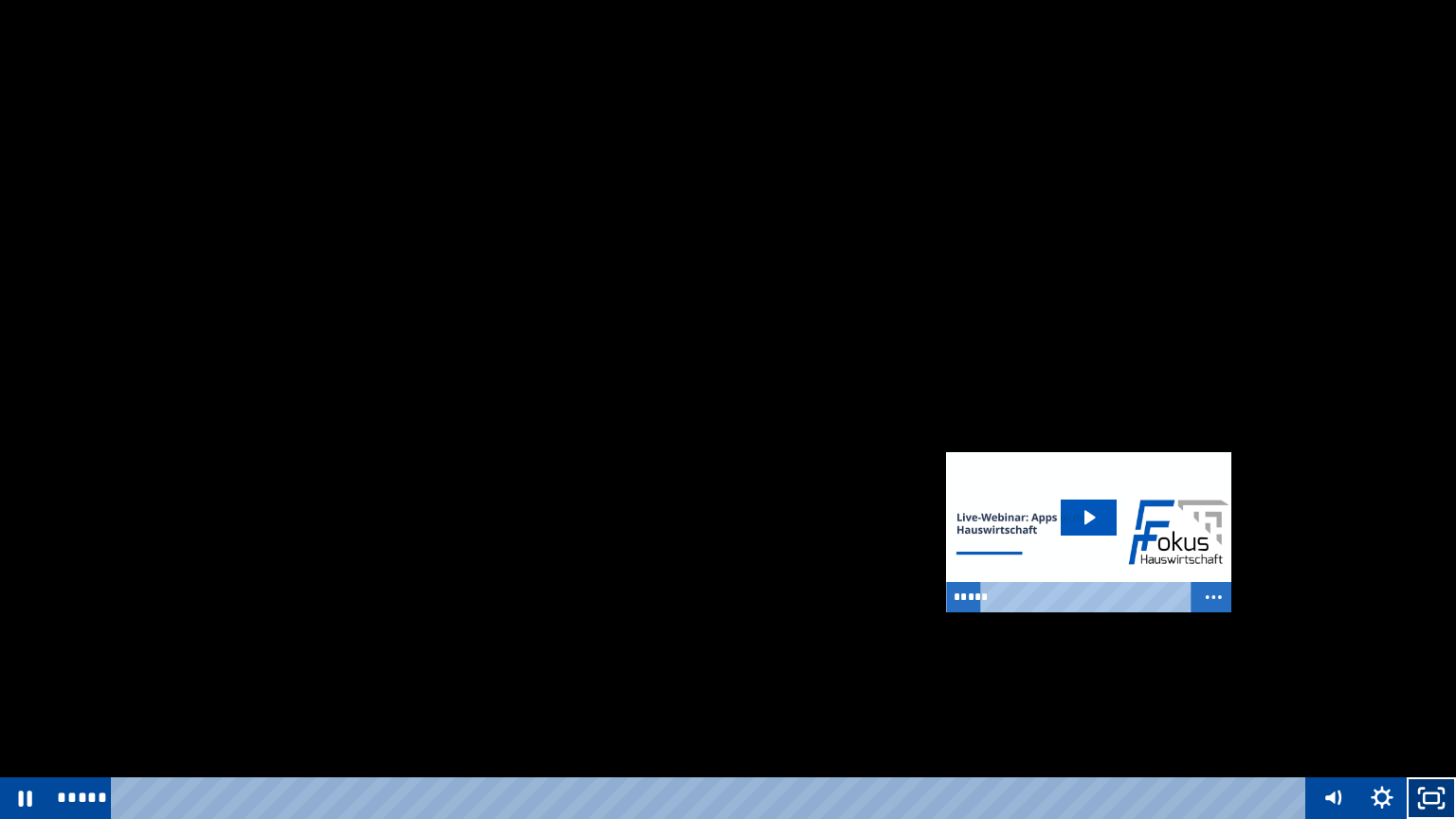 click 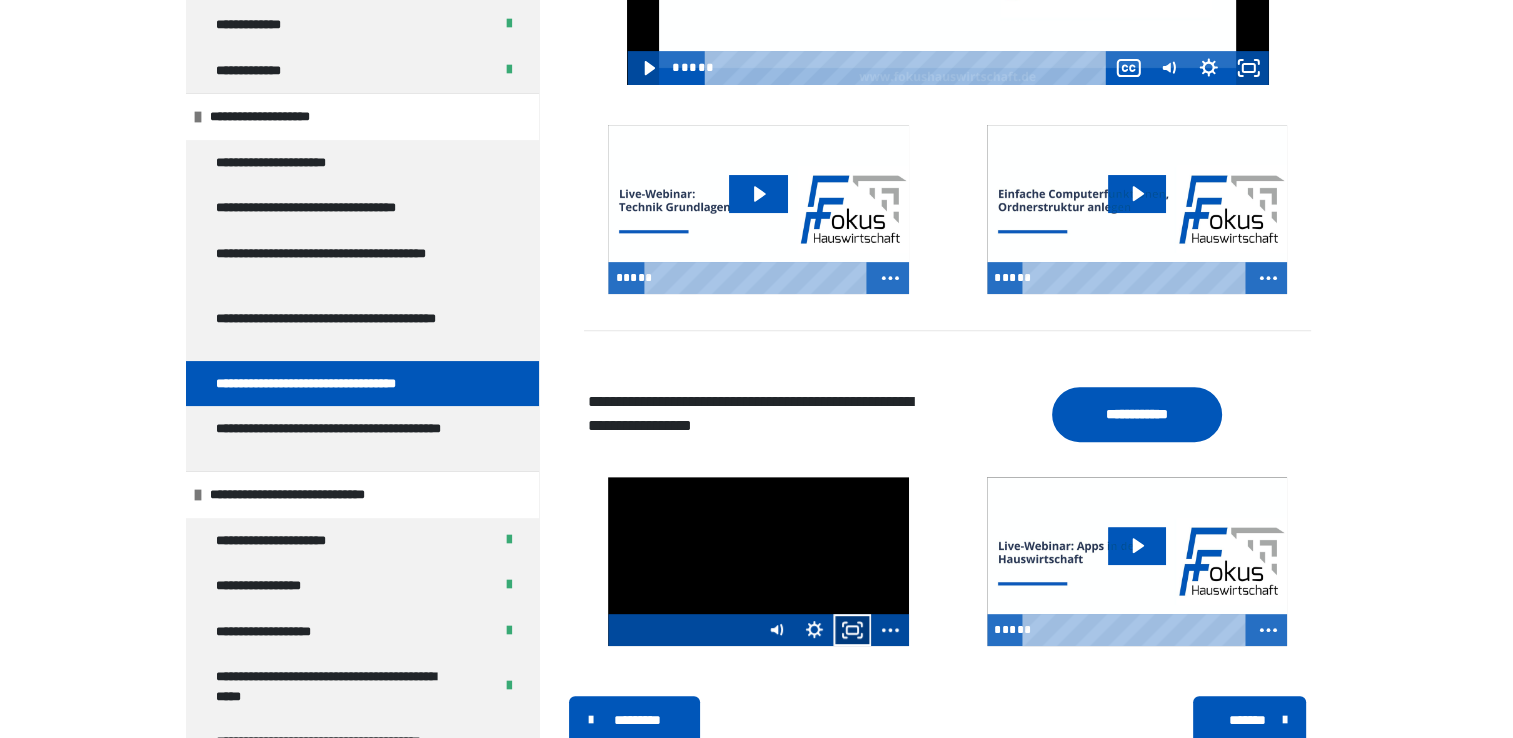 click 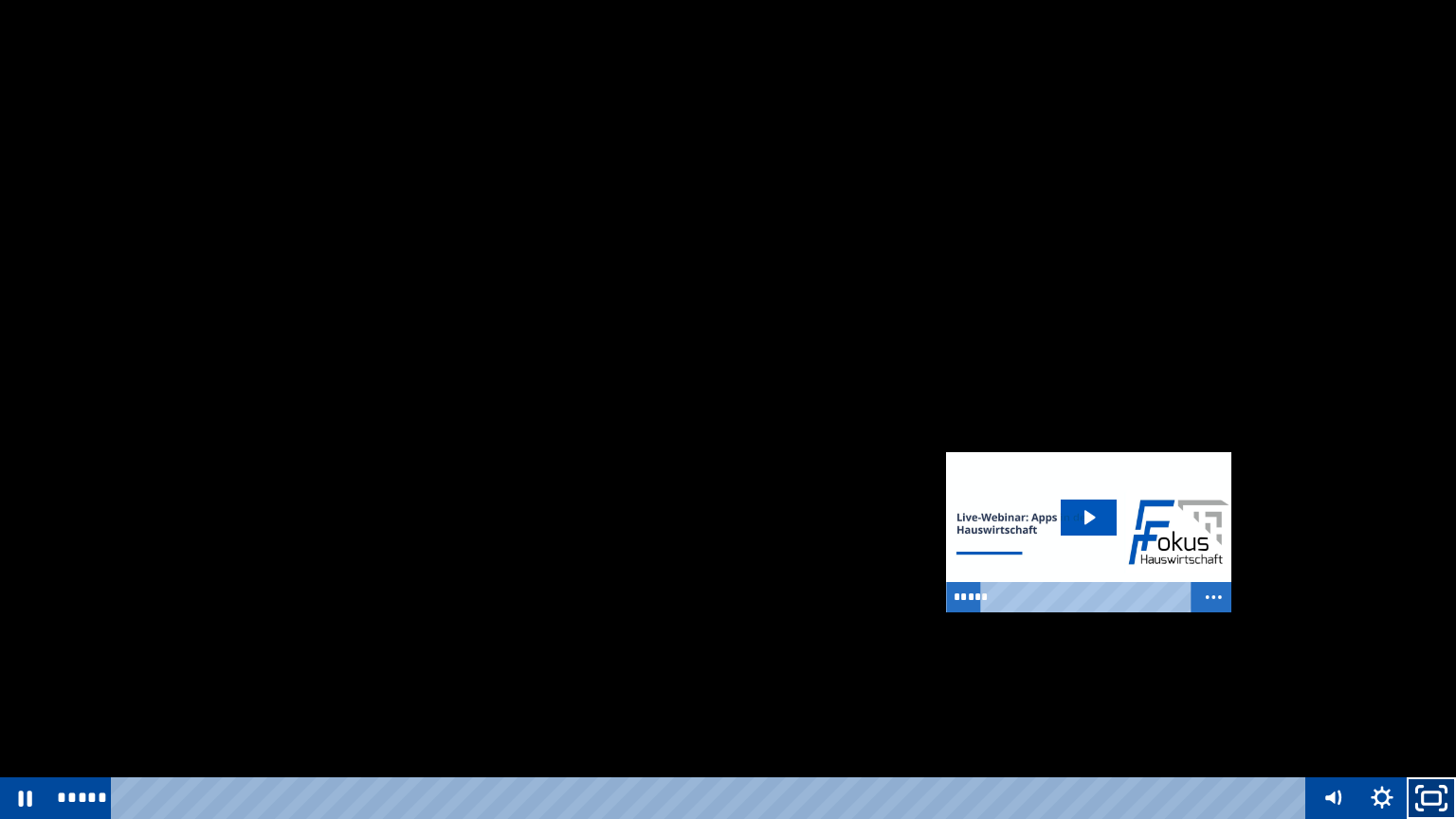 click 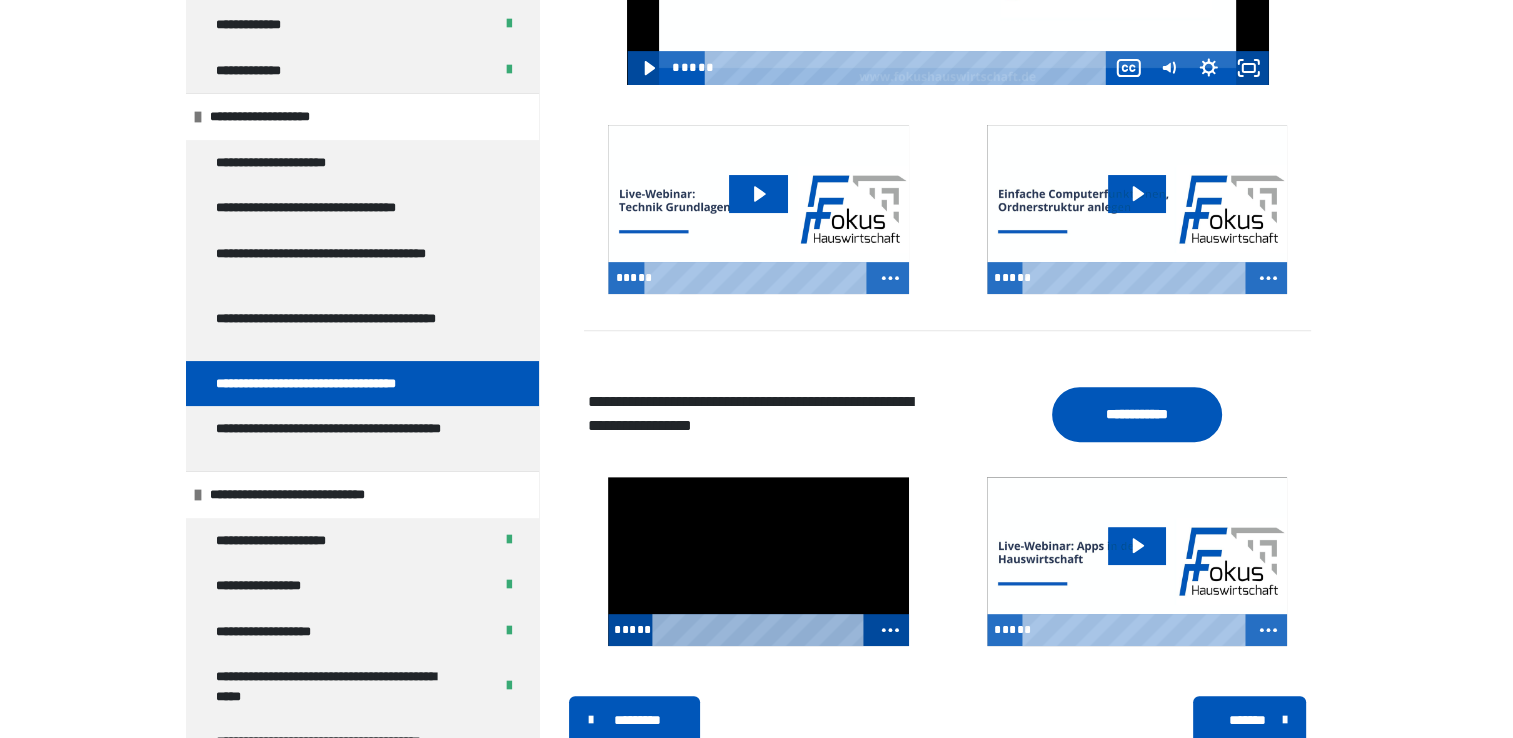 click on "**********" at bounding box center [756, 24] 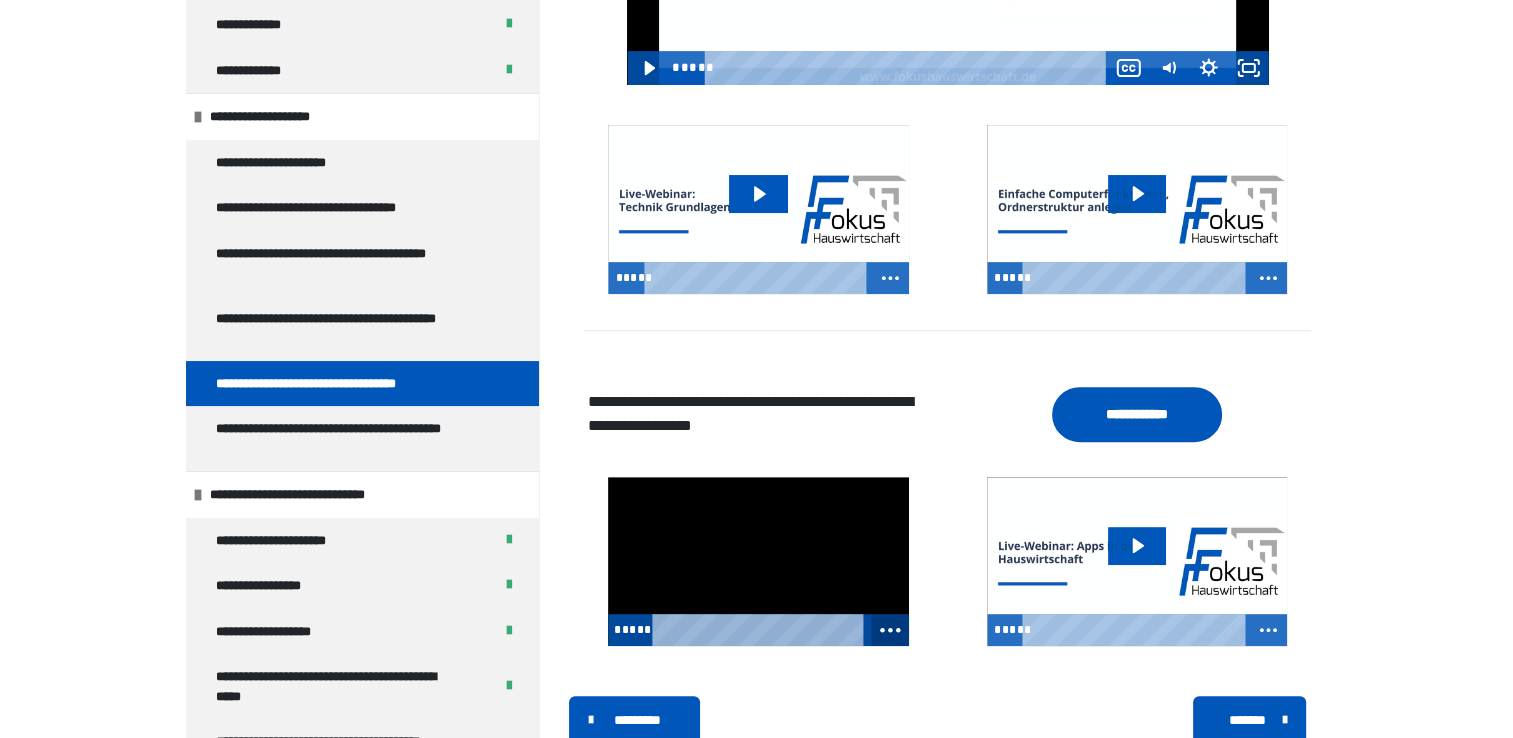 click 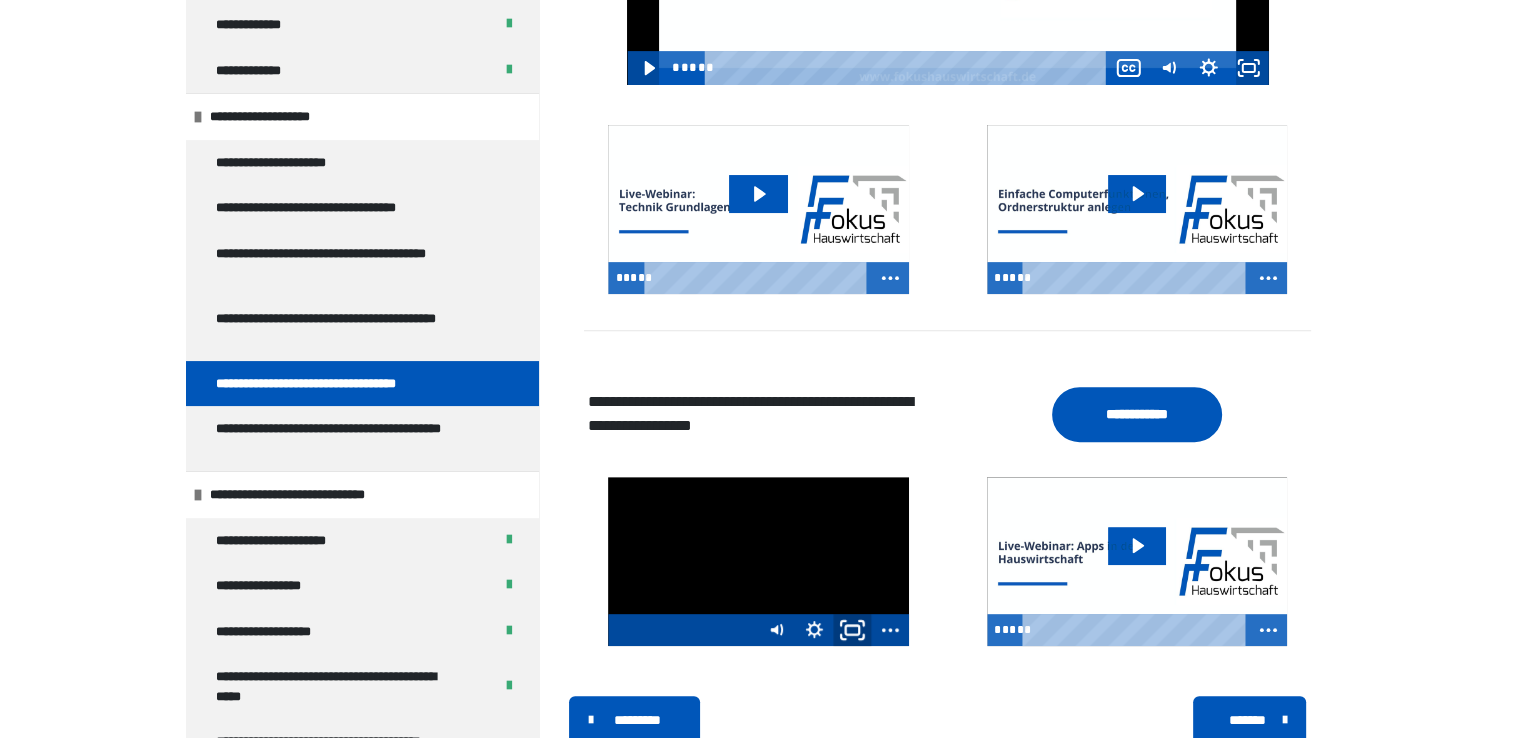 click 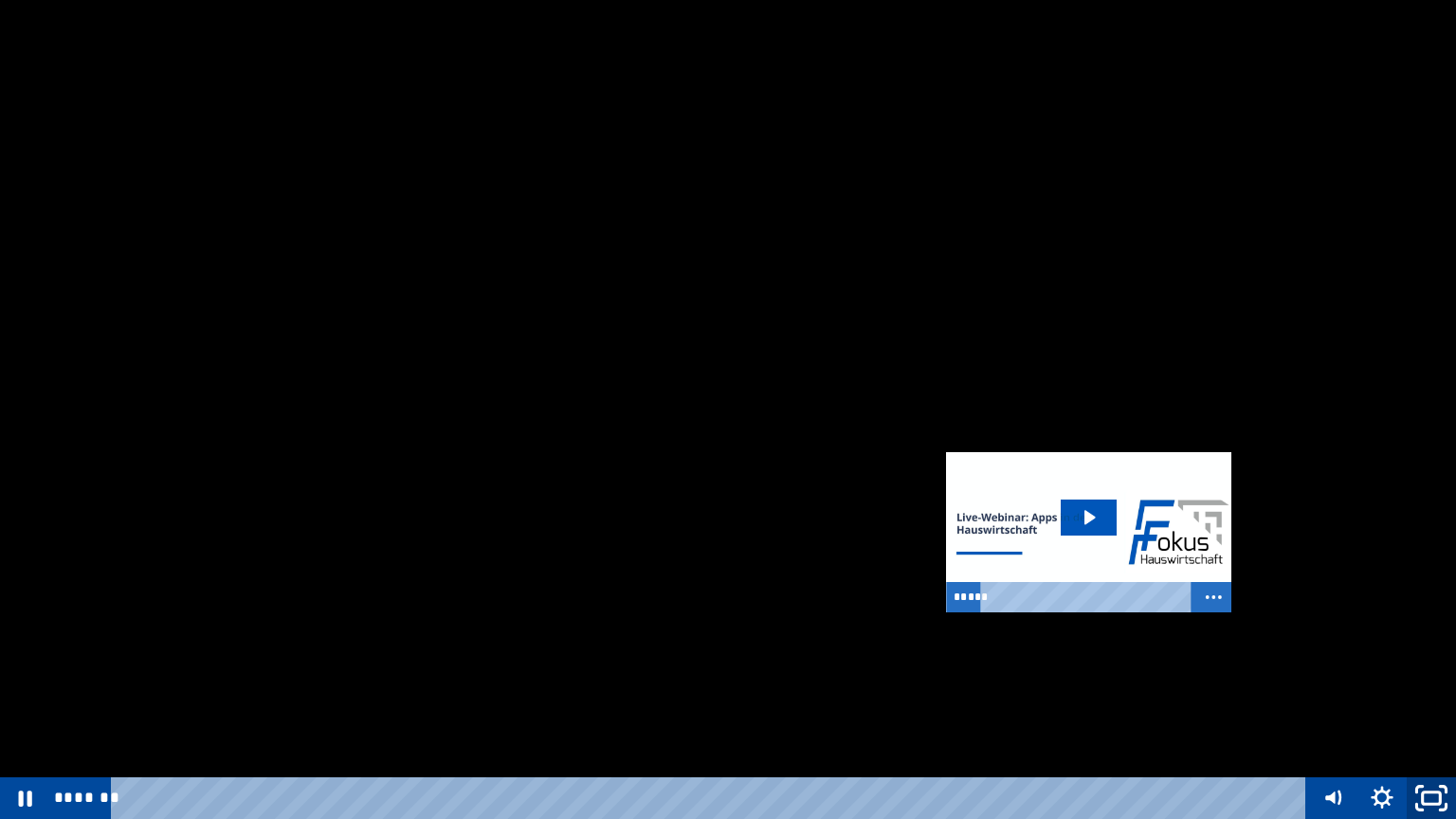 click 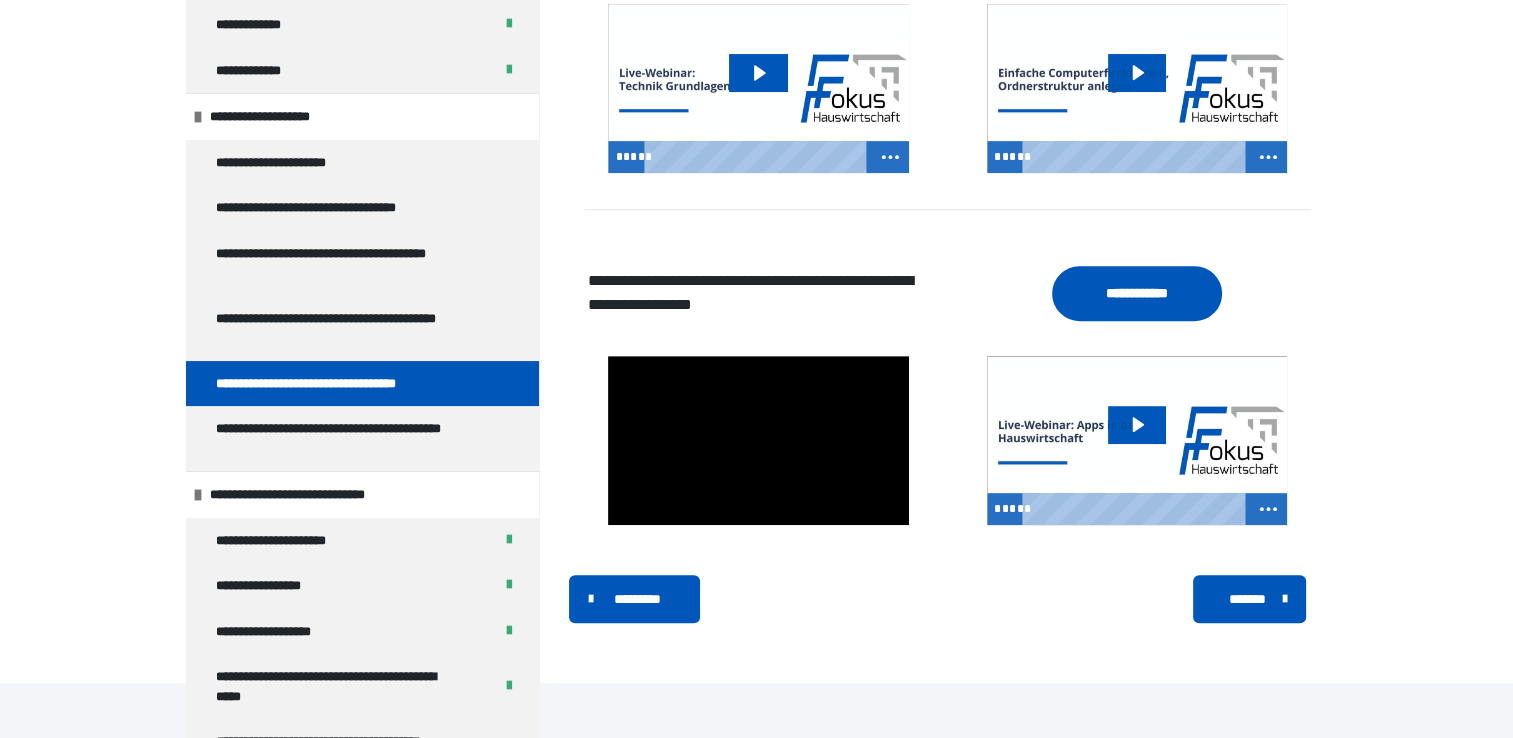 scroll, scrollTop: 882, scrollLeft: 0, axis: vertical 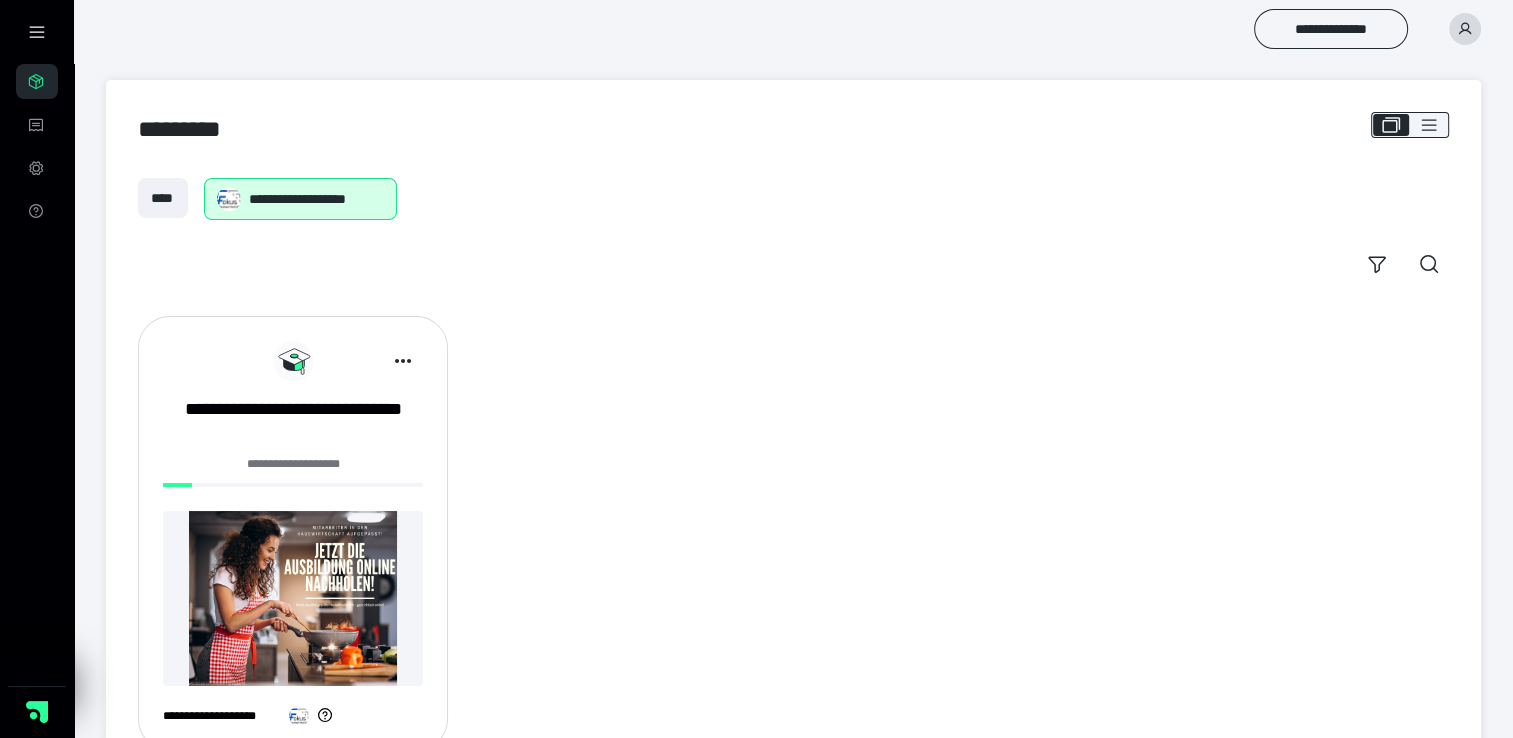click at bounding box center [293, 598] 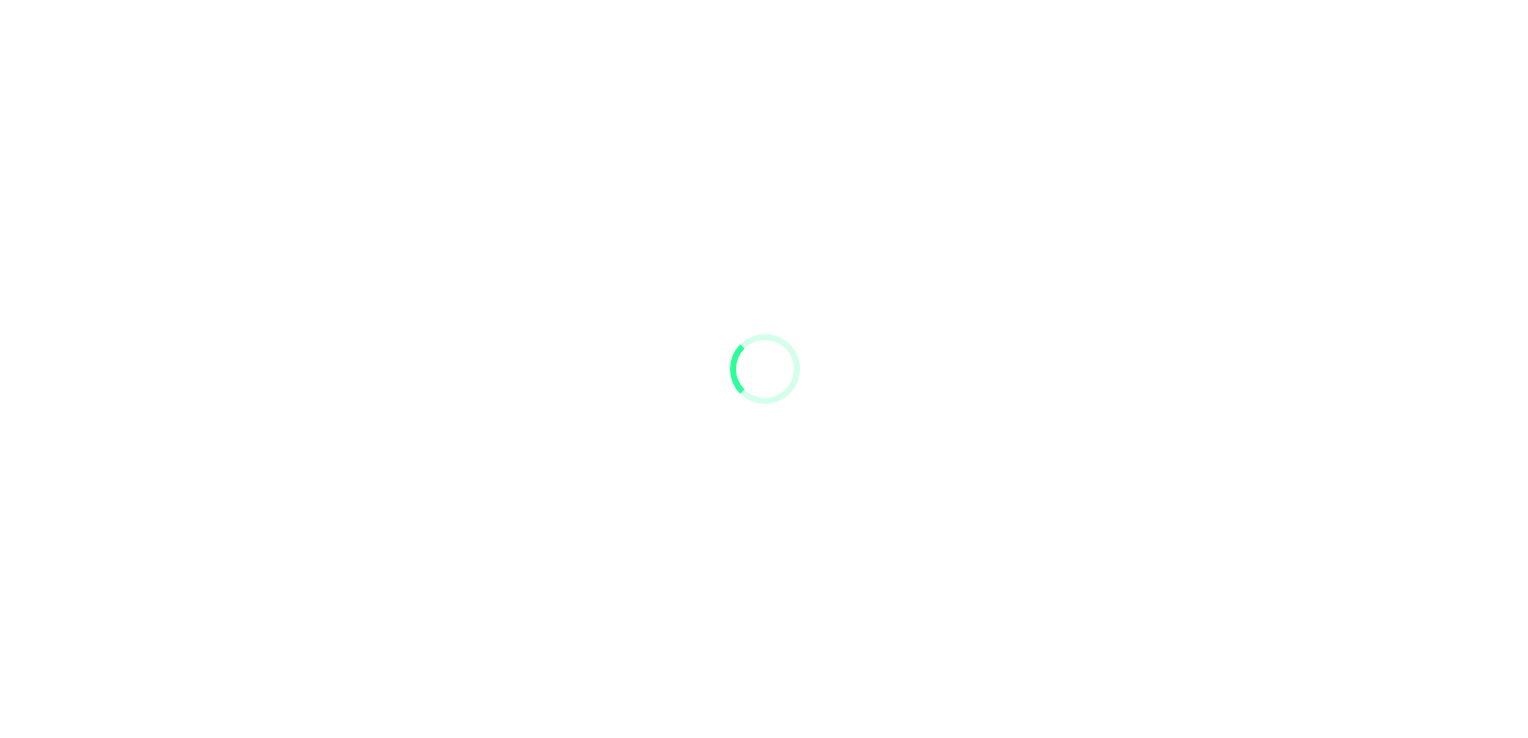scroll, scrollTop: 0, scrollLeft: 0, axis: both 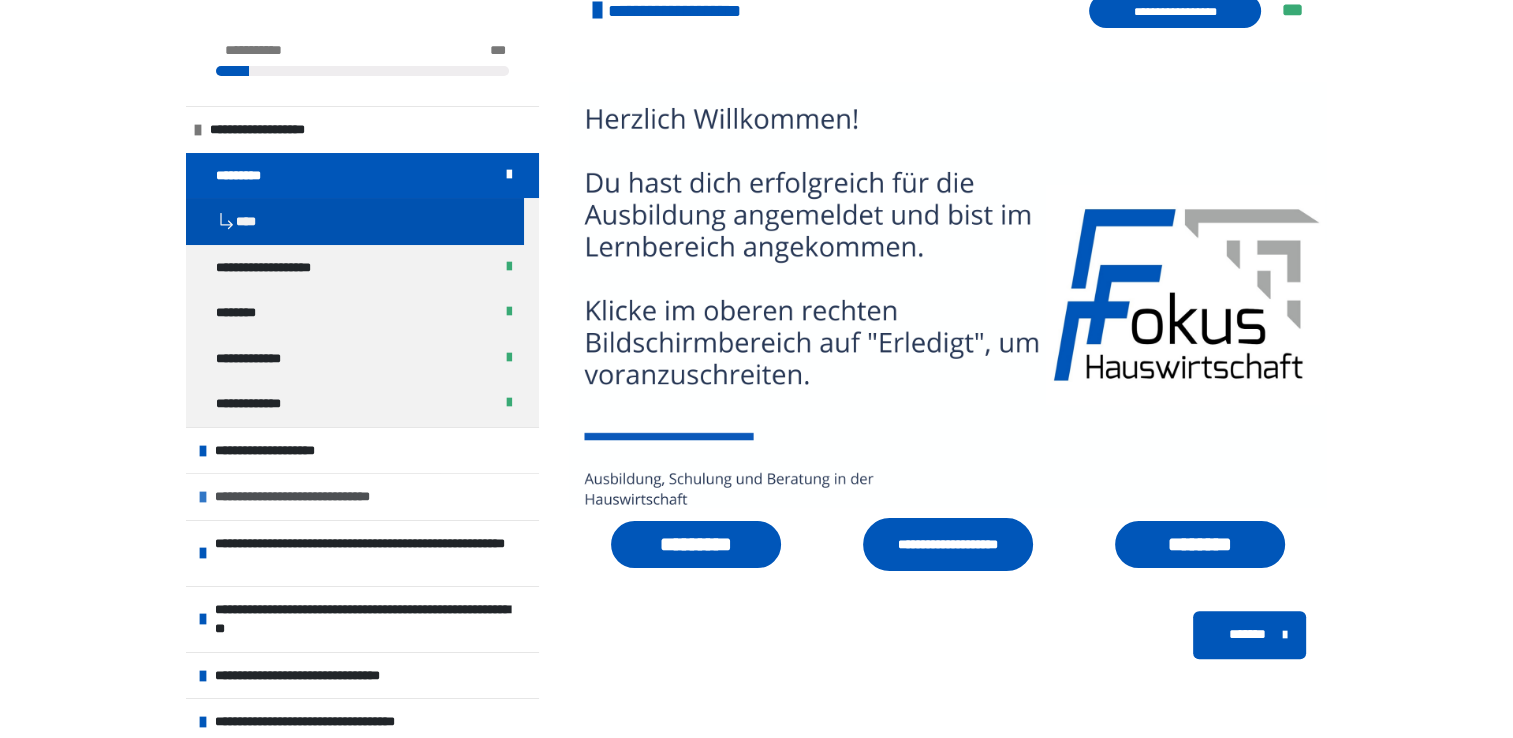 click on "**********" at bounding box center (313, 497) 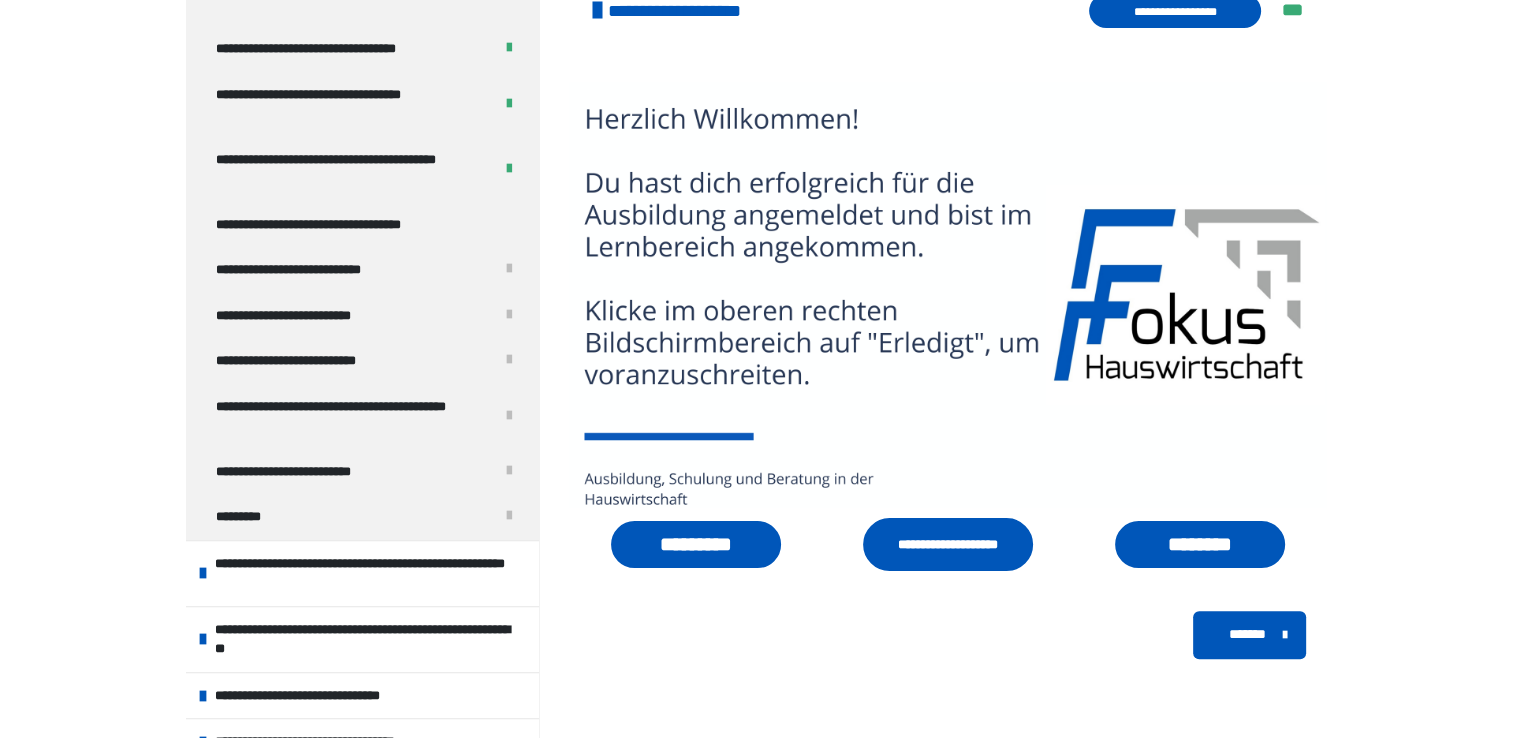 scroll, scrollTop: 1544, scrollLeft: 0, axis: vertical 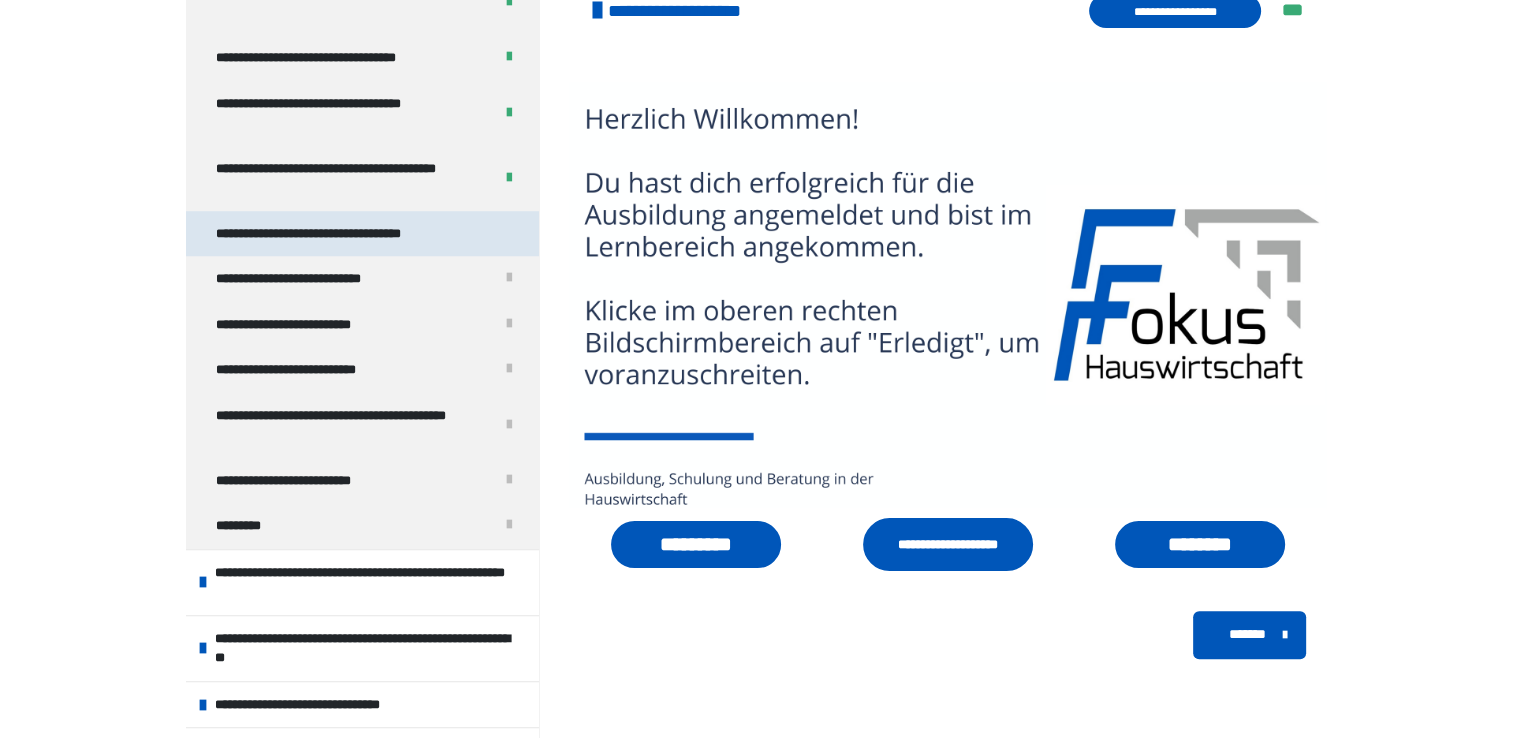 click on "**********" at bounding box center [337, 234] 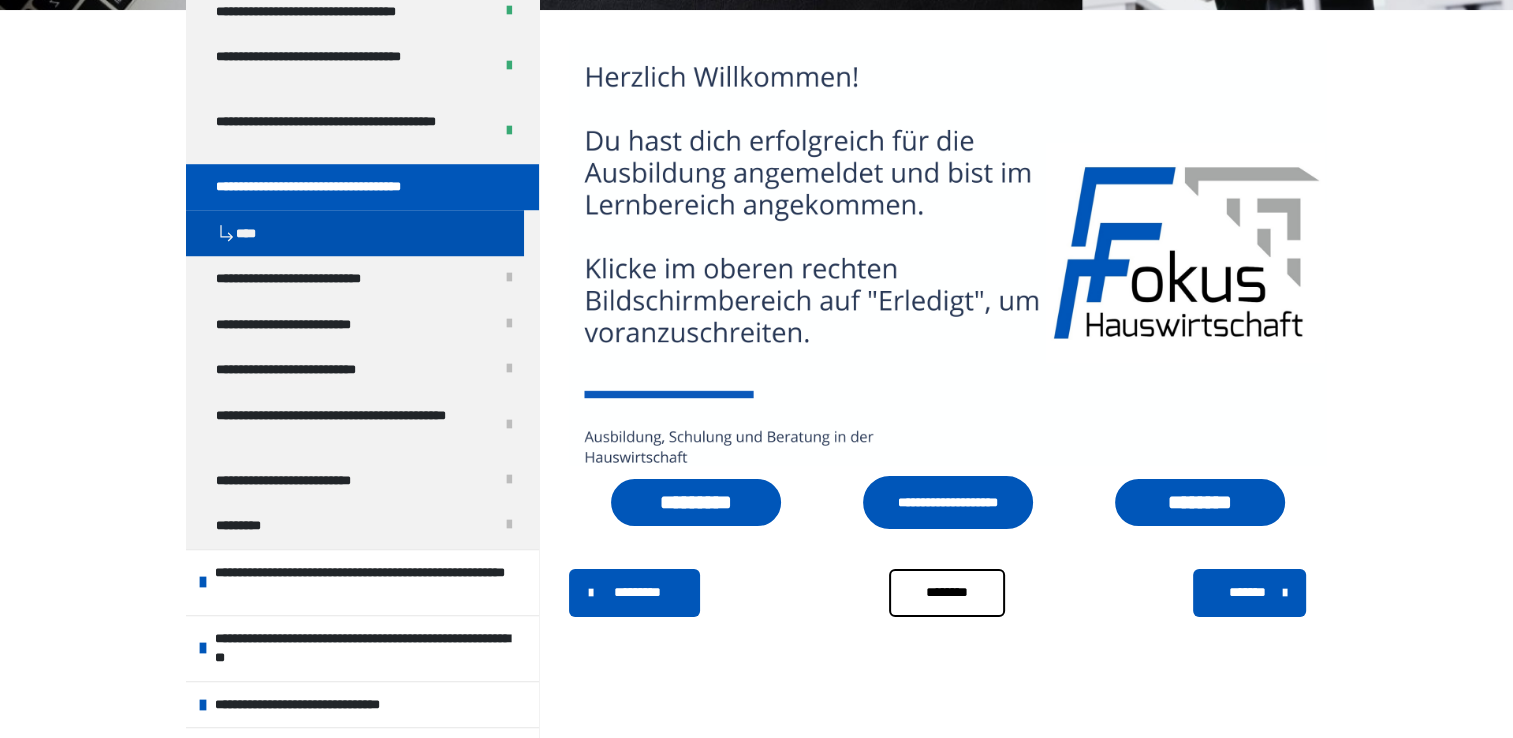 scroll, scrollTop: 1497, scrollLeft: 0, axis: vertical 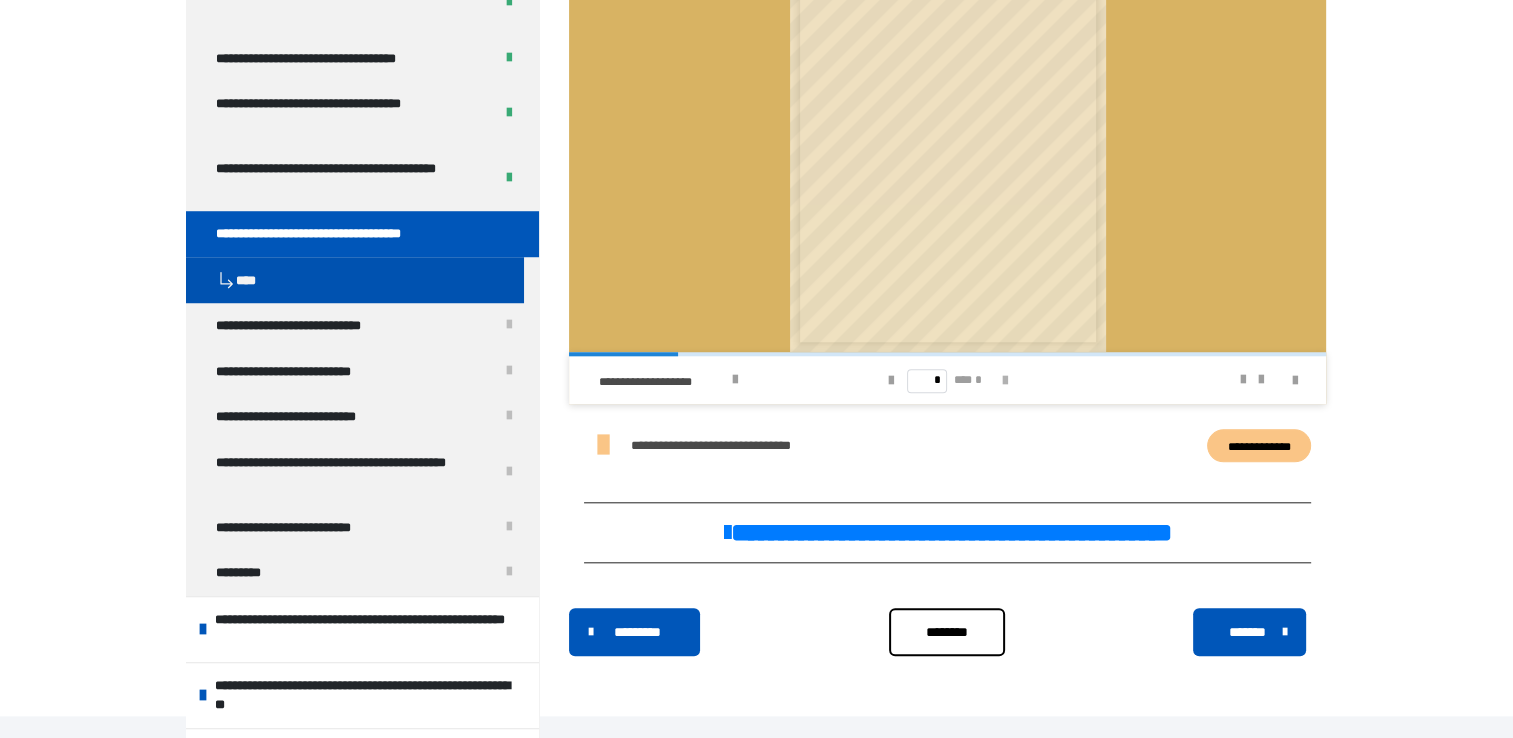 click at bounding box center [1005, 381] 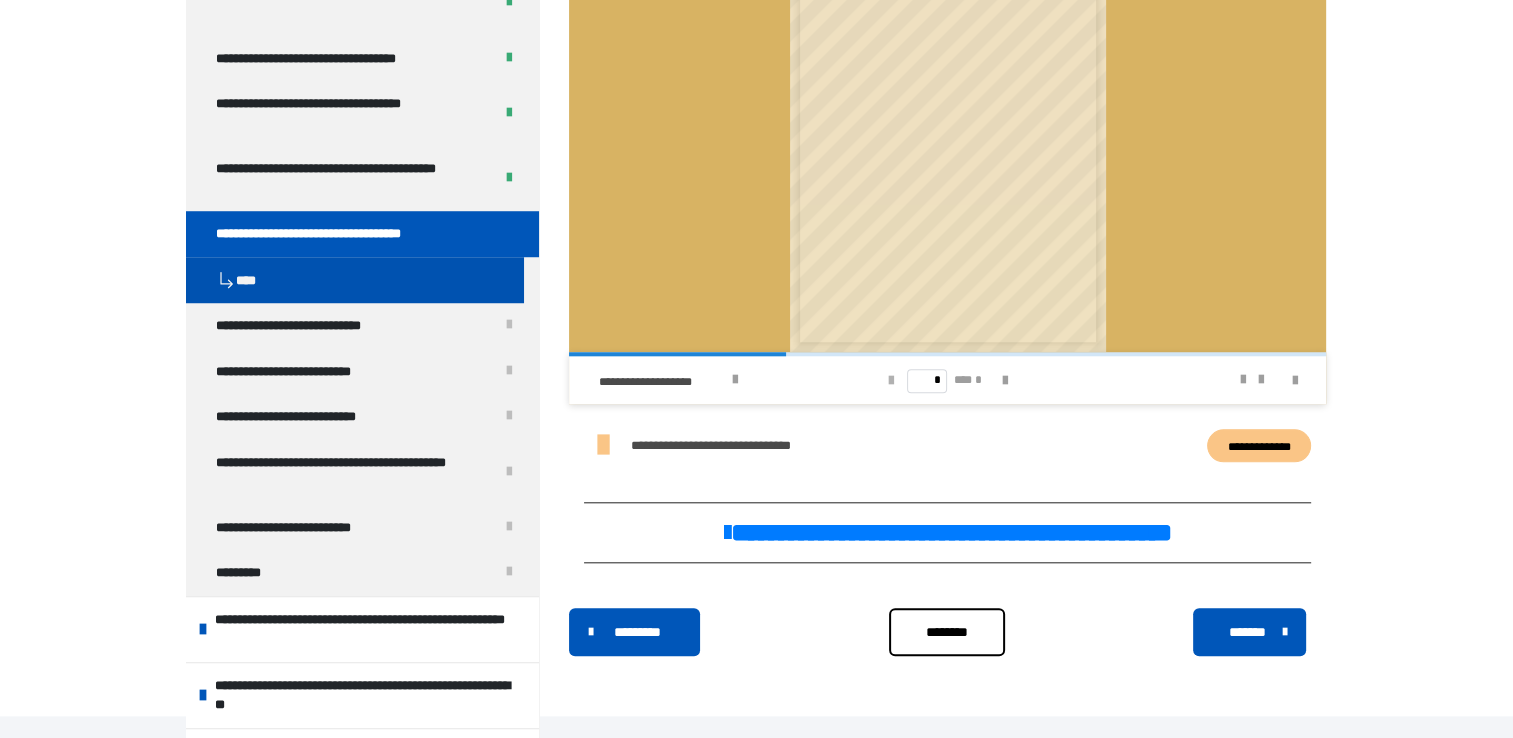 click at bounding box center [891, 381] 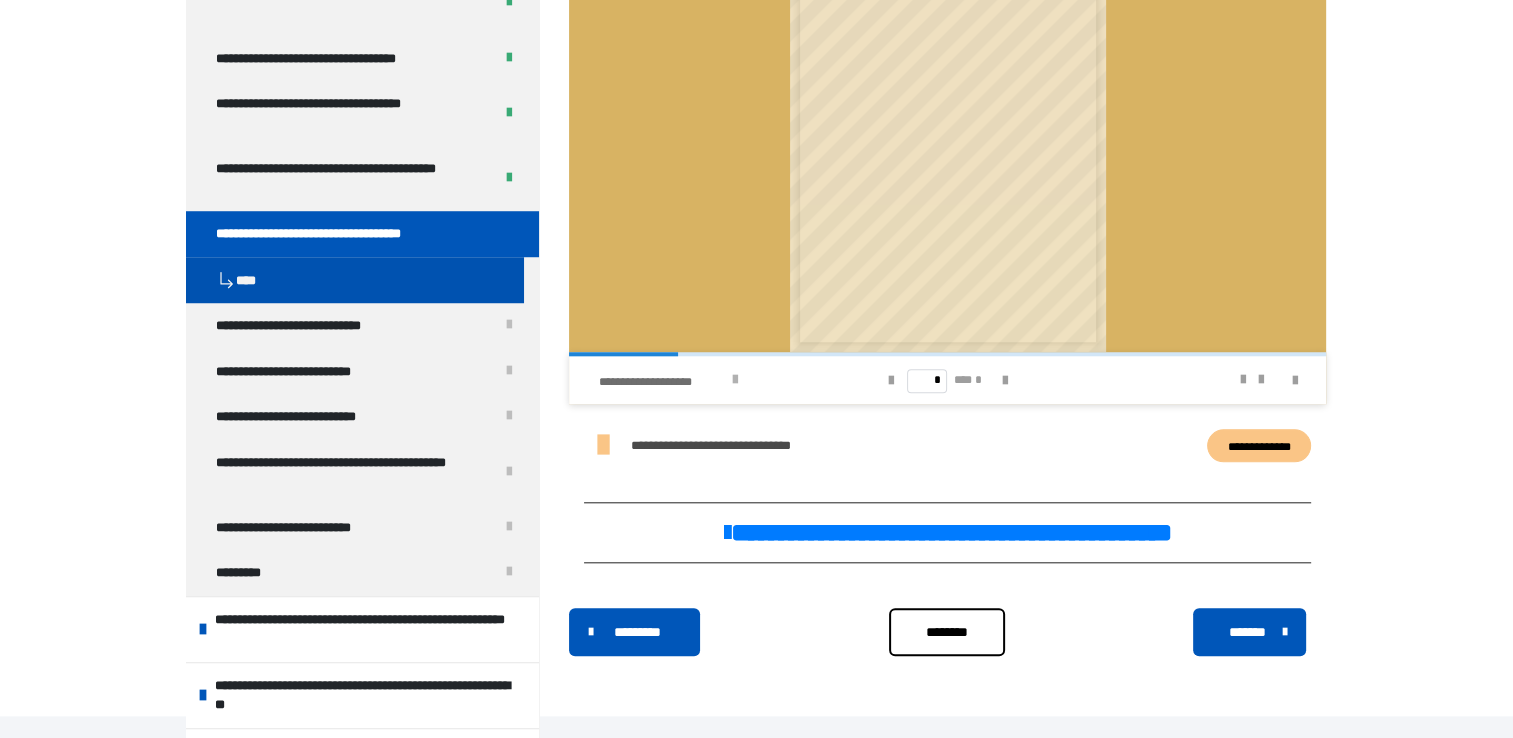 click at bounding box center [735, 380] 